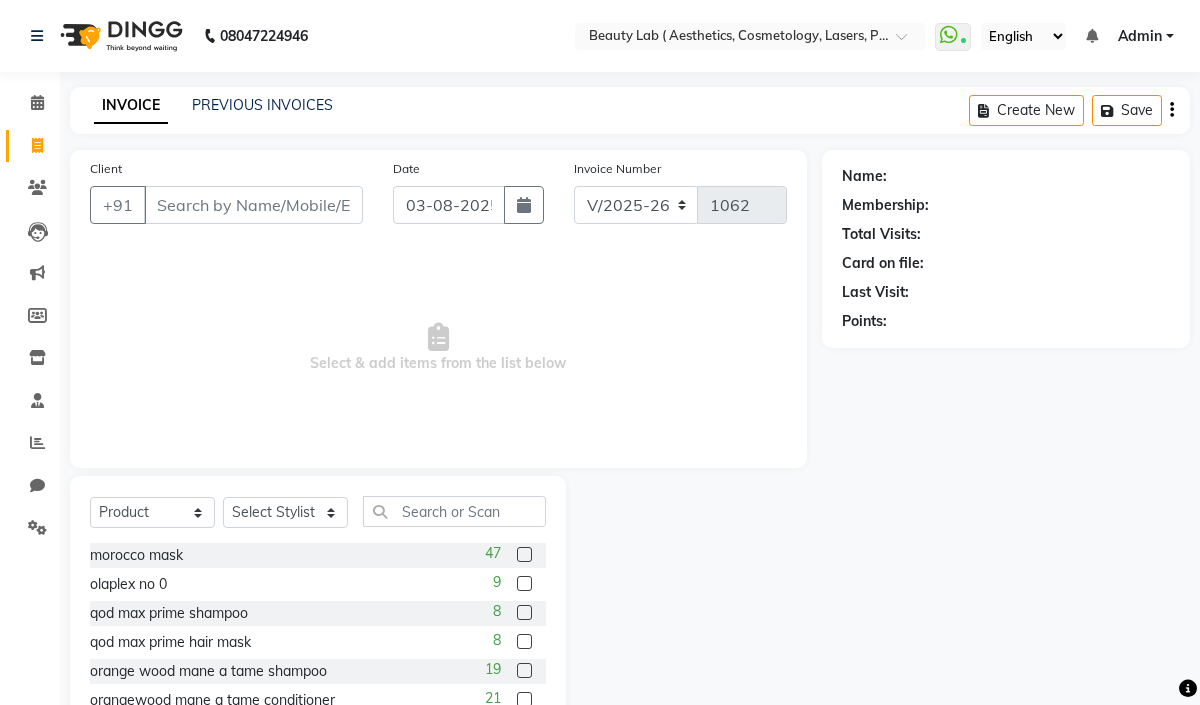 select on "279" 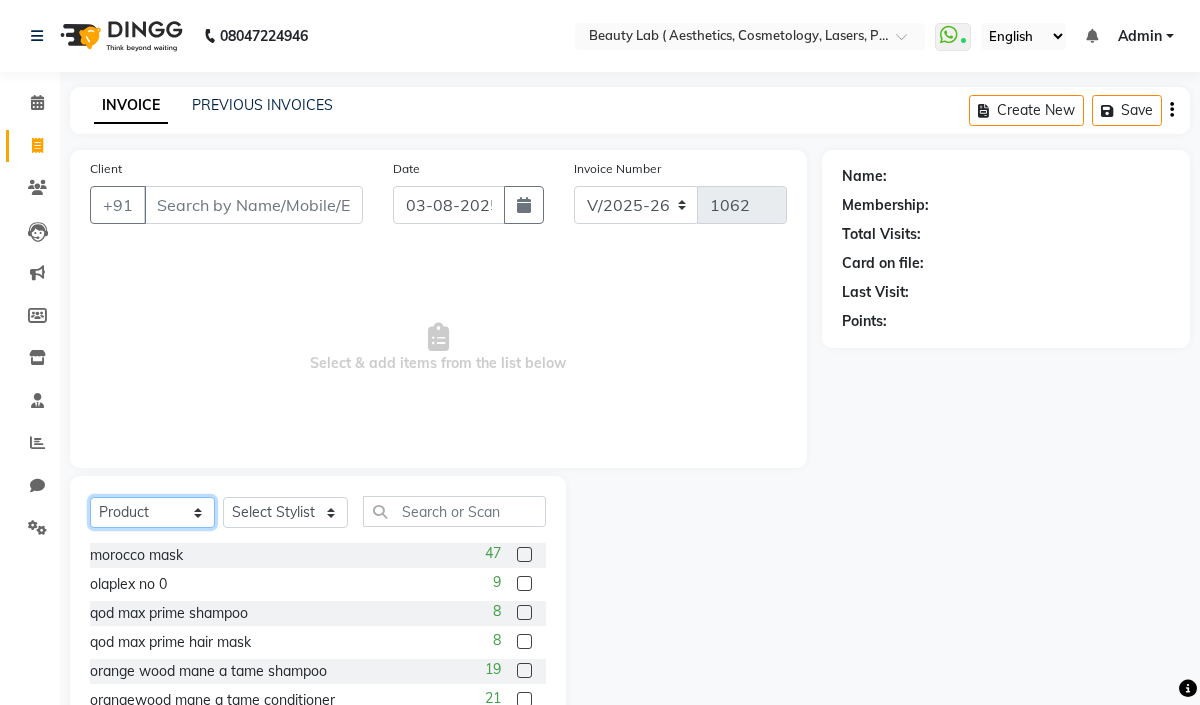 drag, startPoint x: 176, startPoint y: 513, endPoint x: 195, endPoint y: 502, distance: 21.954498 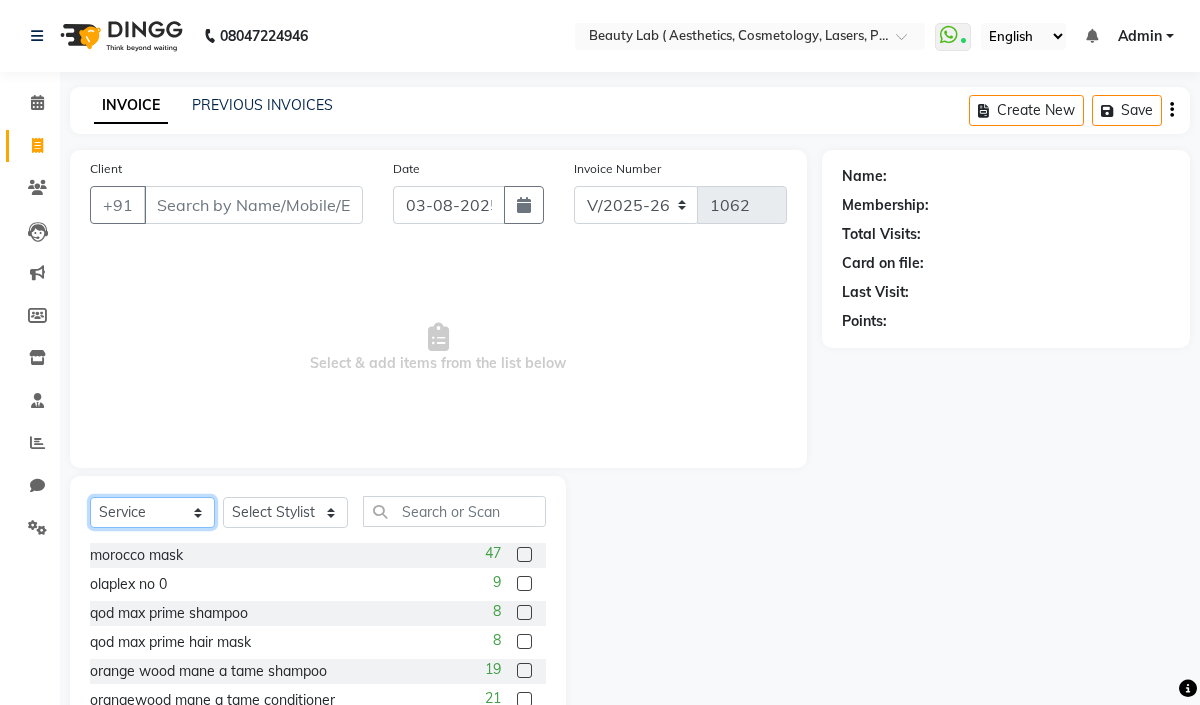 click on "Select  Service  Product  Membership  Package Voucher Prepaid Gift Card" 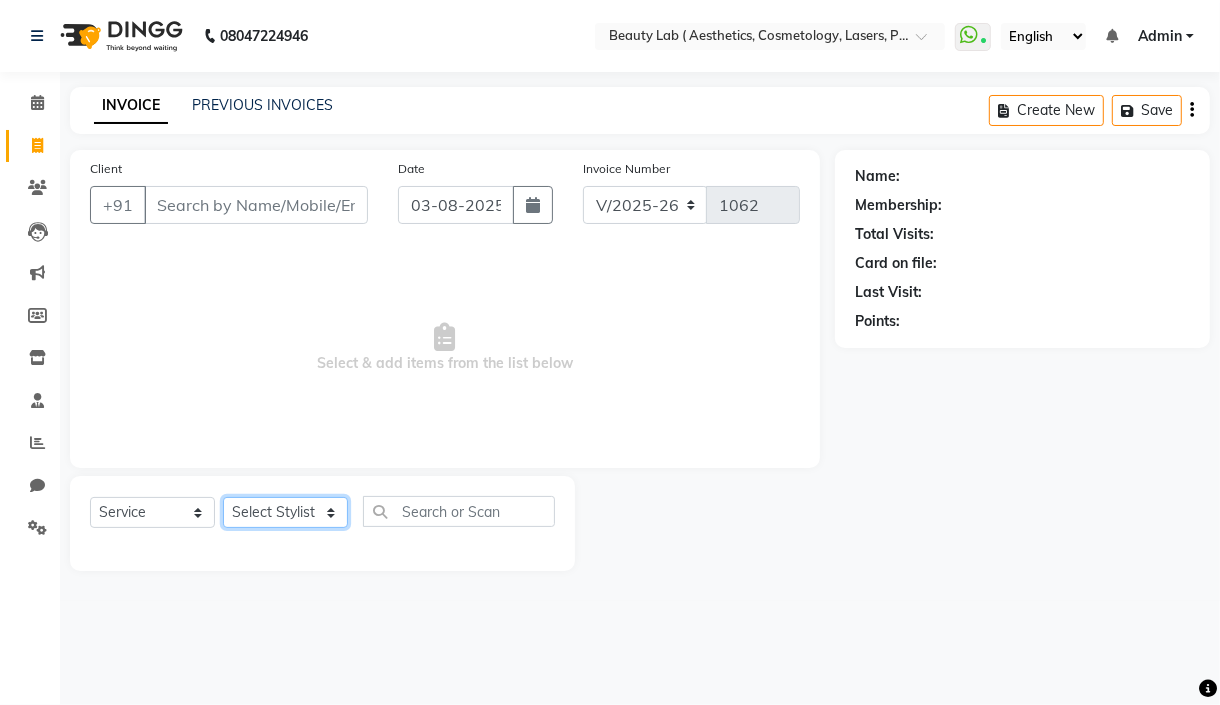 click on "Select Stylist [FIRST] [LAST] [FIRST] [FIRST] [FIRST] [FIRST] [FIRST] [FIRST] [FIRST] [FIRST]" 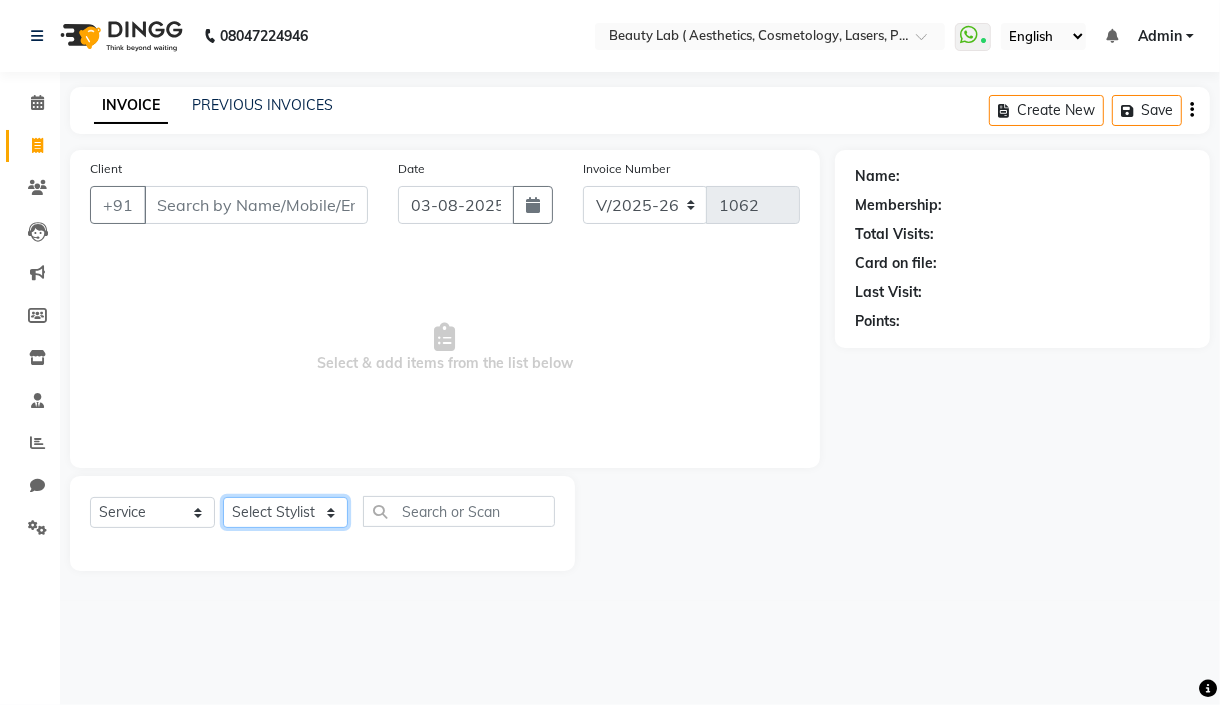select on "59936" 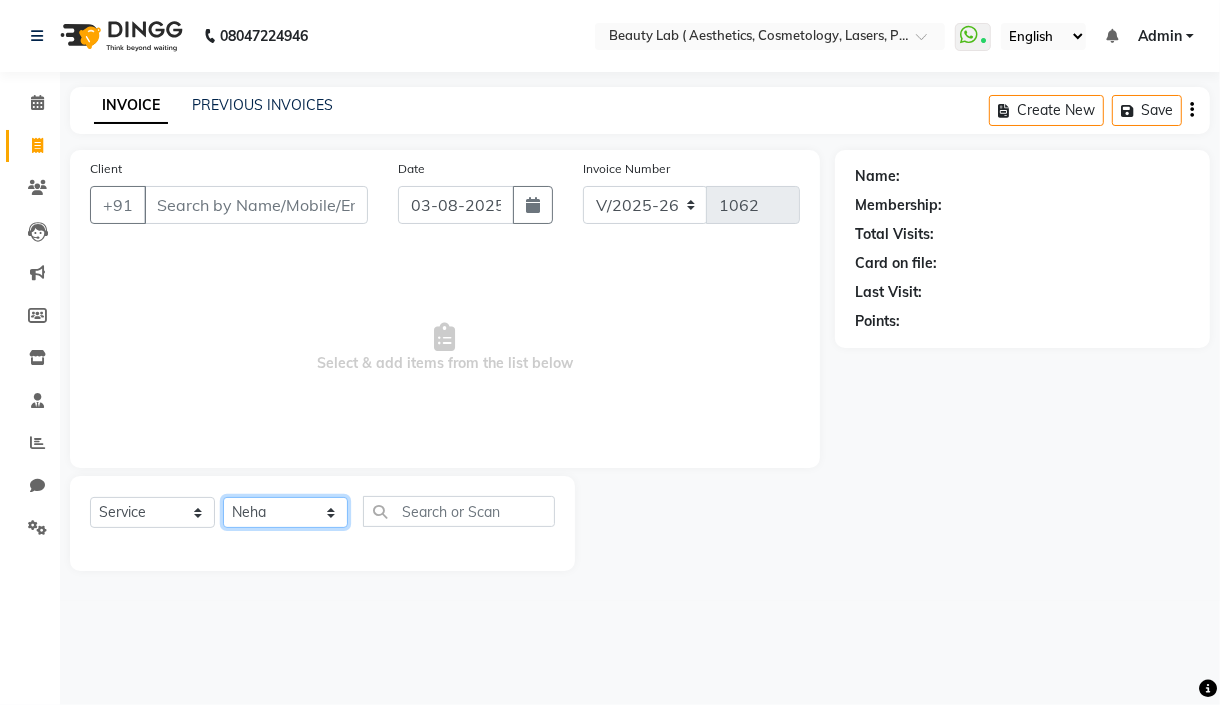 click on "Select Stylist [FIRST] [LAST] [FIRST] [FIRST] [FIRST] [FIRST] [FIRST] [FIRST] [FIRST] [FIRST]" 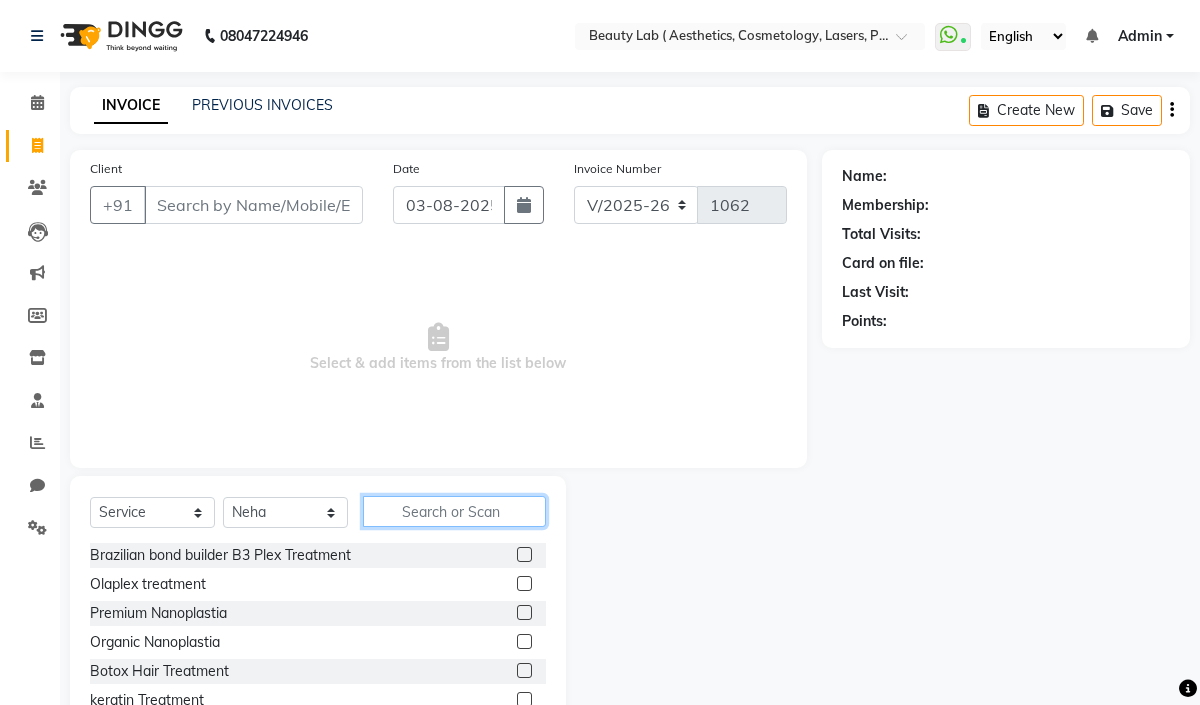 click 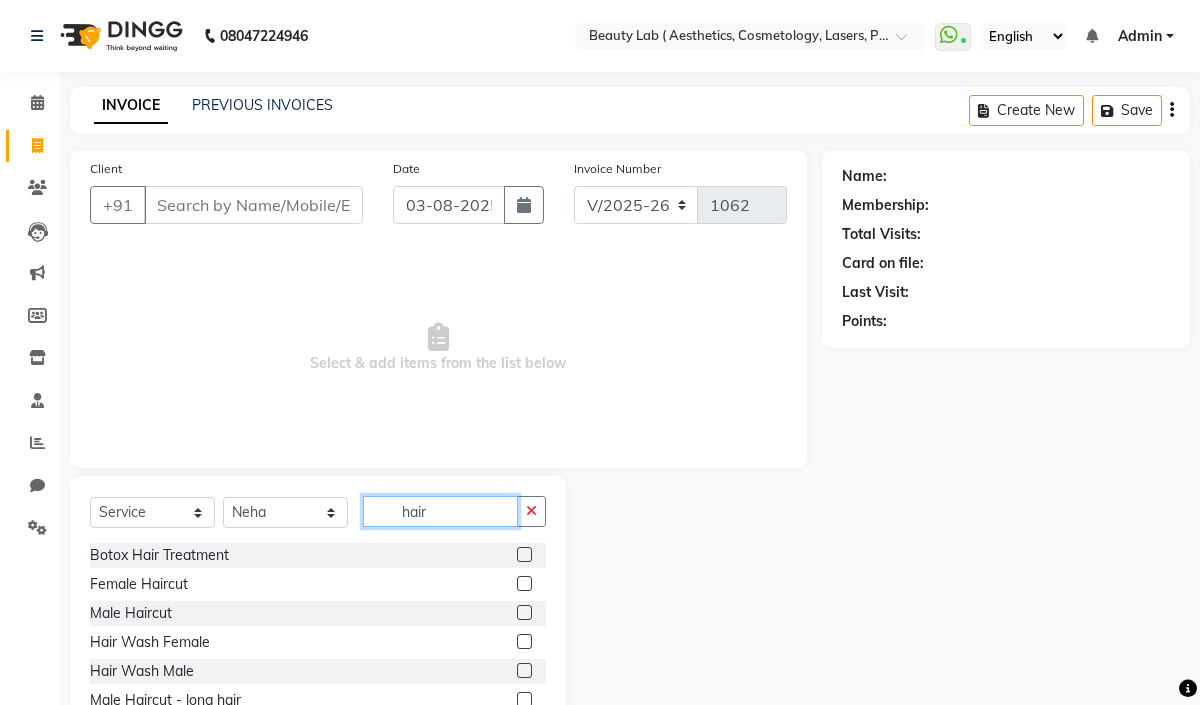 type on "hair" 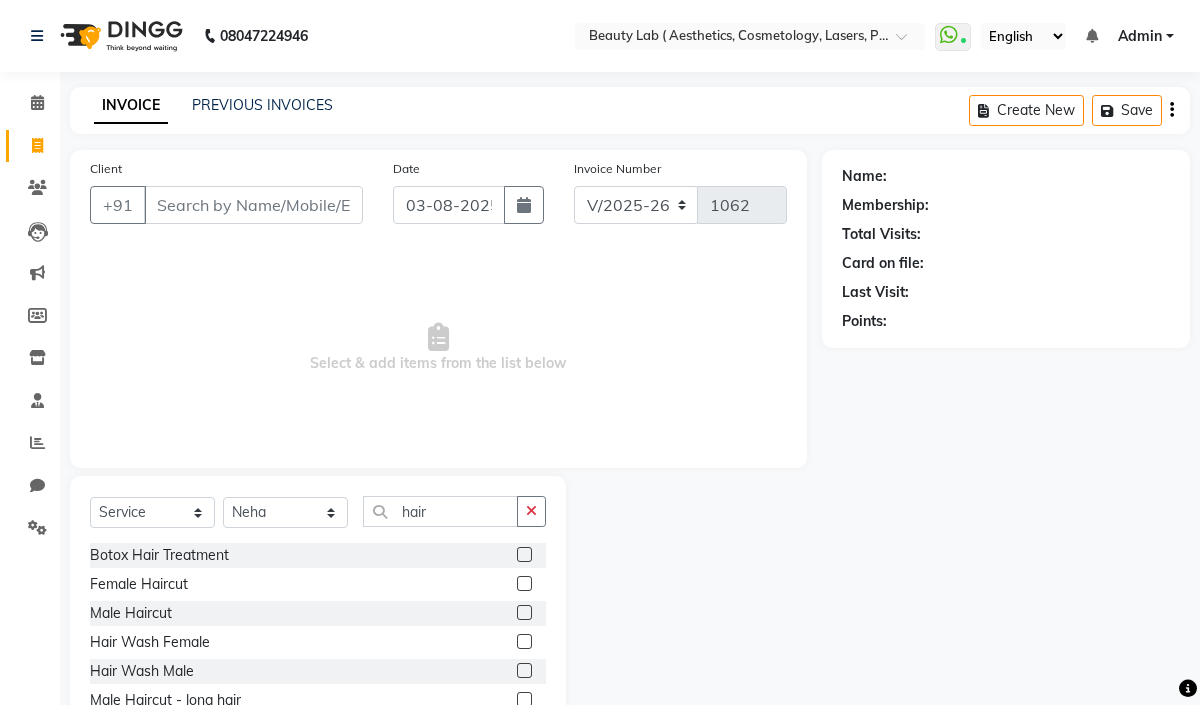 click 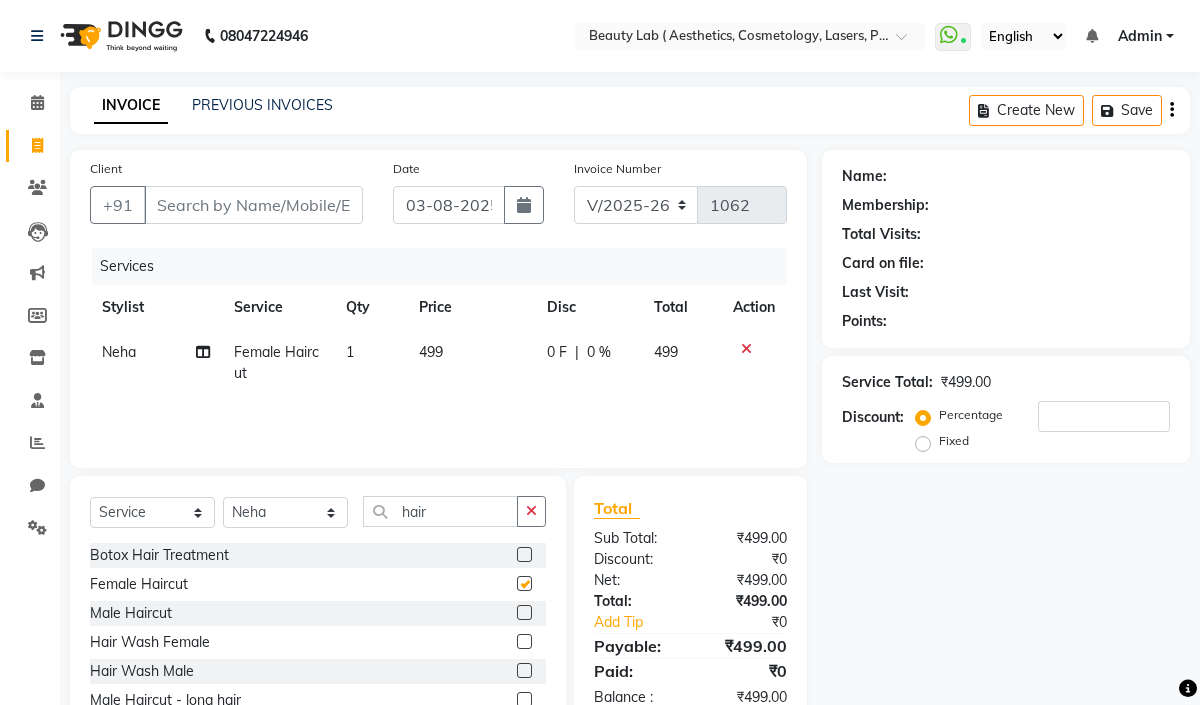checkbox on "false" 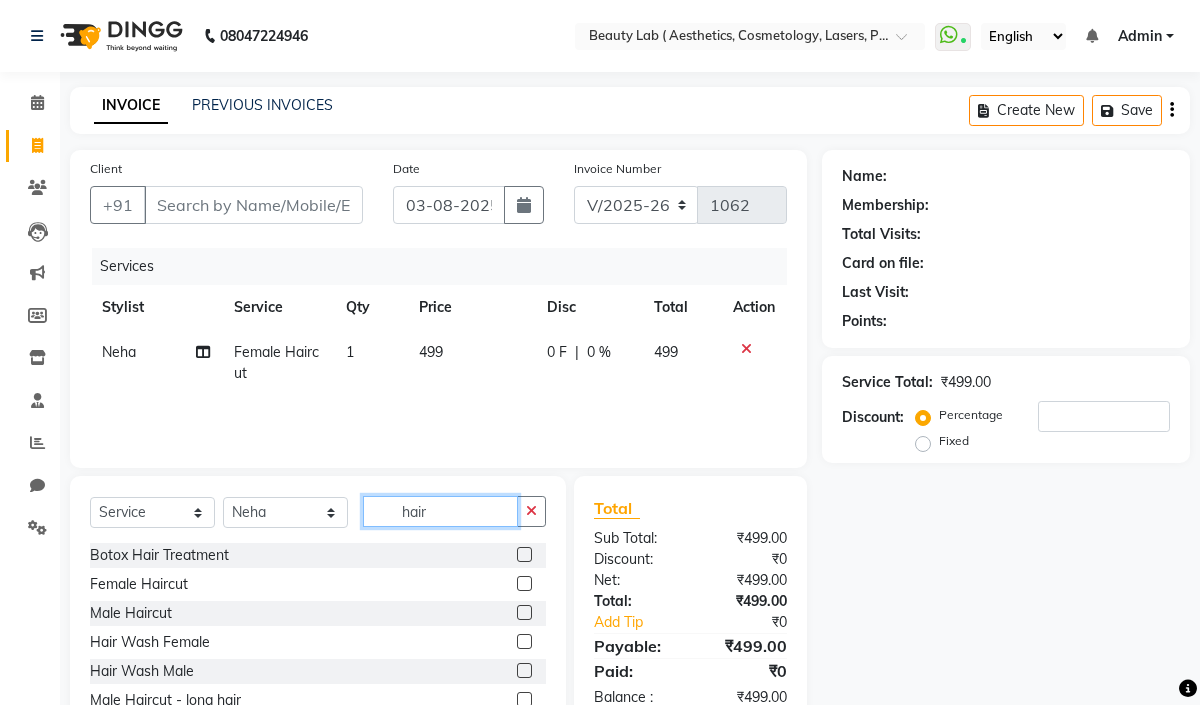 click on "hair" 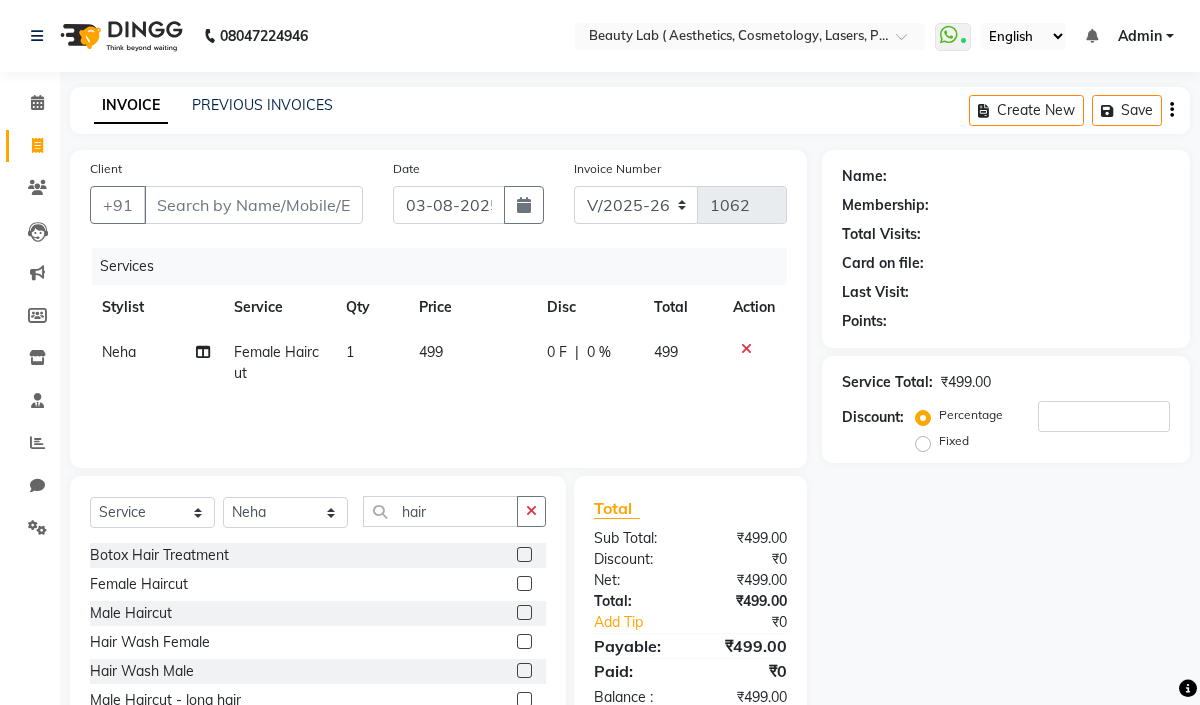 click 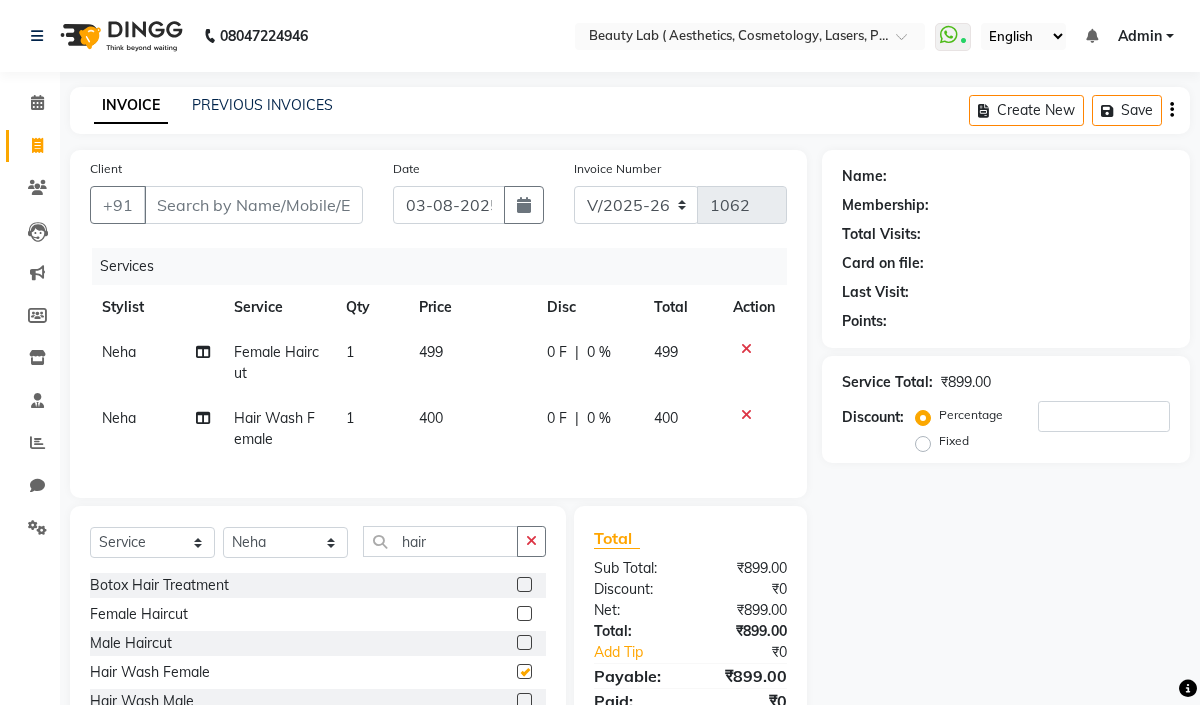 checkbox on "false" 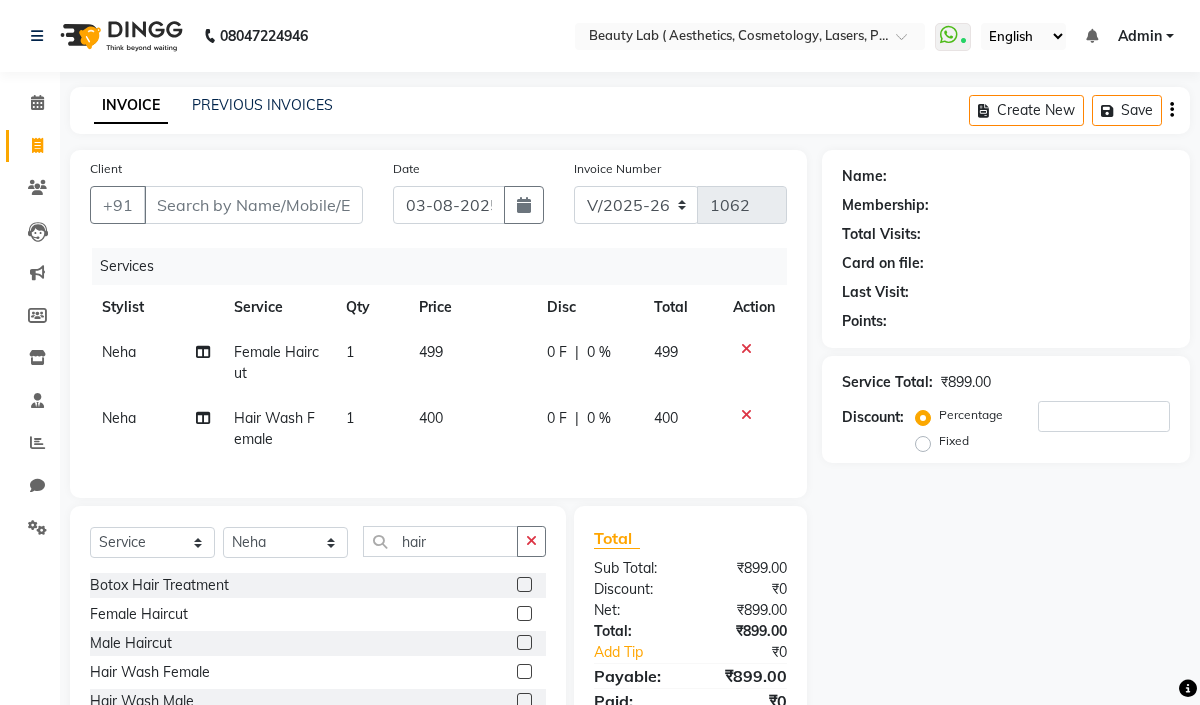 click on "400" 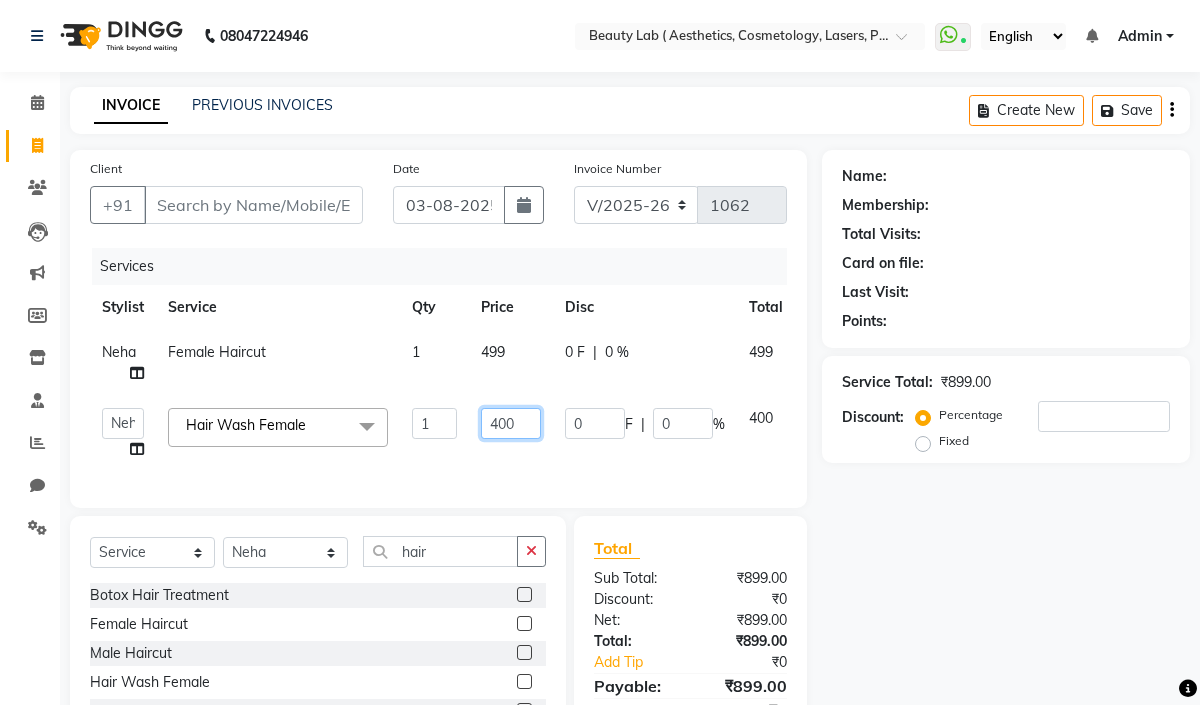 click on "400" 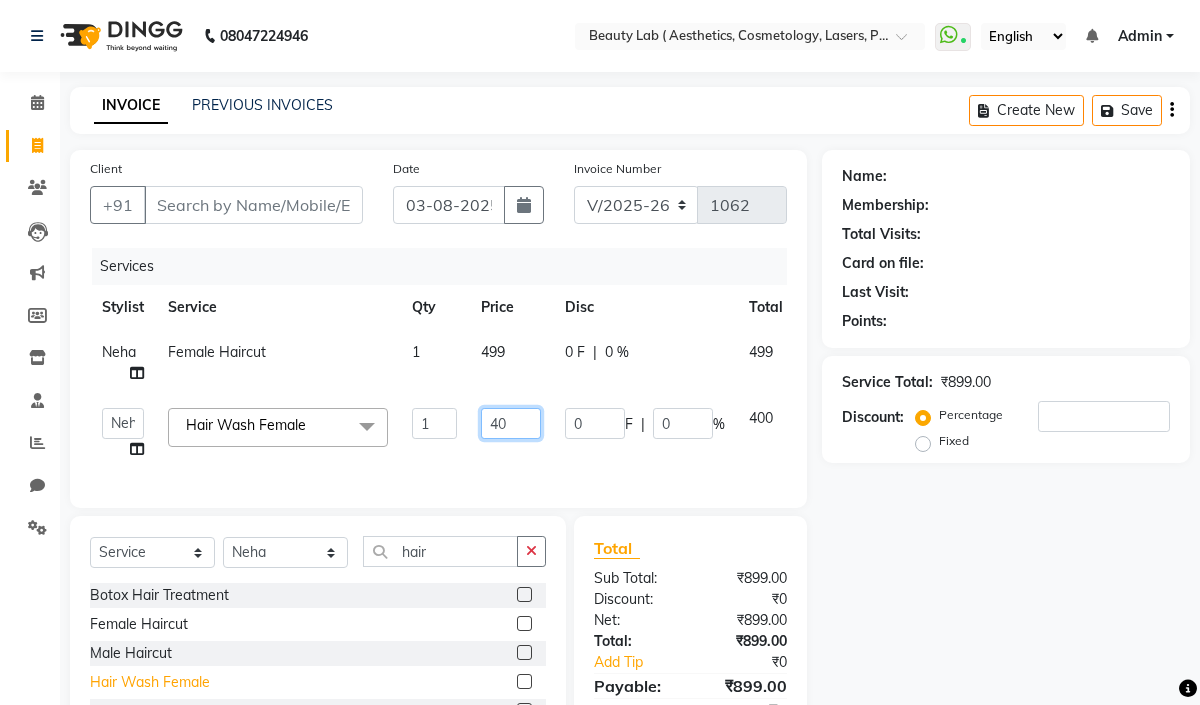 type on "4" 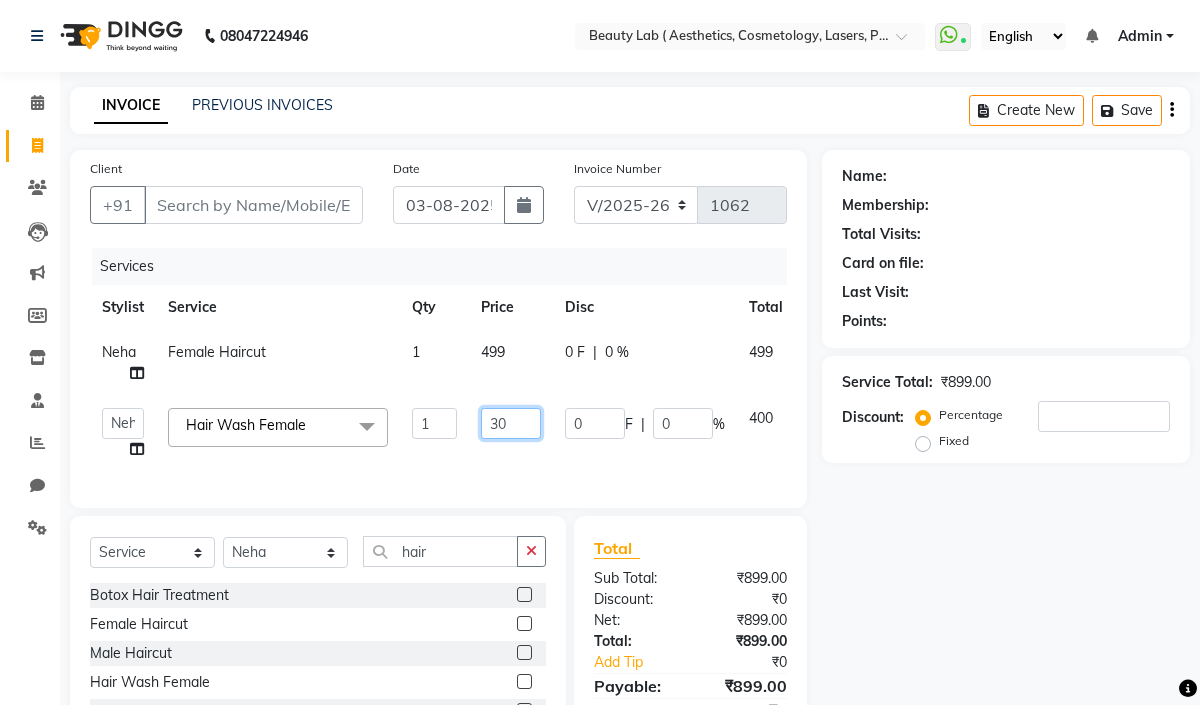 type on "300" 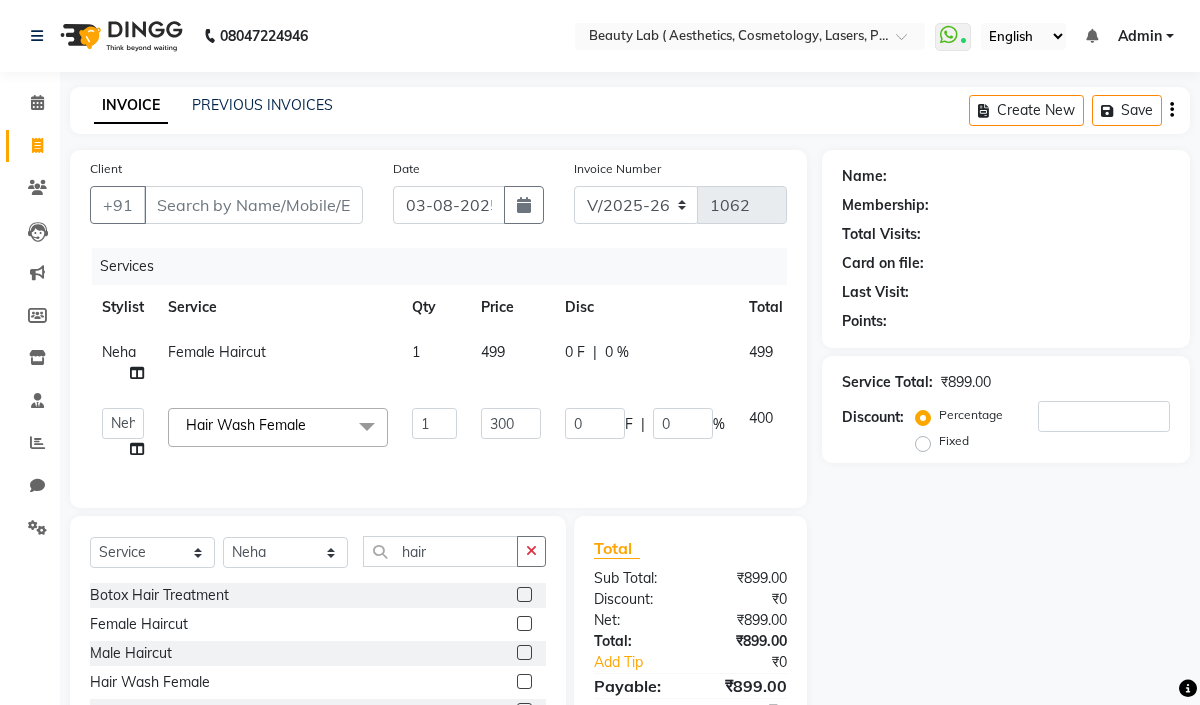 click on "499" 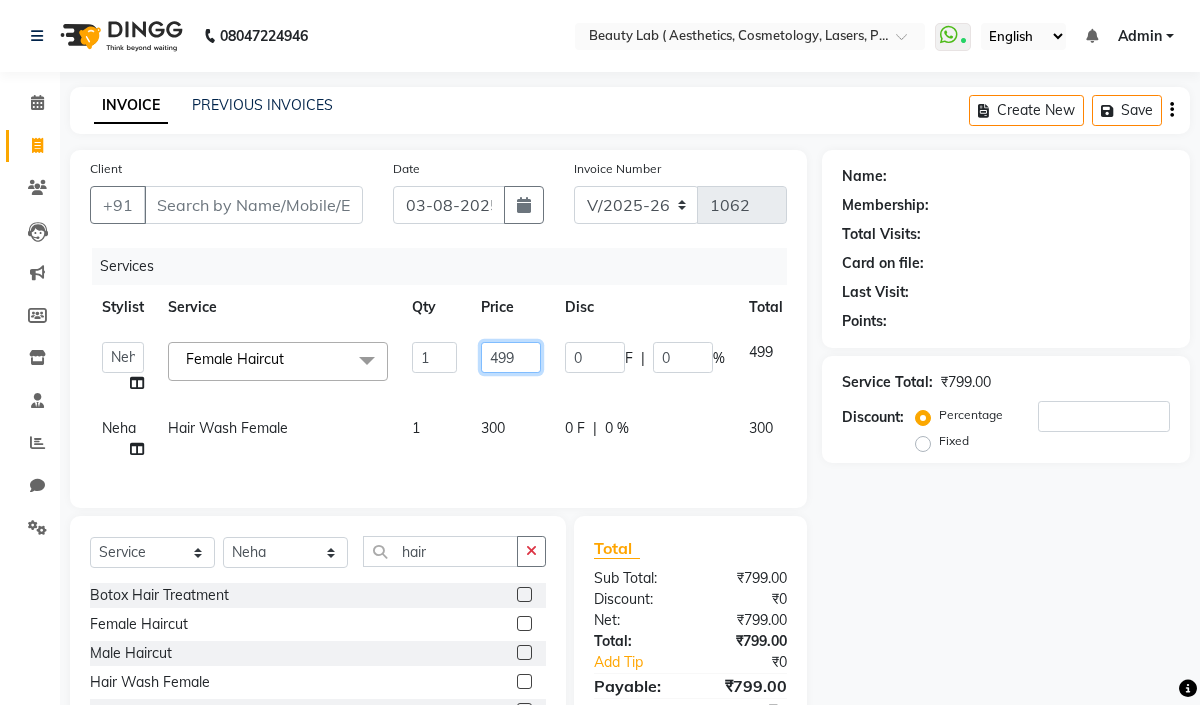 click on "499" 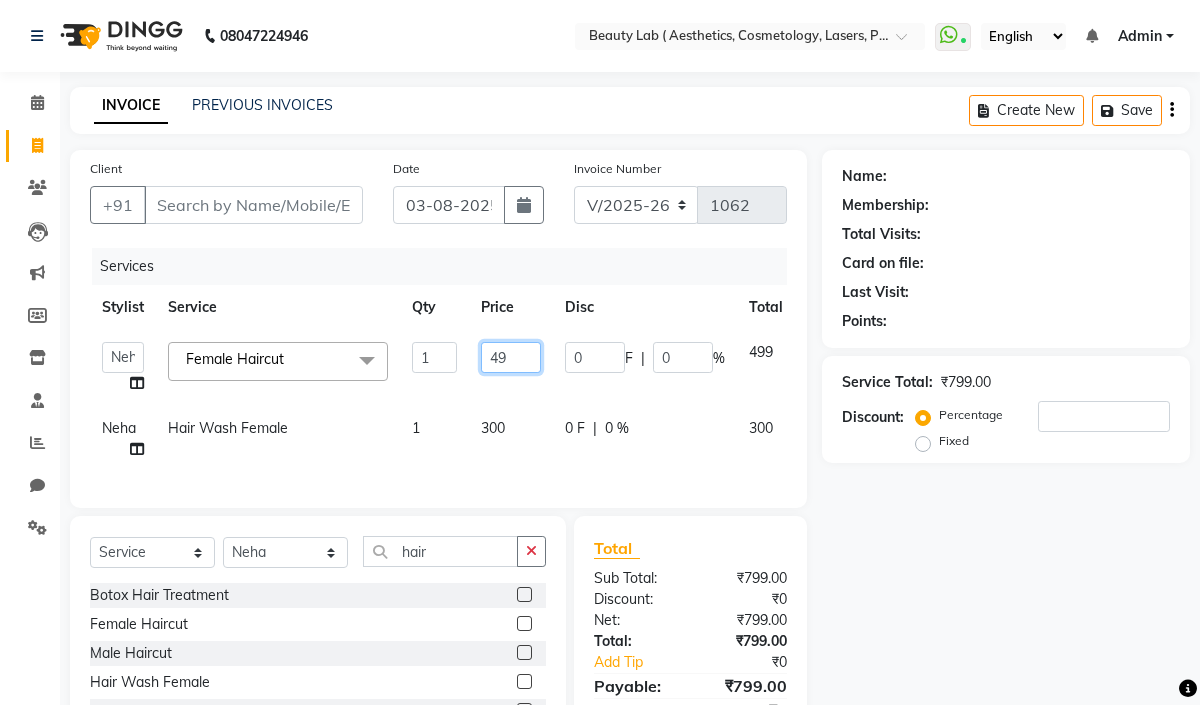 type on "4" 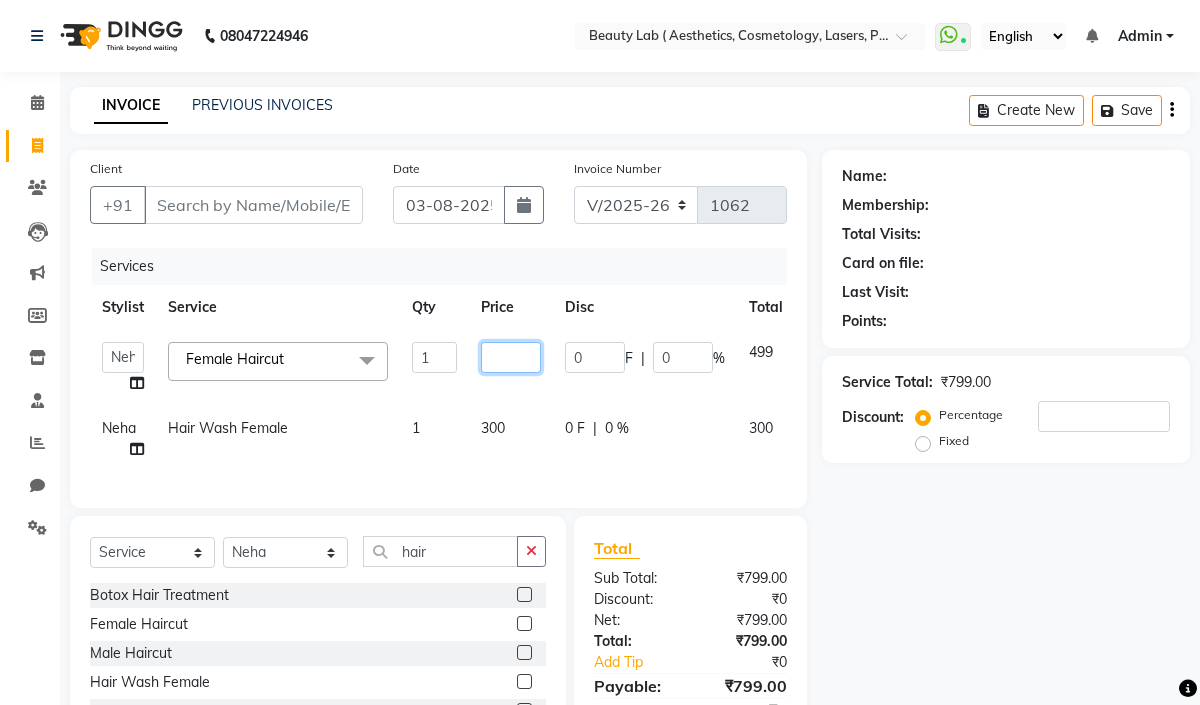 type on "4" 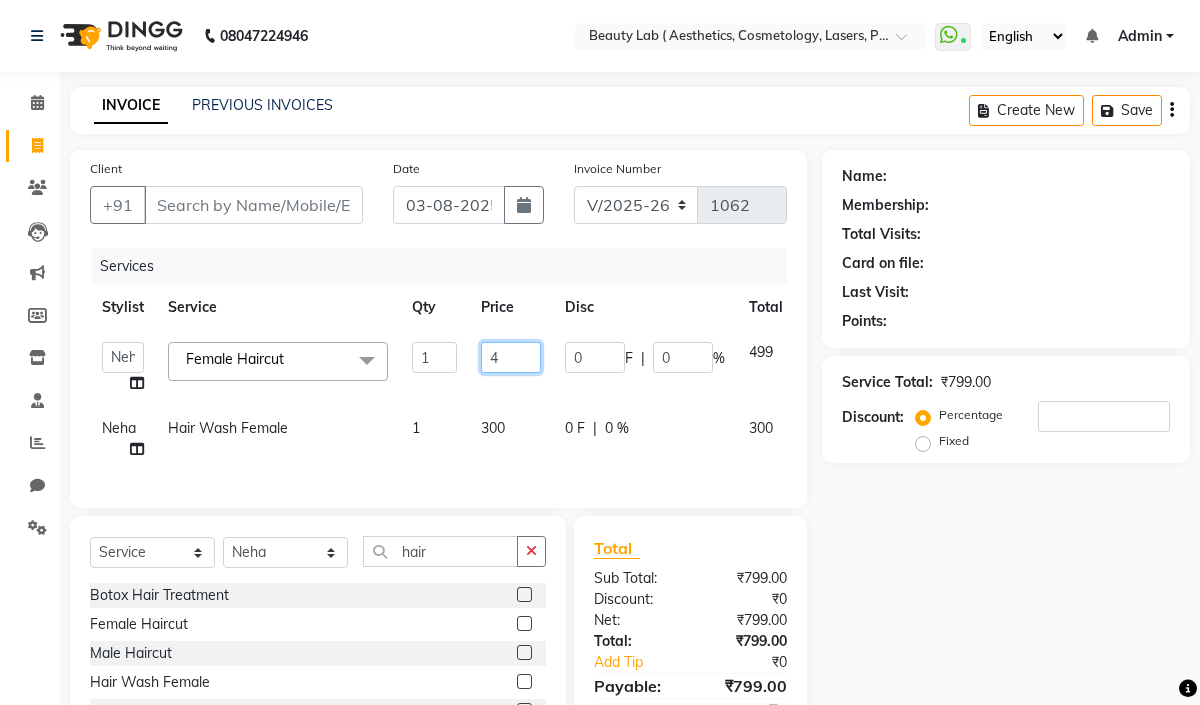 type 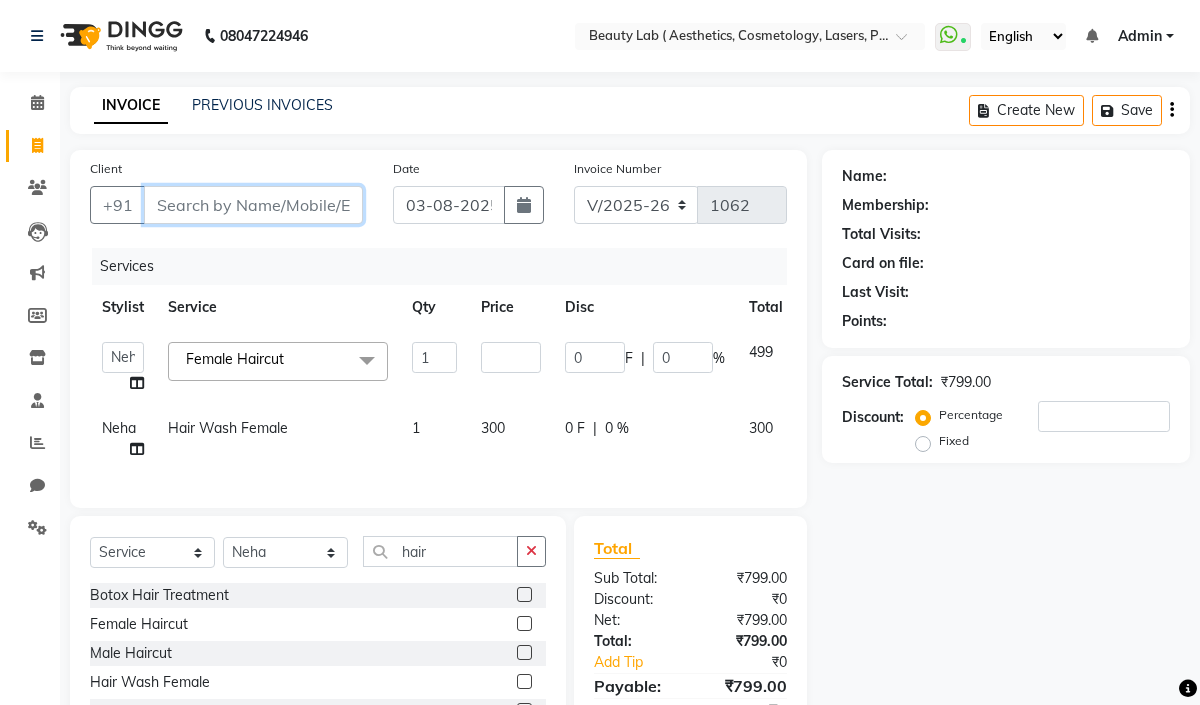 click on "Client" at bounding box center [253, 205] 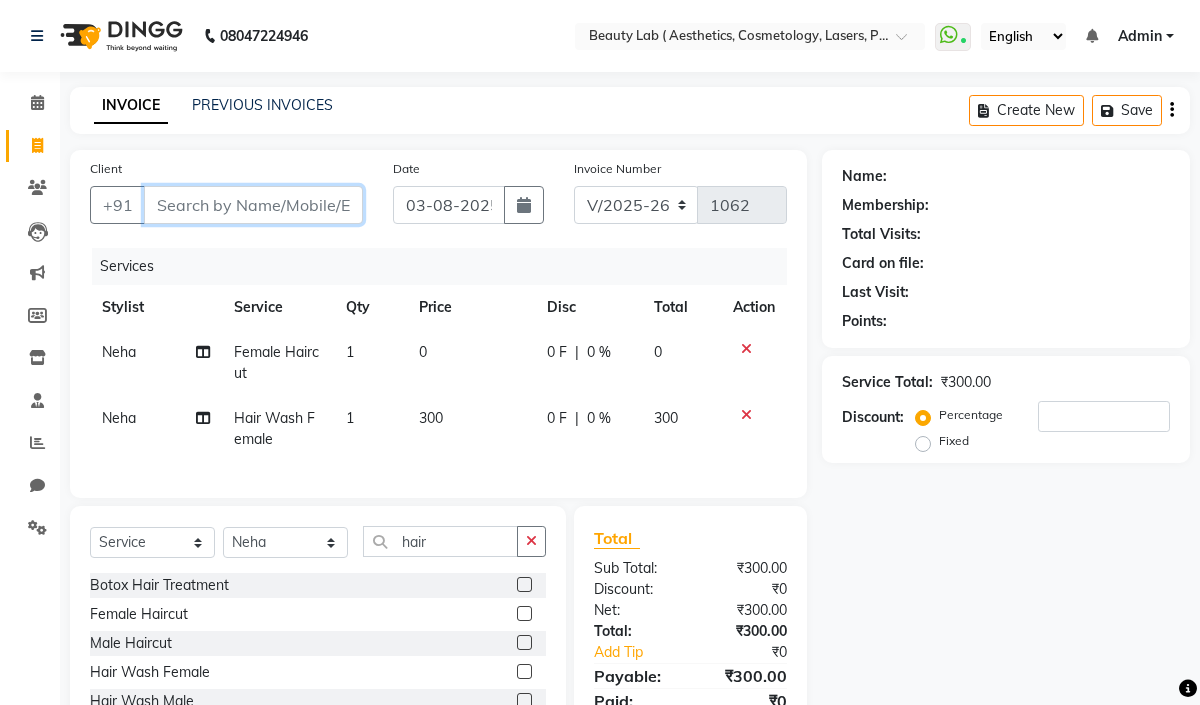 type on "8" 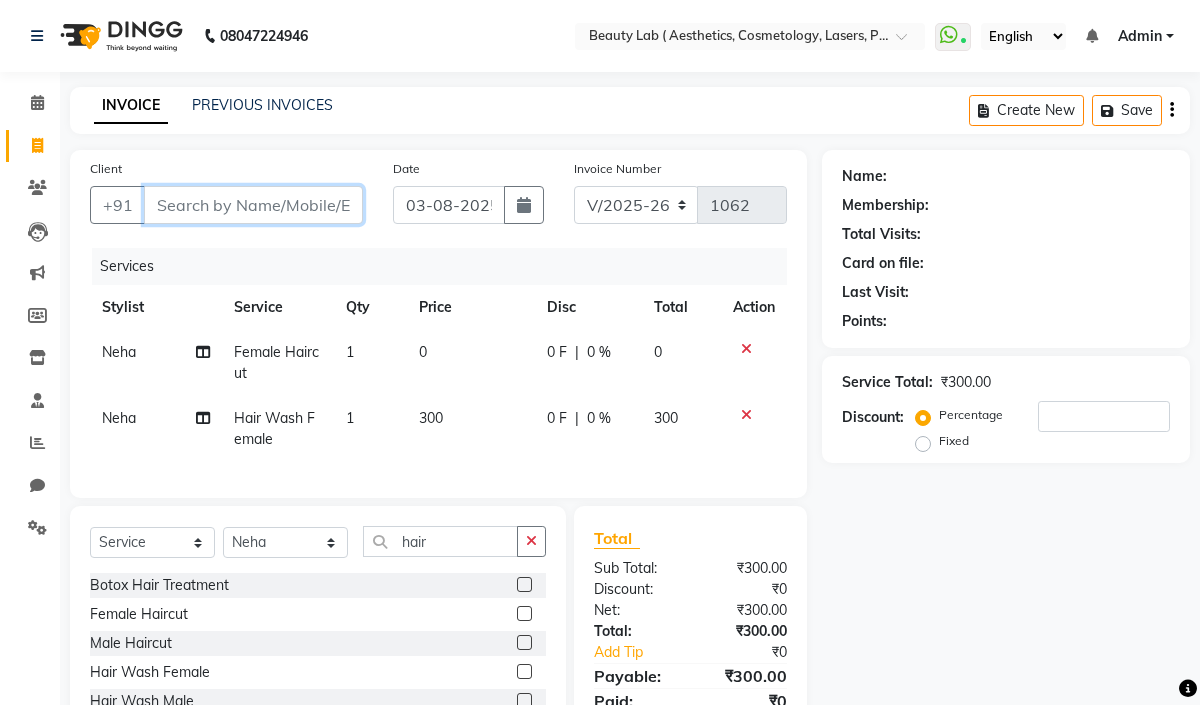 type on "0" 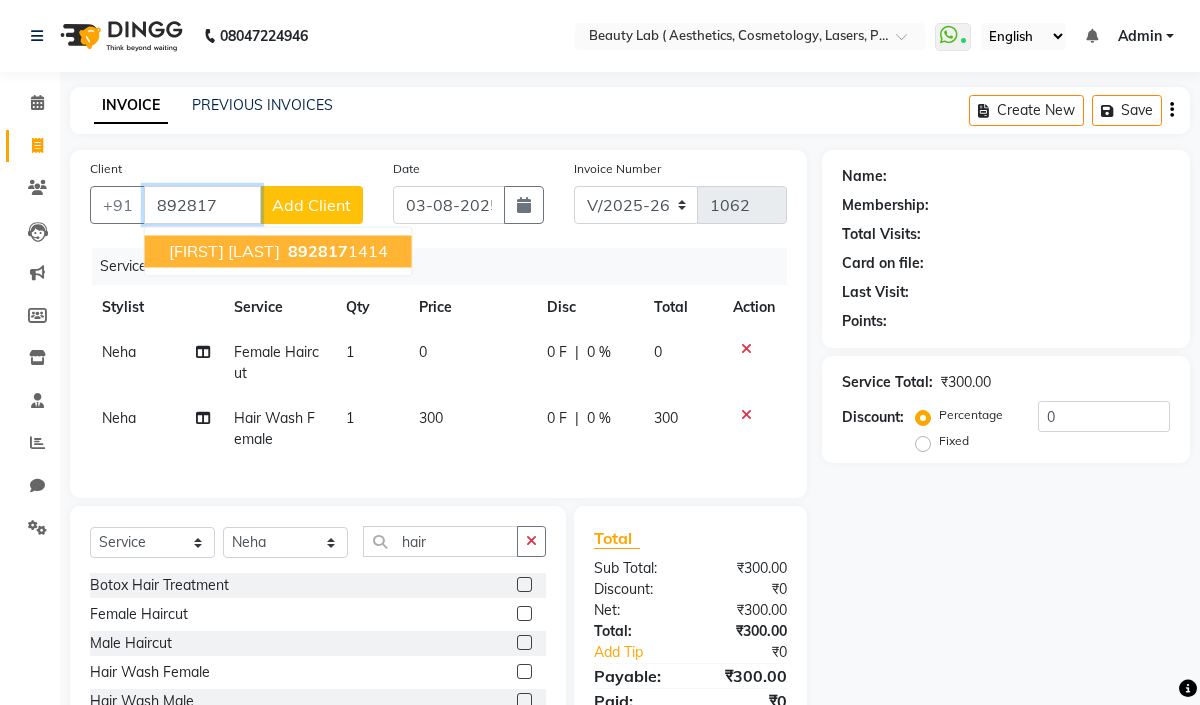type on "892817" 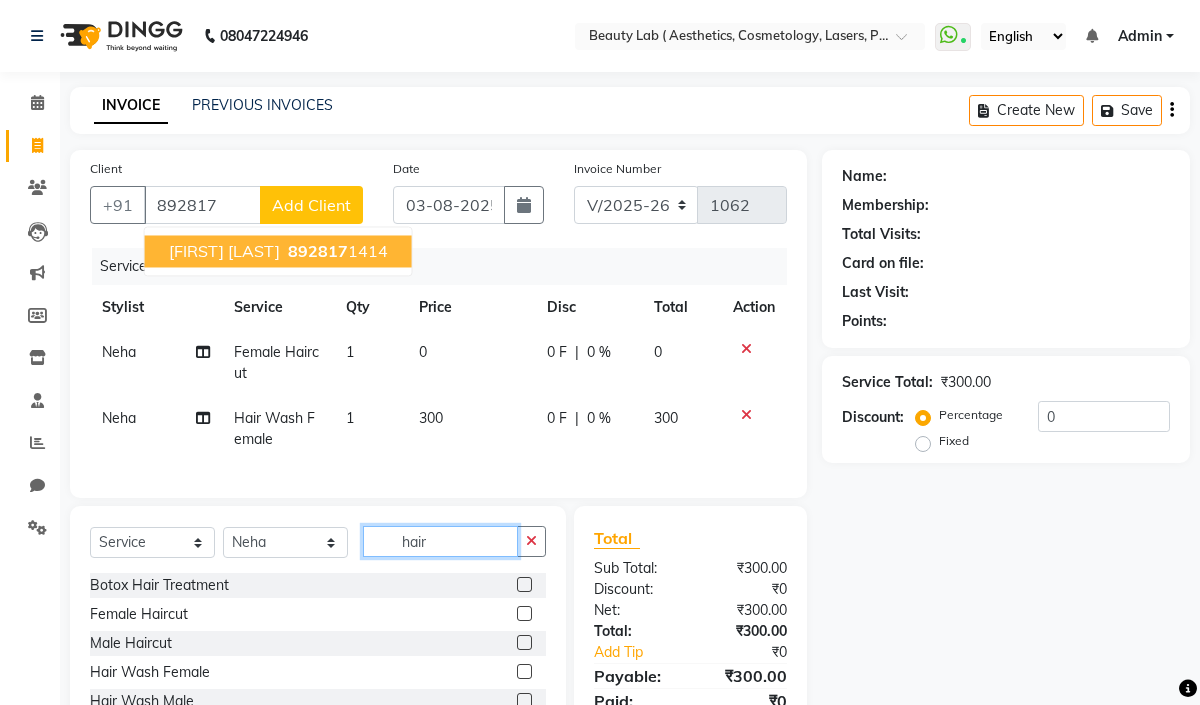 click on "hair" 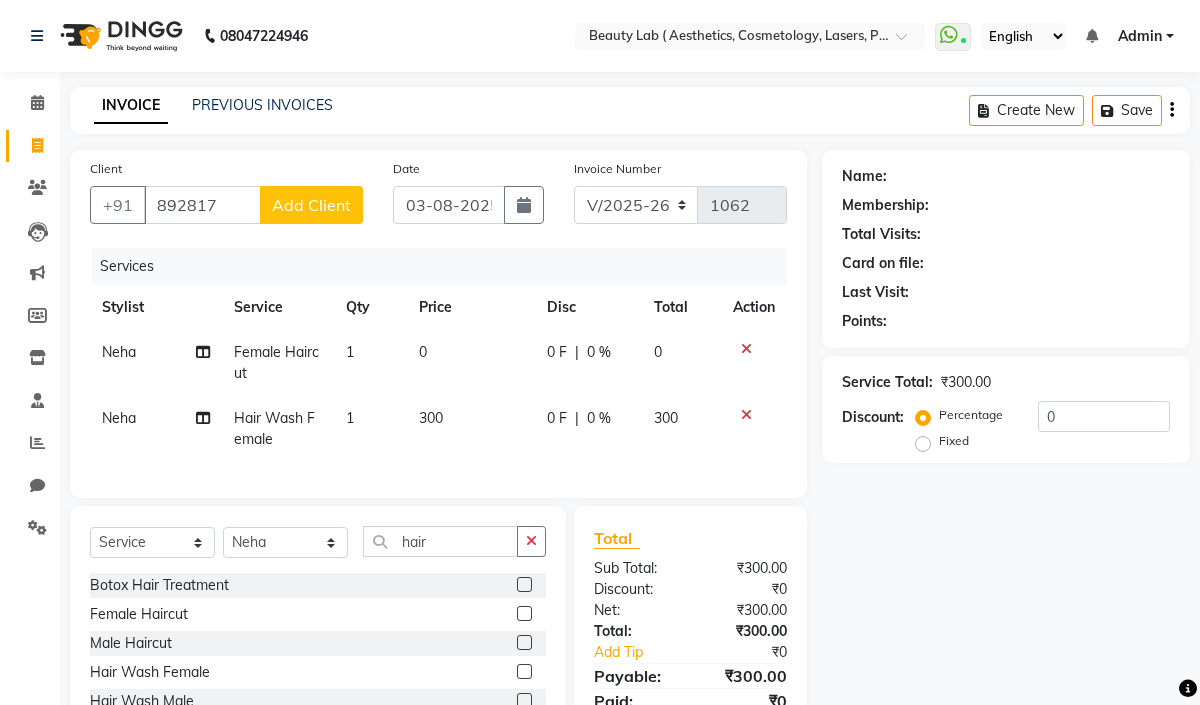 click on "0" 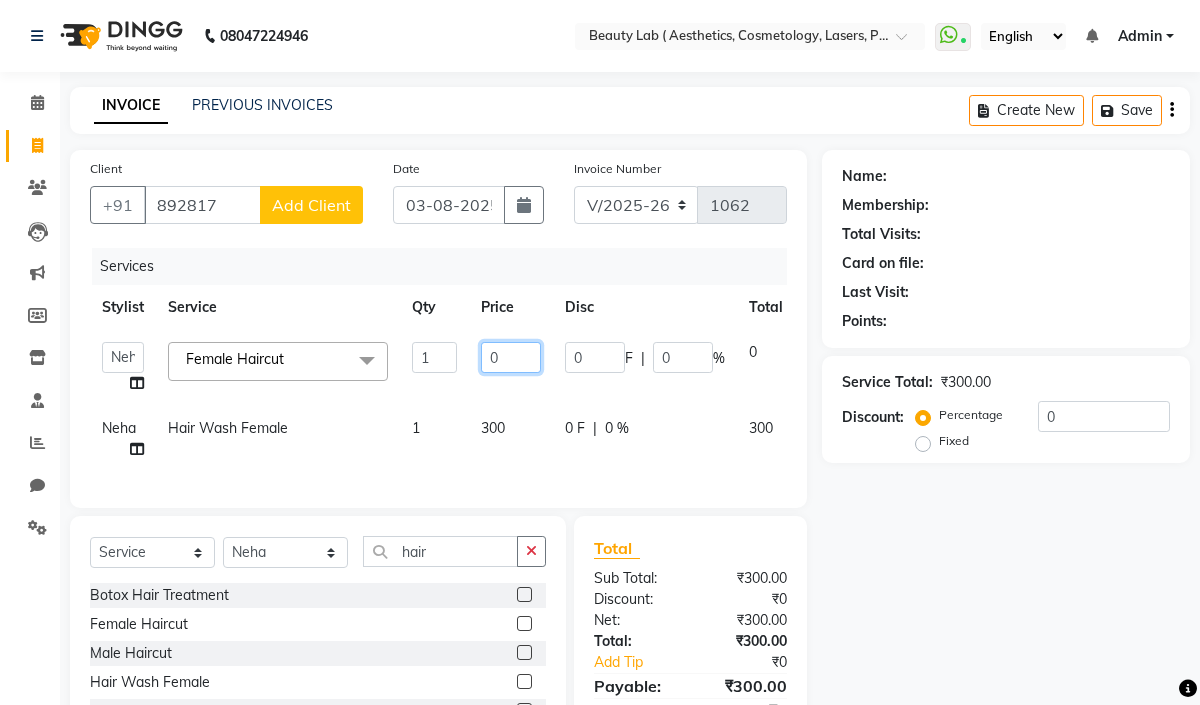 click on "0" 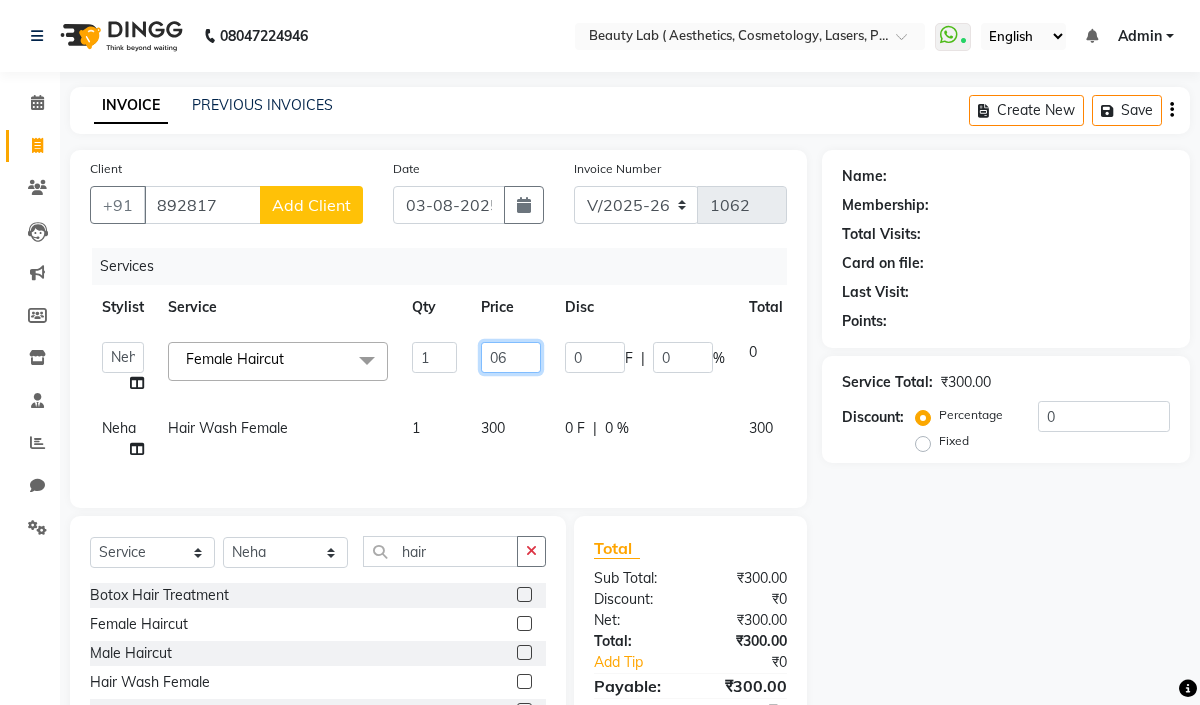 type on "0" 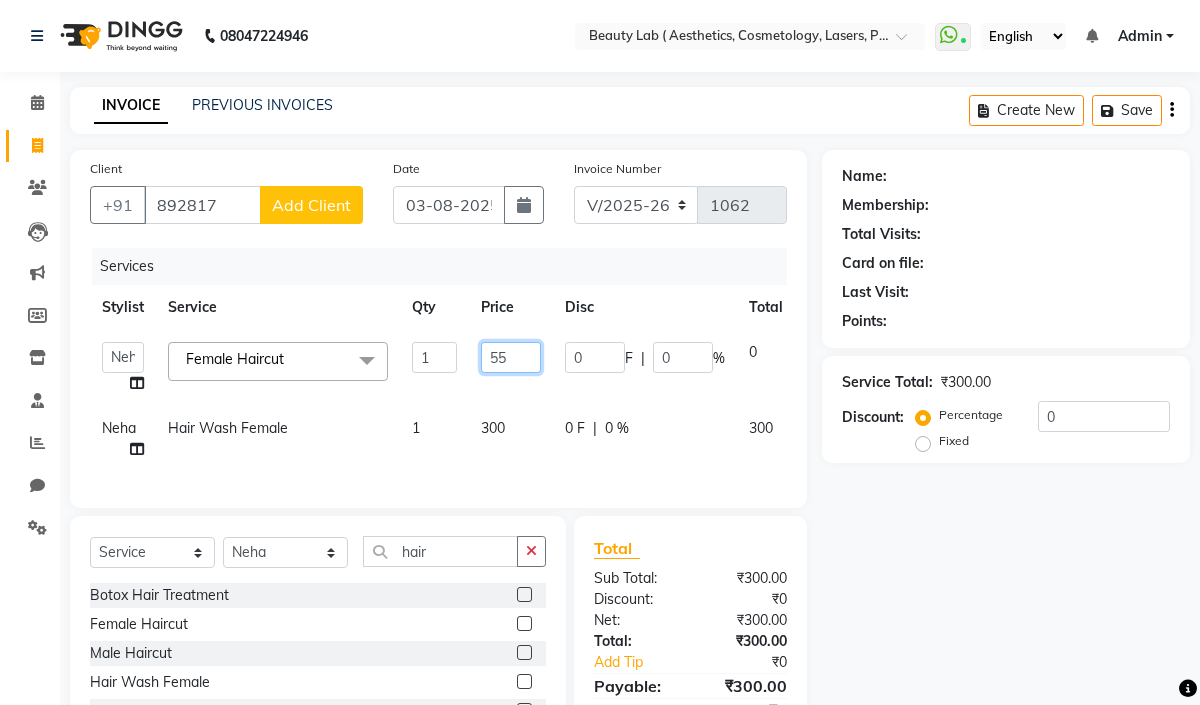 type on "550" 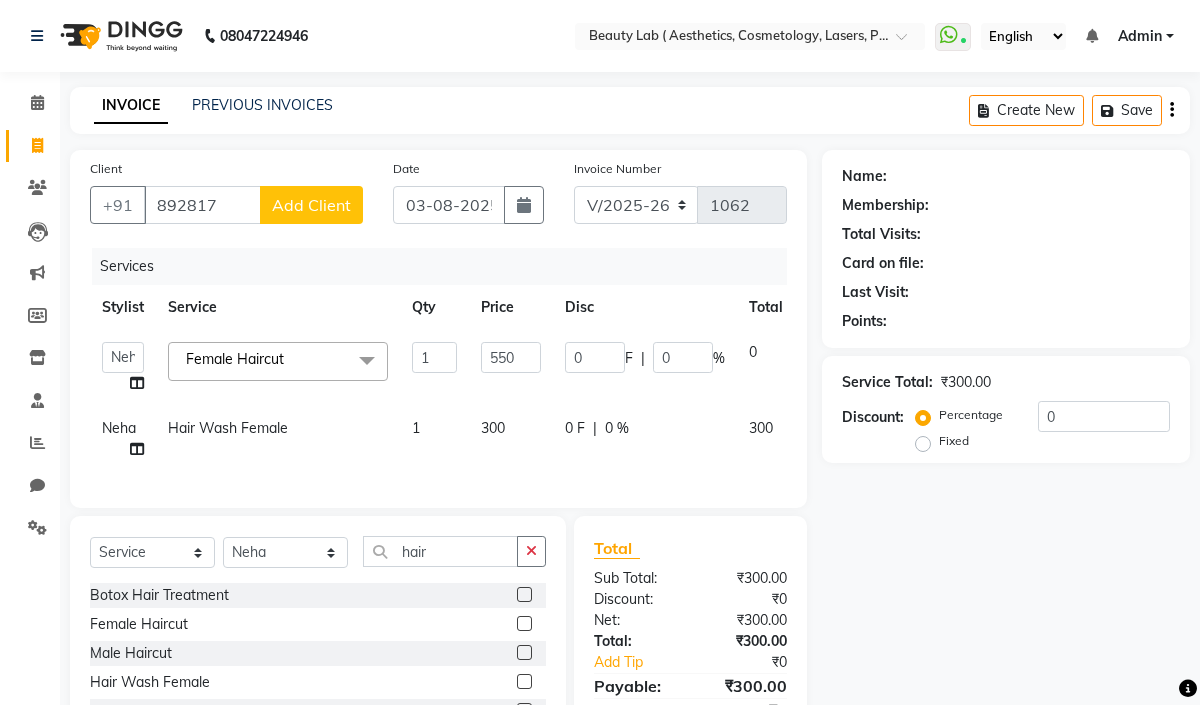 click on "Services Stylist Service Qty Price Disc Total Action  Arbaaz patel   deepak   jayesh   monali   Neha   Nilesh   nishu    sarika parmar  Female Haircut  x Brazilian bond builder B3 Plex Treatment Olaplex treatment Premium Nanoplastia Organic Nanoplastia Botox Hair Treatment keratin Treatment loreal smoothening Female Haircut Male Haircut Beard shave Hair Wash Female Hair Wash Male Male Haircut - long hair Hair cut Female - Trim flicks cut blow dry Global color female Global High lifting color Classic Highlights (No Bleach) Classic Highlights (Prelight+toning) Baby Lights  Teasy Lights Balayage ( Any) Global color male  Global Color Male - ammonia free Patch test - color Root Touch Up beard color Loreal Basic Spa Marrocan Gold Spa Botox Hair Retention Spa Nashi Argan Ritual Spa Nashi Argan Ritual Spa Olaplex Spa Brazilian Bond Builder B3 Spa Oil Head massage Loreal Basic Hair Spa Keratin Hair Spa Olaplex Spa Advance dandruff treatment Basic Hydrafacial Platinum glow hydrafacial Beauty Lbs Signature Facial 1 0" 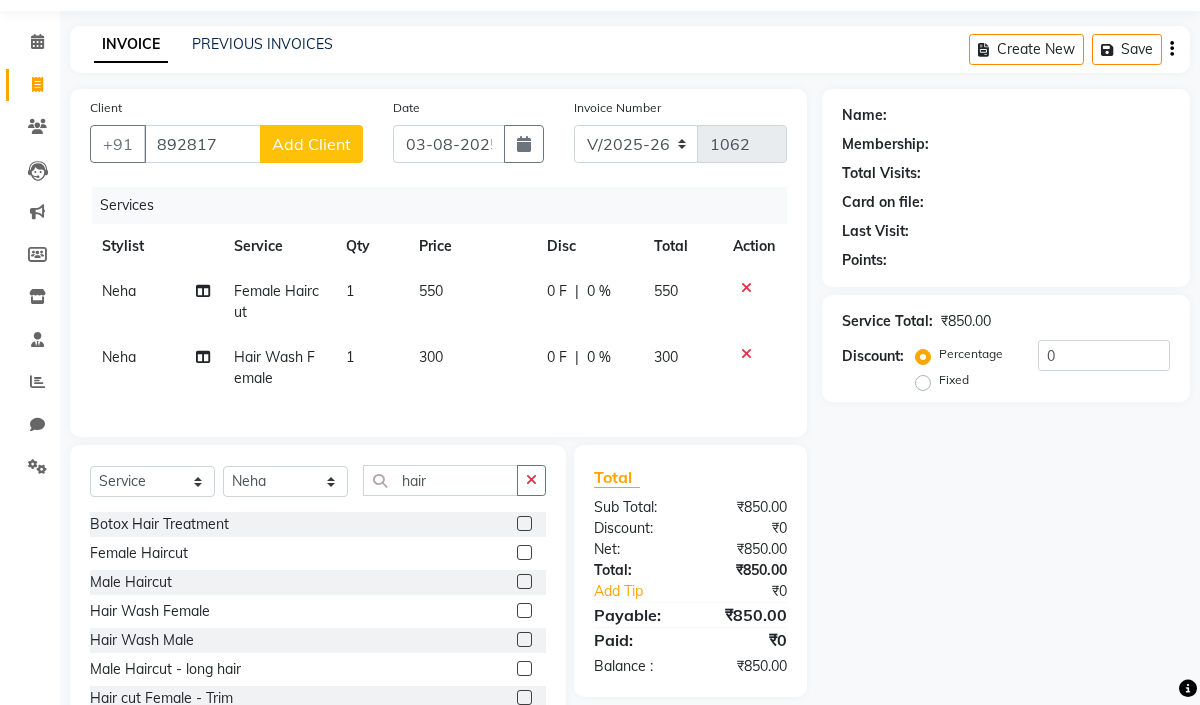 scroll, scrollTop: 133, scrollLeft: 0, axis: vertical 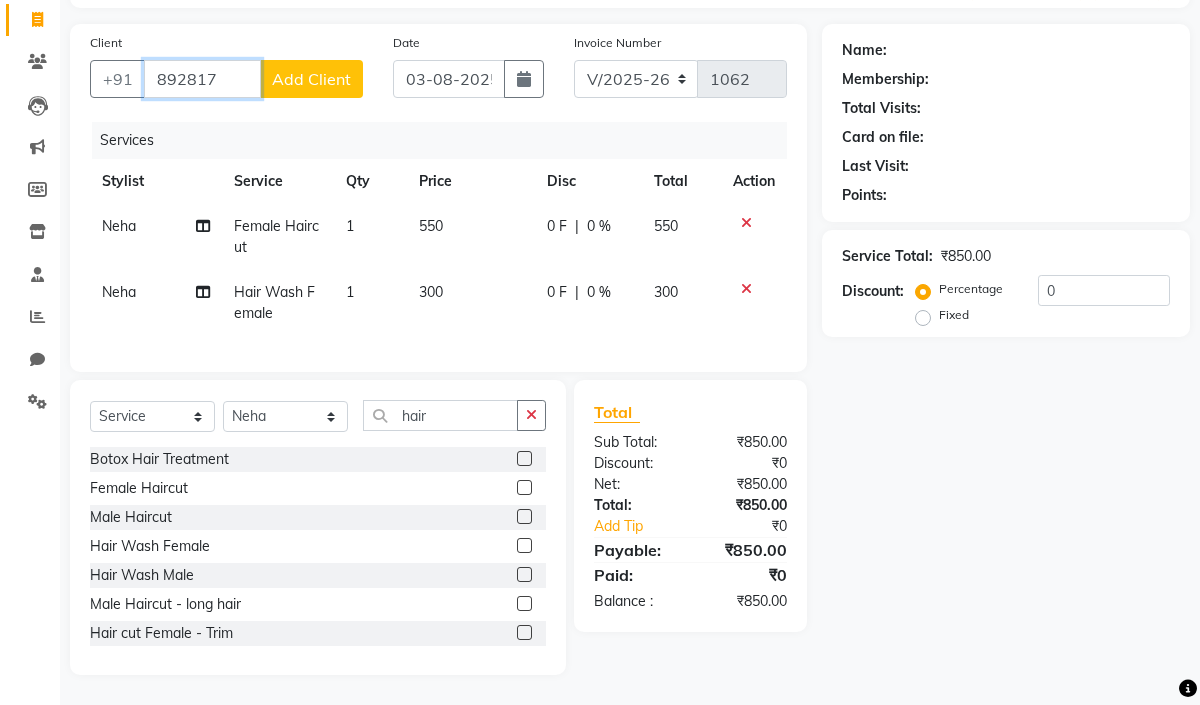 click on "892817" at bounding box center [202, 79] 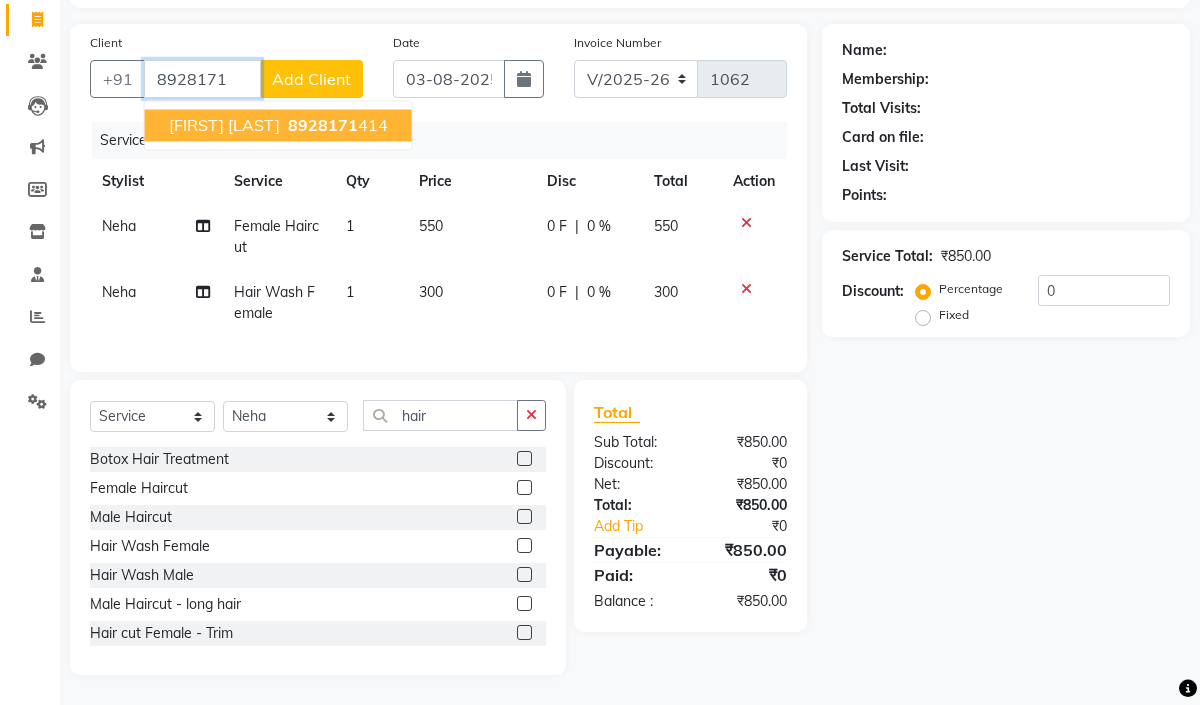 click on "bisma sayyed" at bounding box center [224, 125] 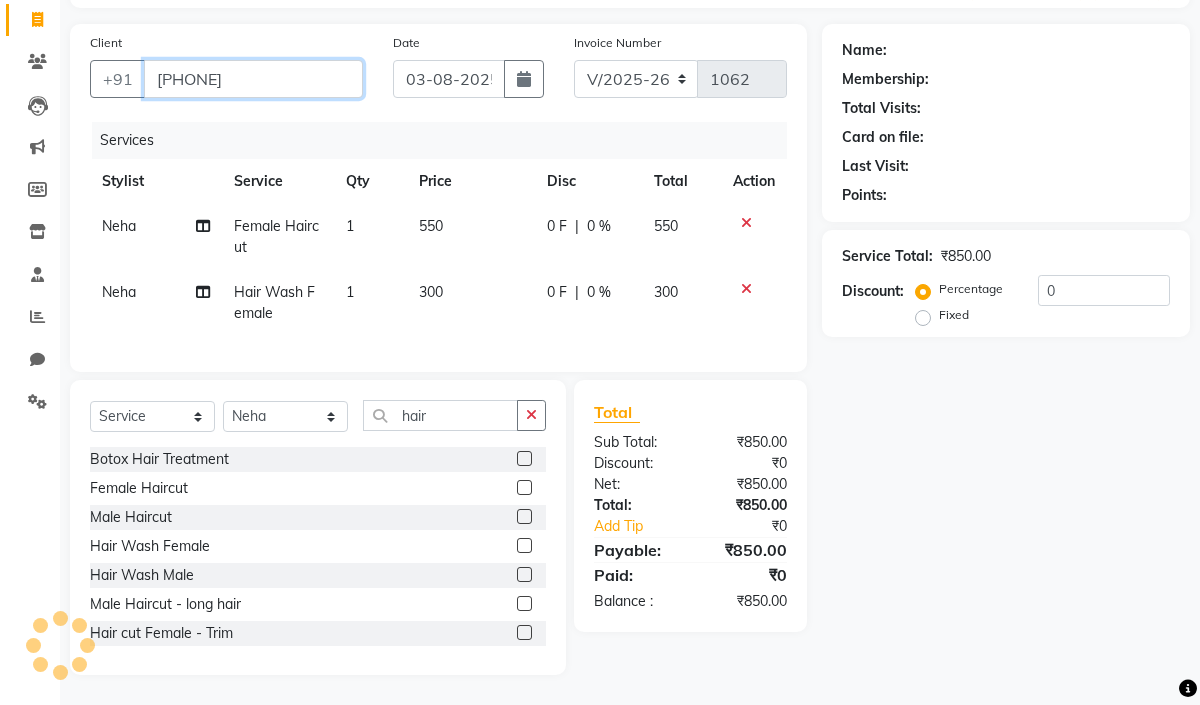 type on "[PHONE]" 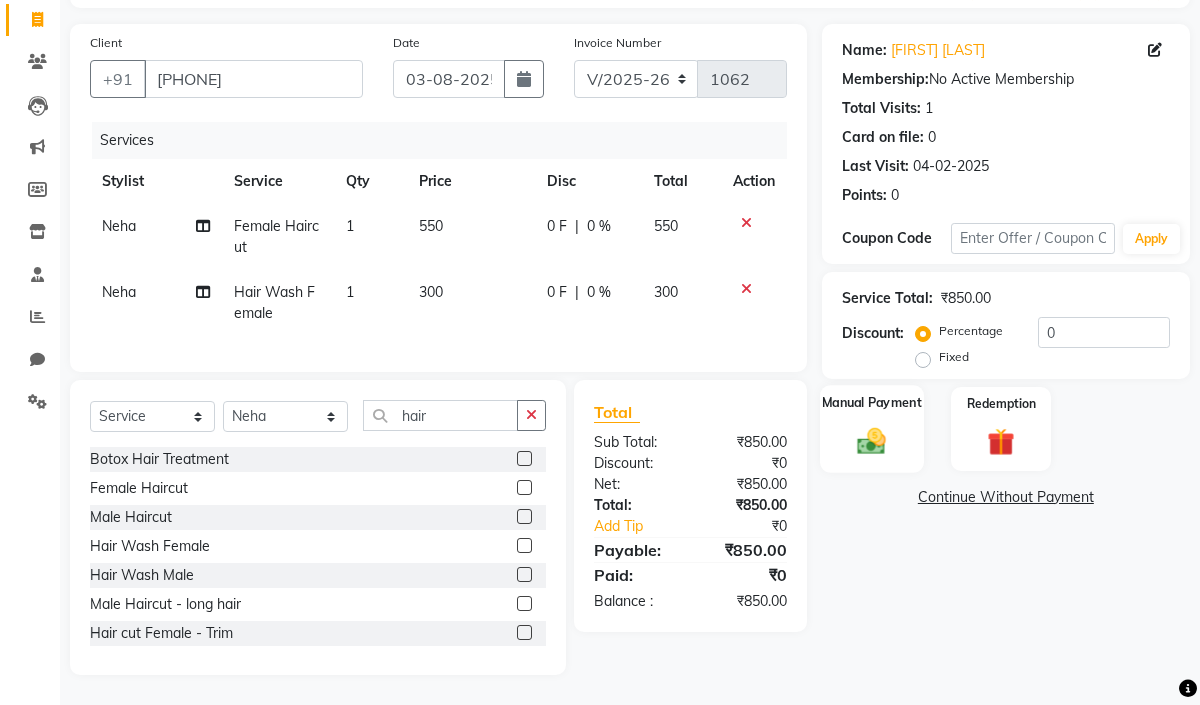 click on "Manual Payment" 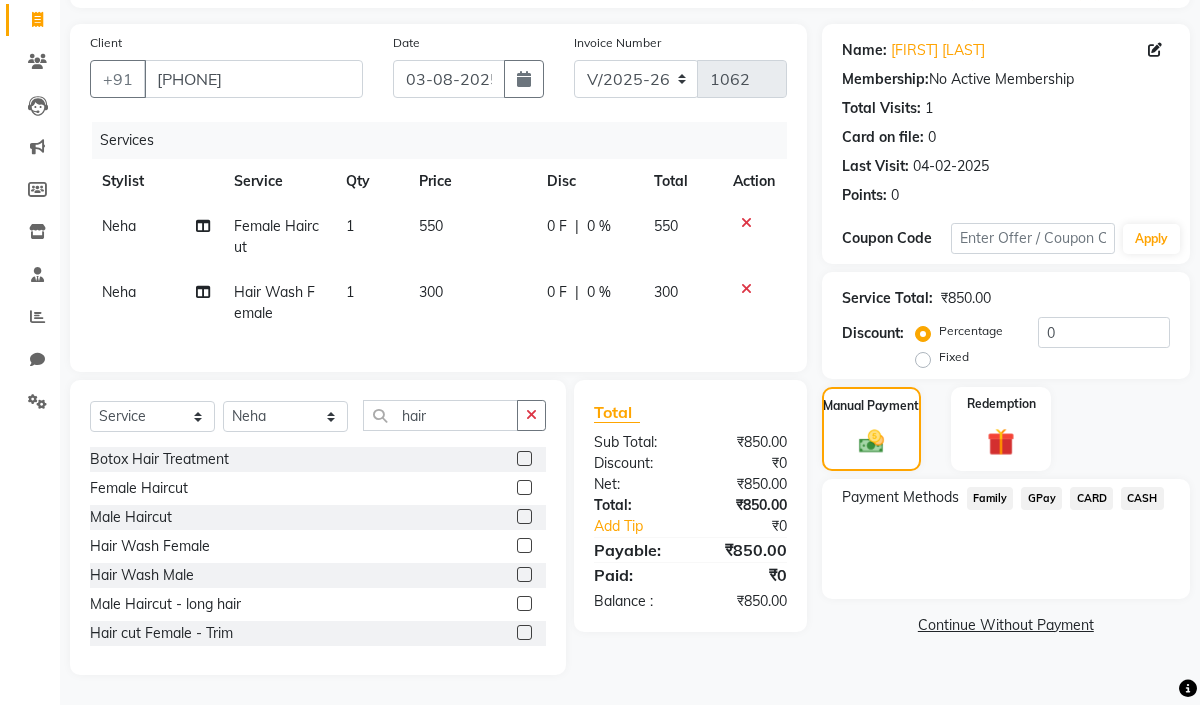 click on "GPay" 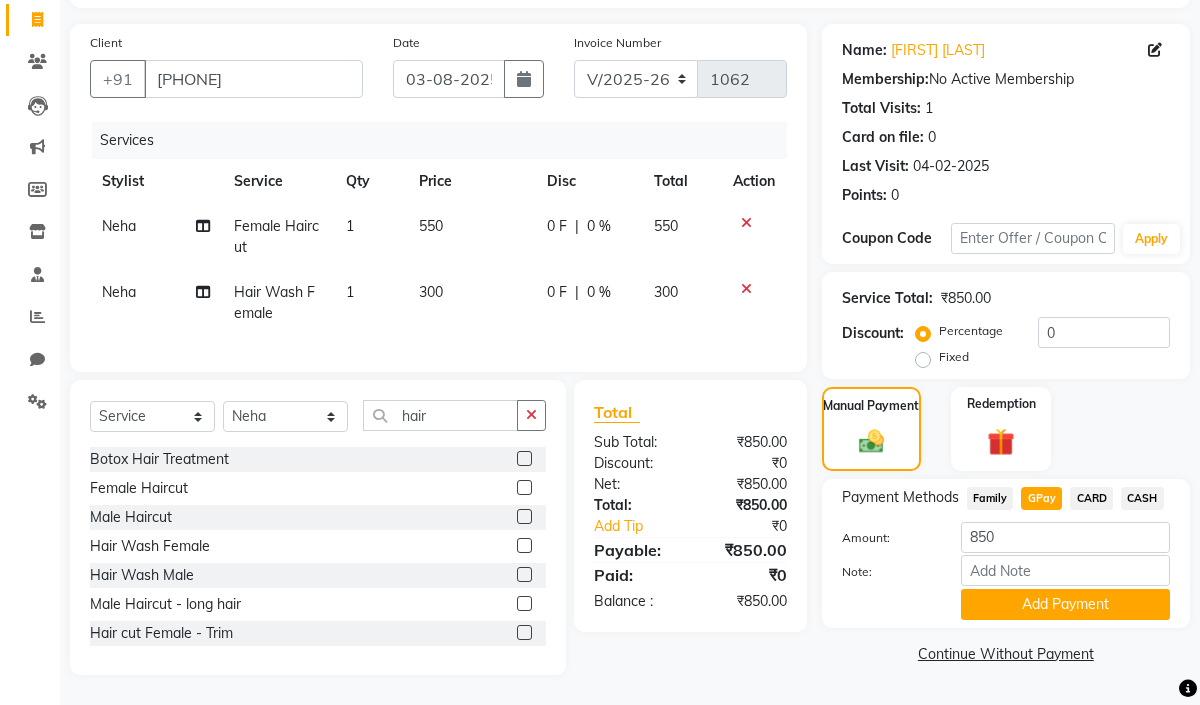 scroll, scrollTop: 146, scrollLeft: 0, axis: vertical 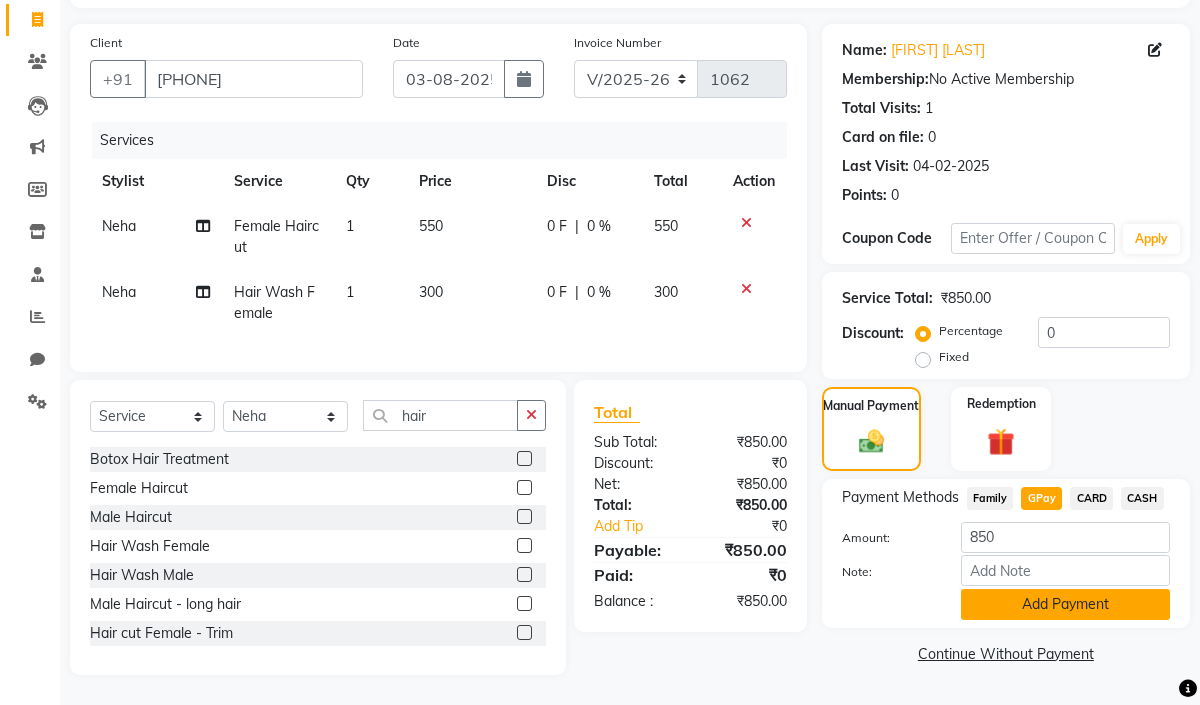 click on "Add Payment" 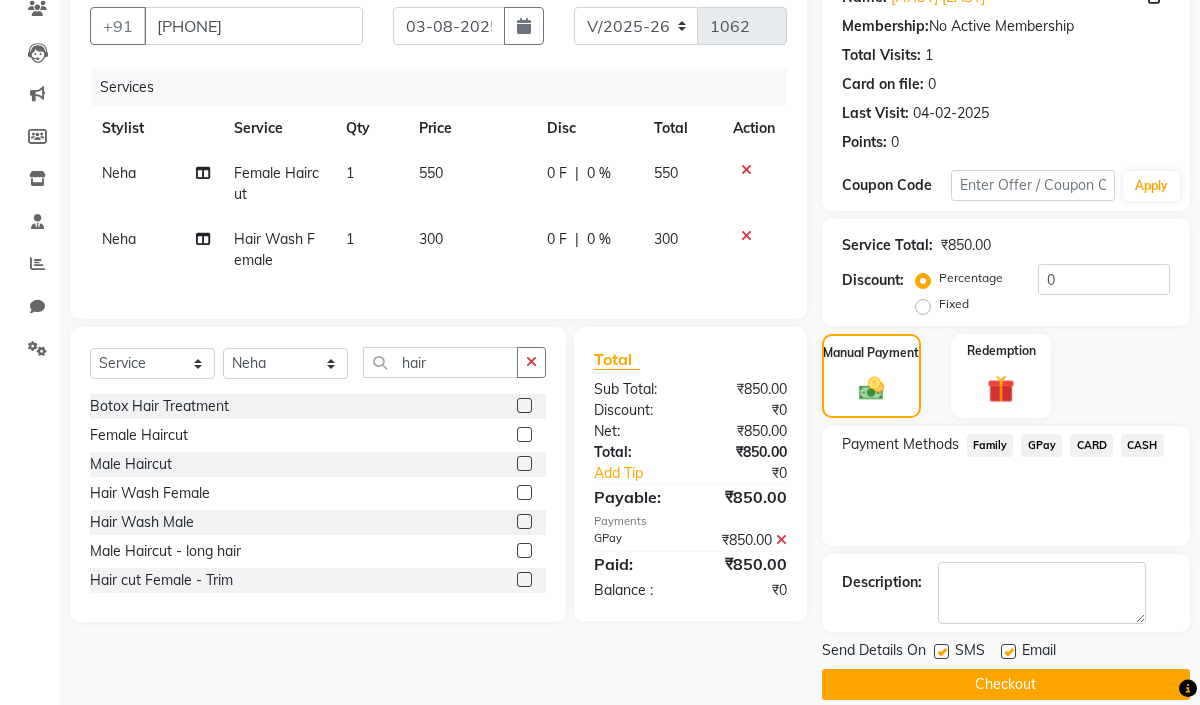 scroll, scrollTop: 203, scrollLeft: 0, axis: vertical 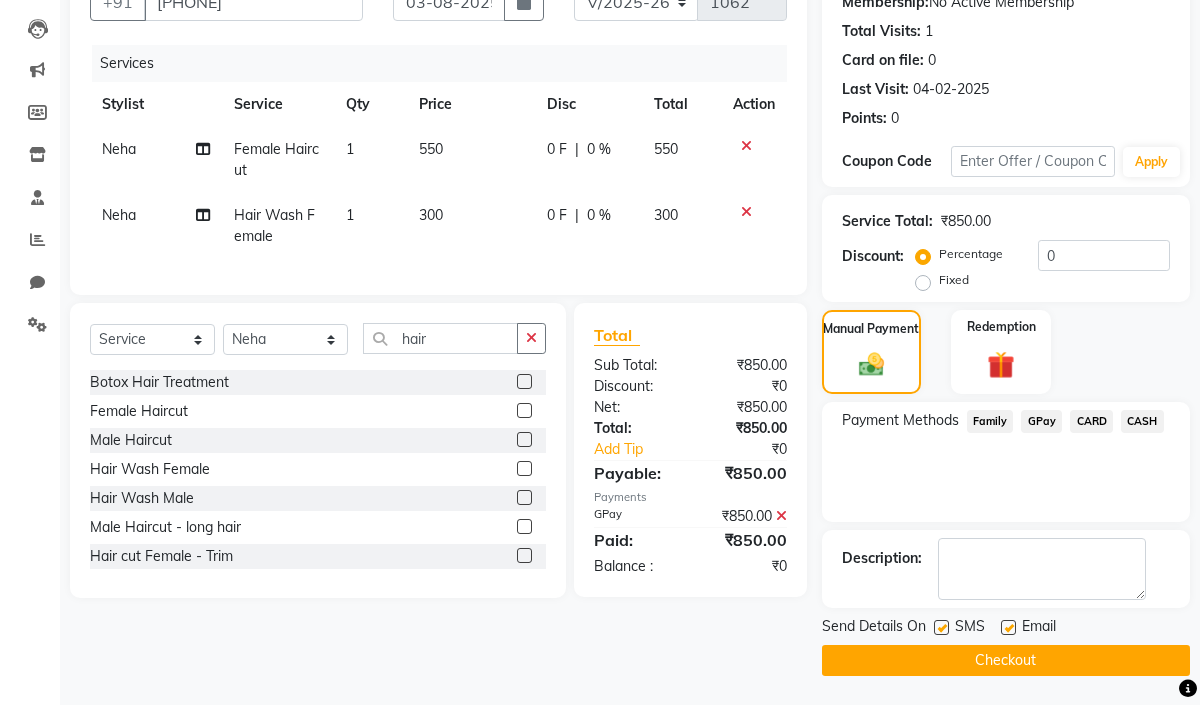 click on "Checkout" 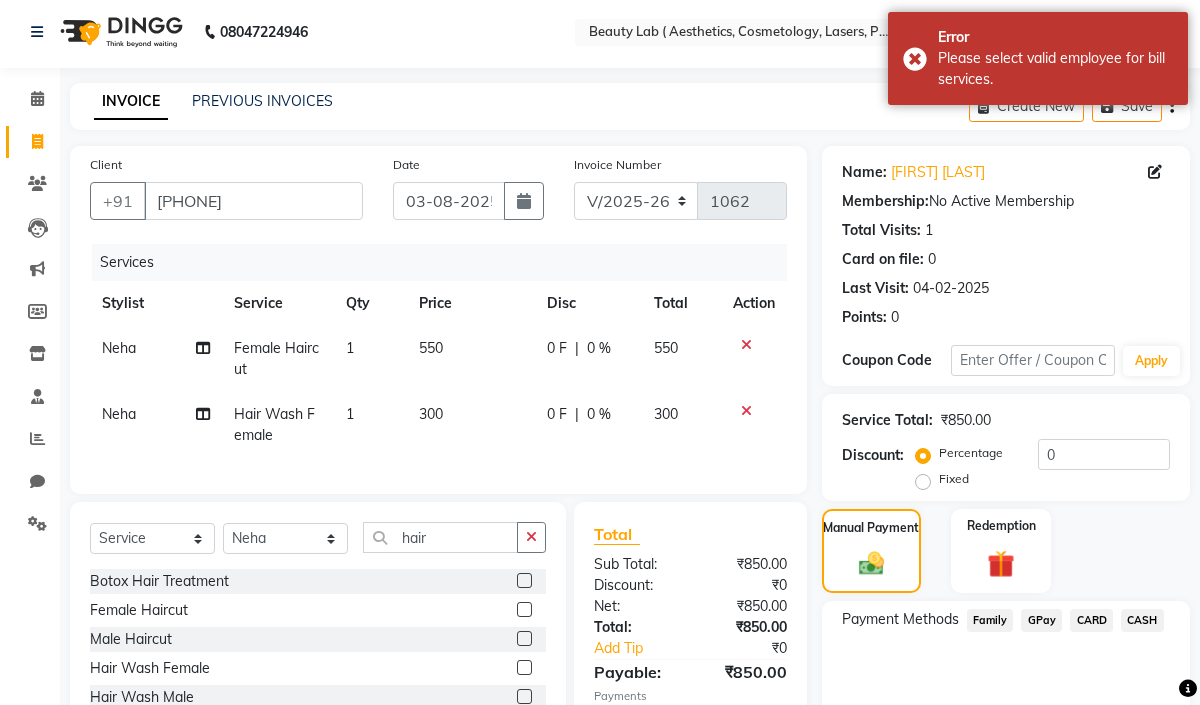 scroll, scrollTop: 0, scrollLeft: 0, axis: both 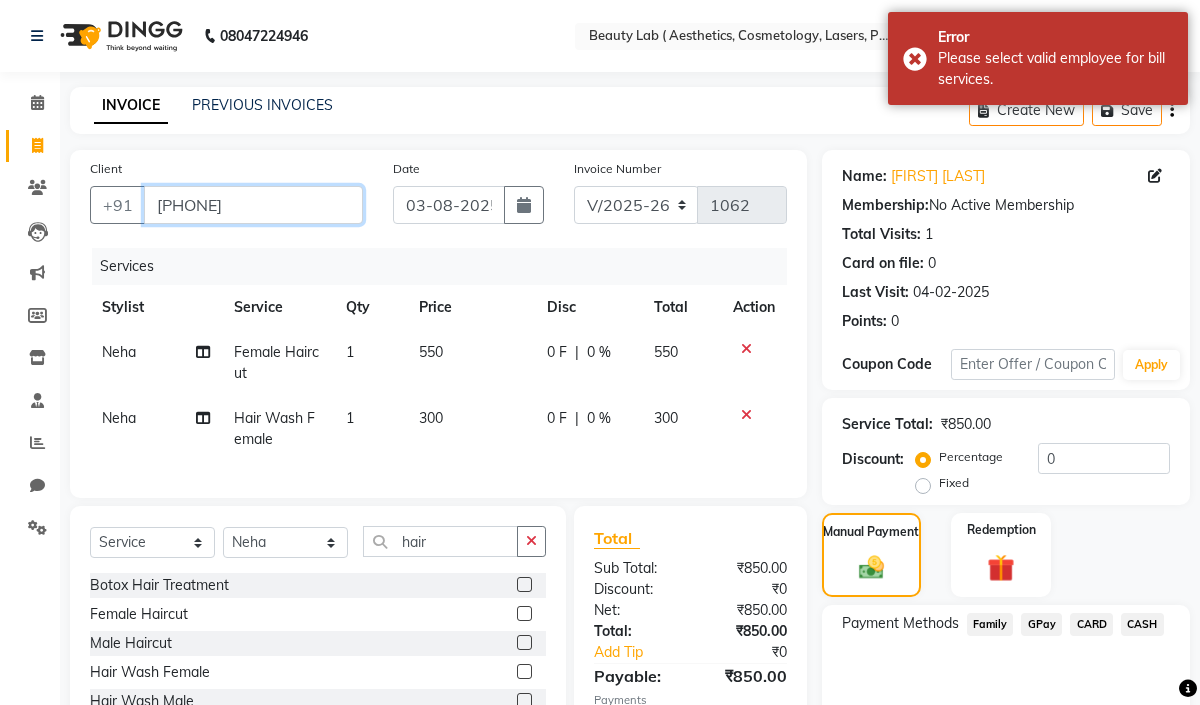 click on "[PHONE]" at bounding box center (253, 205) 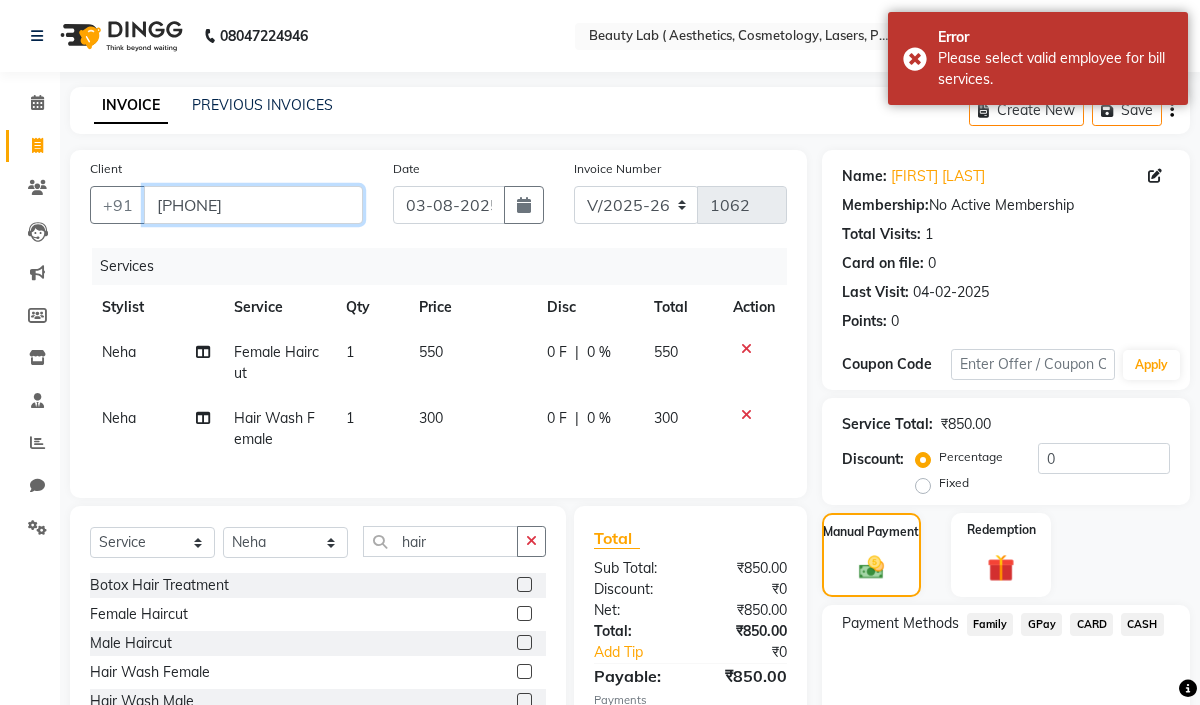 click on "[PHONE]" at bounding box center [253, 205] 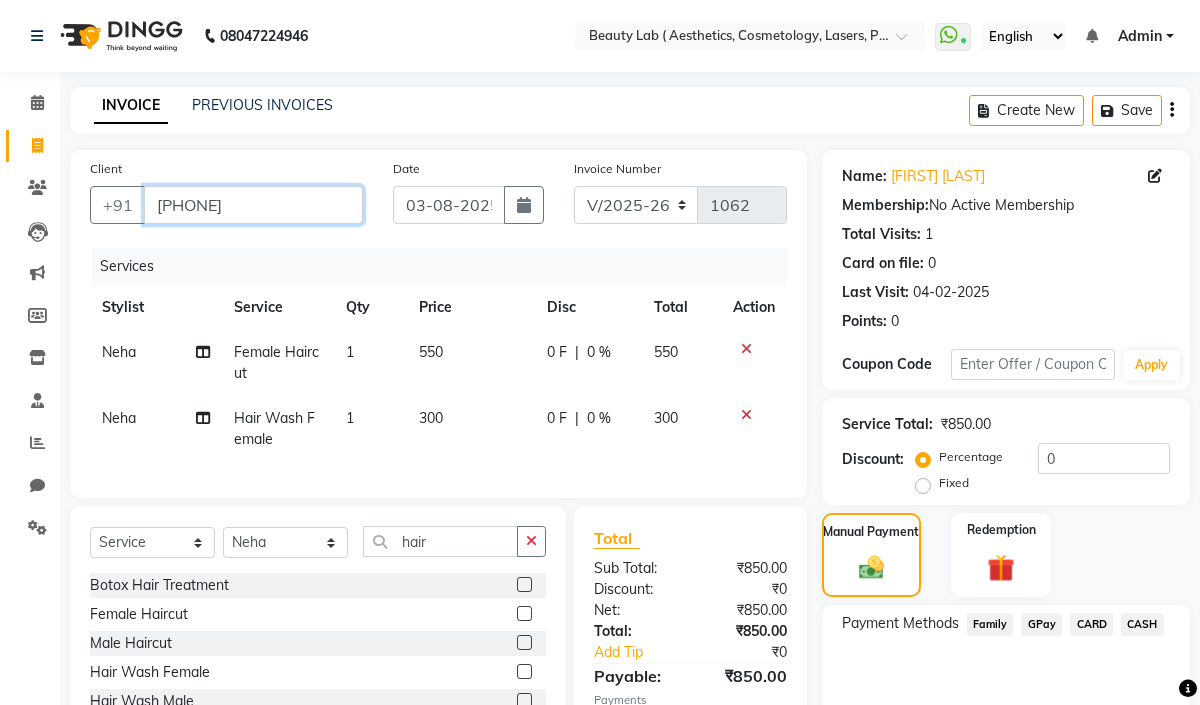 click on "[PHONE]" at bounding box center (253, 205) 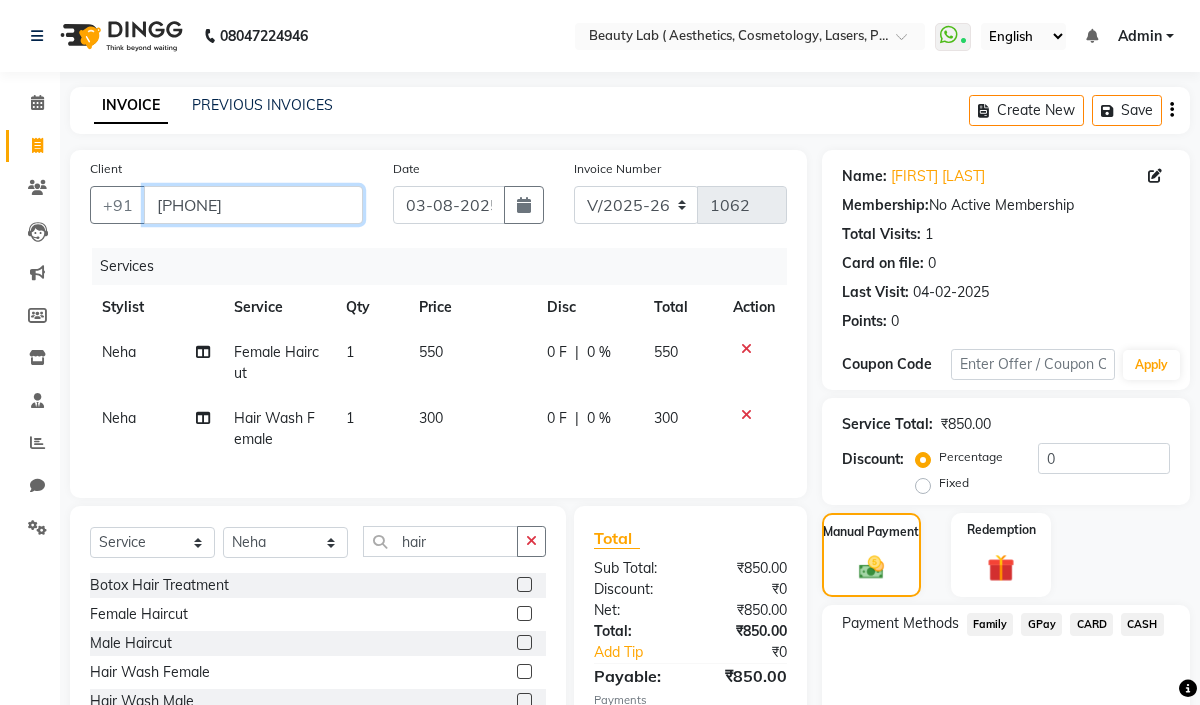click on "[PHONE]" at bounding box center (253, 205) 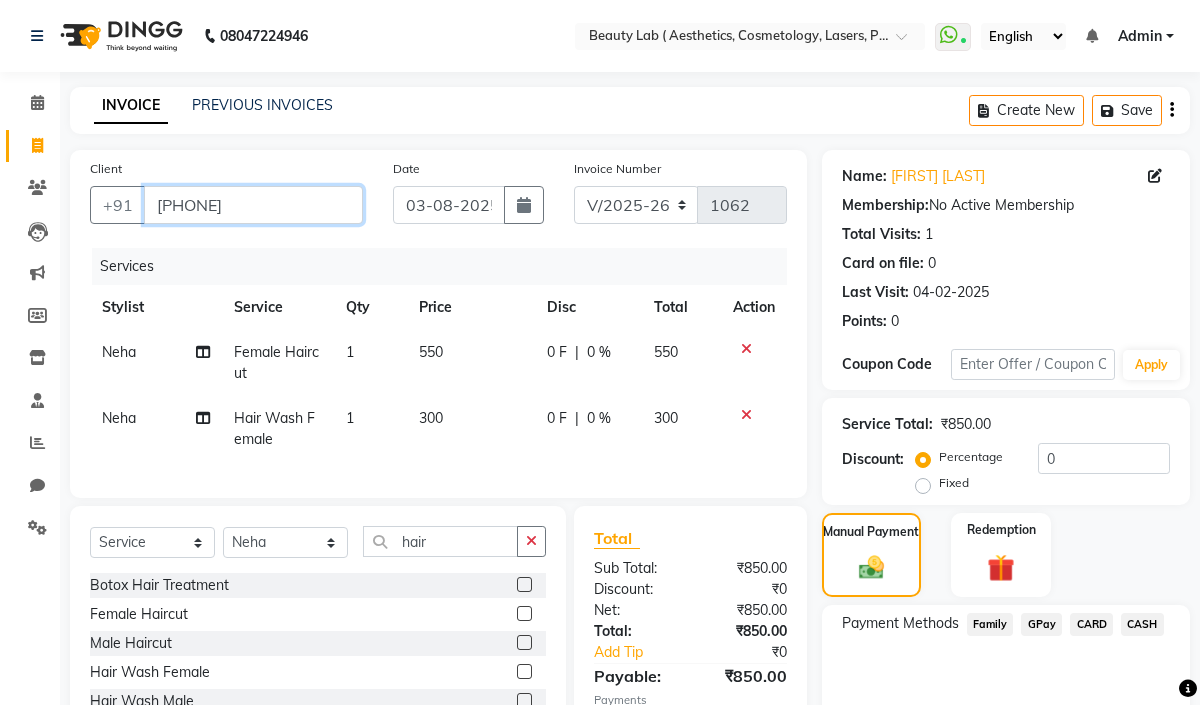 click on "[PHONE]" at bounding box center [253, 205] 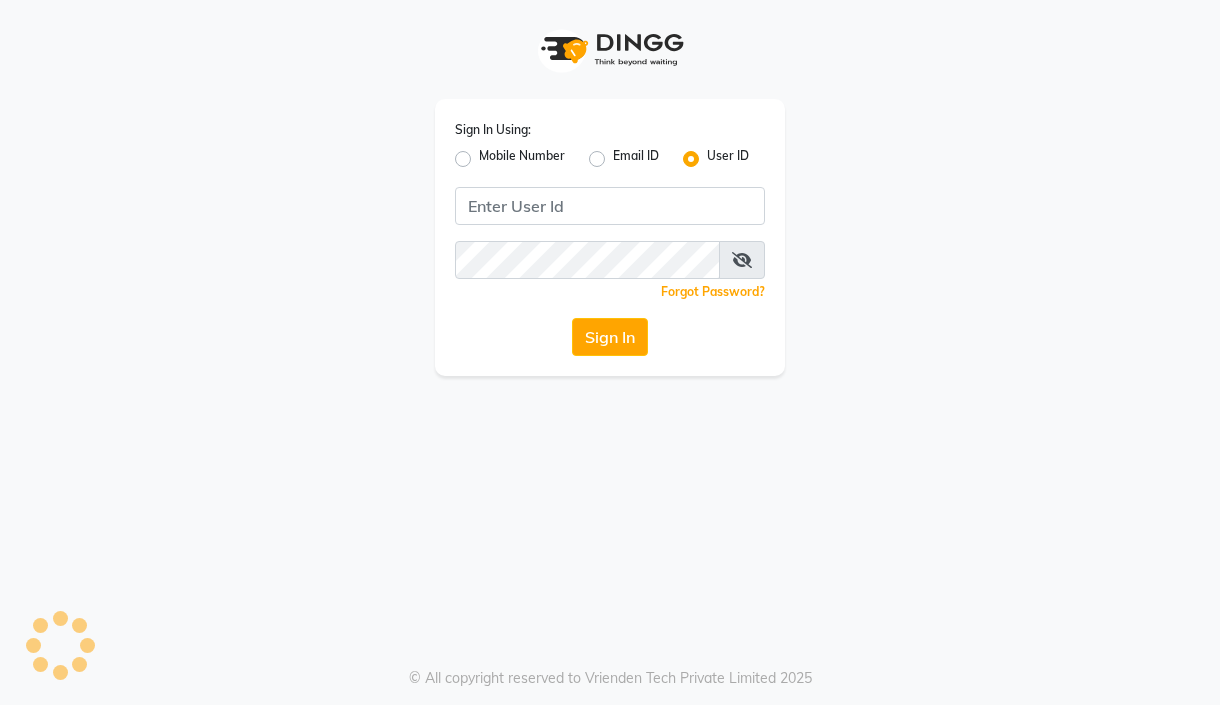 scroll, scrollTop: 0, scrollLeft: 0, axis: both 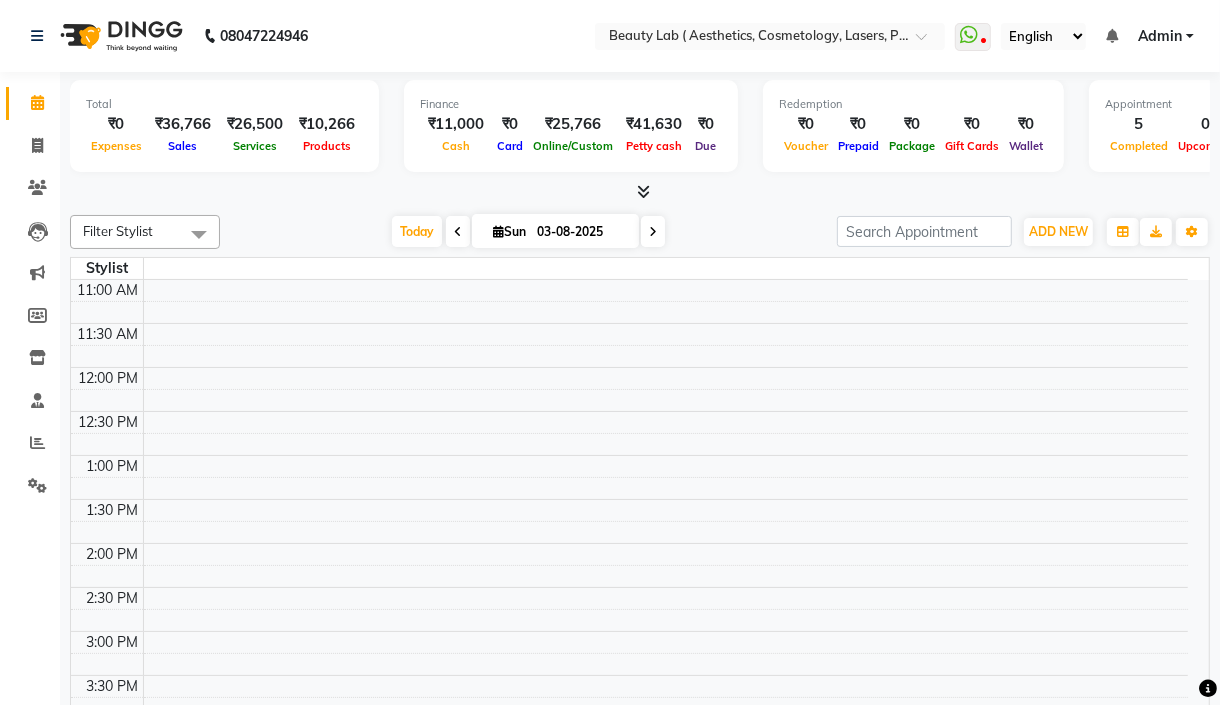 select on "en" 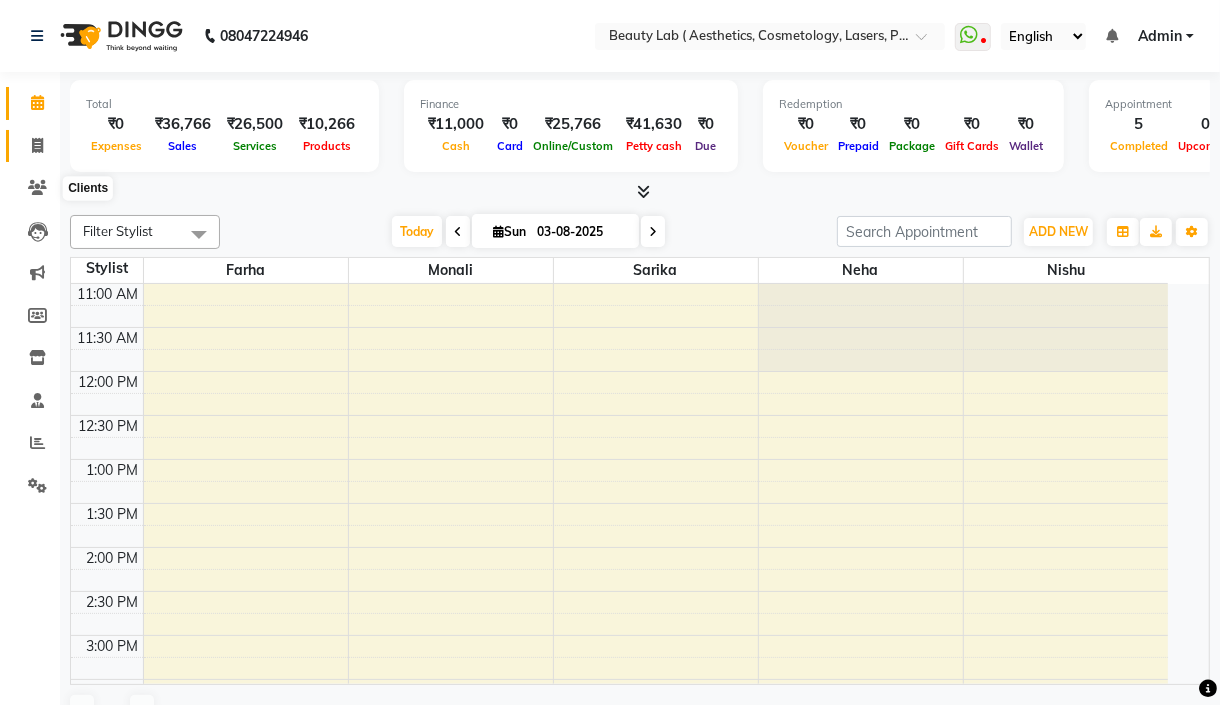 click 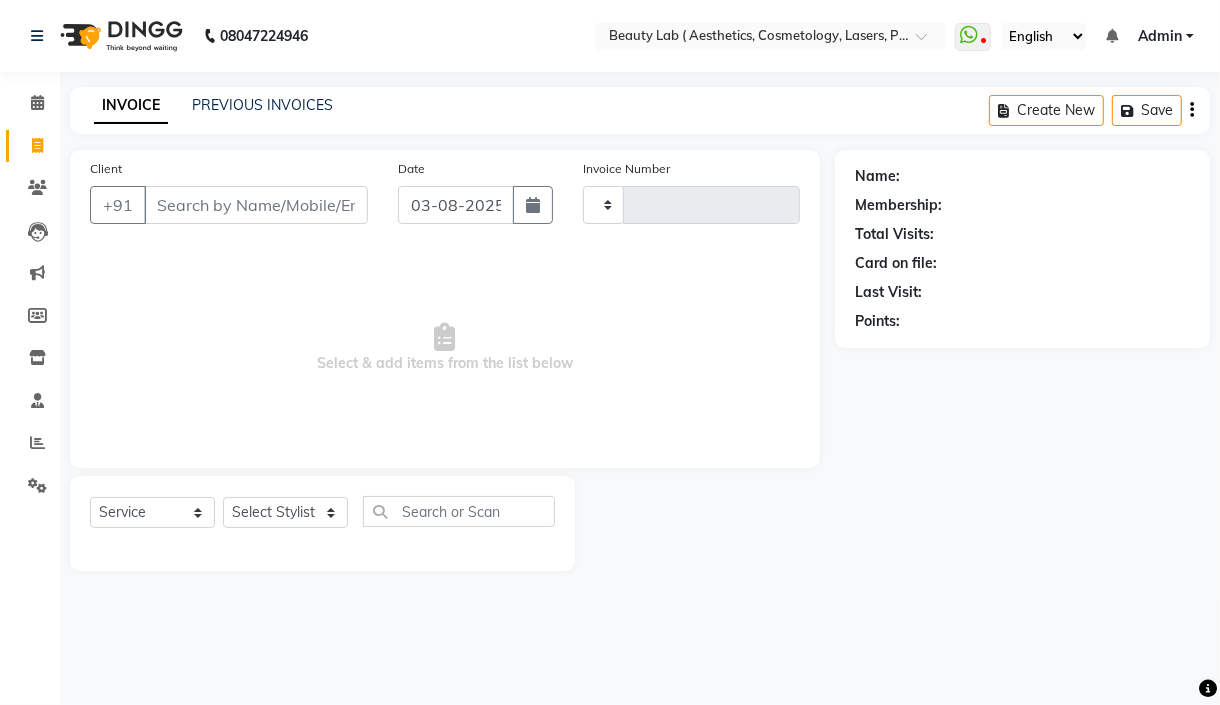 type on "0511" 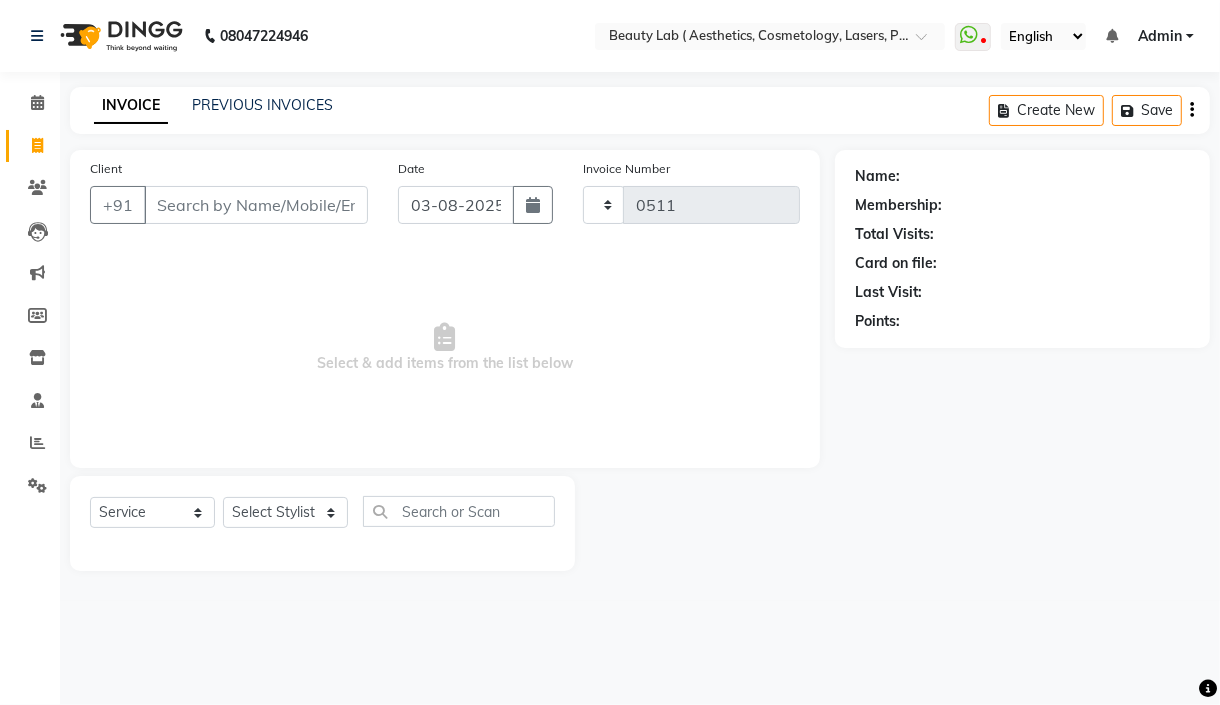 select on "7169" 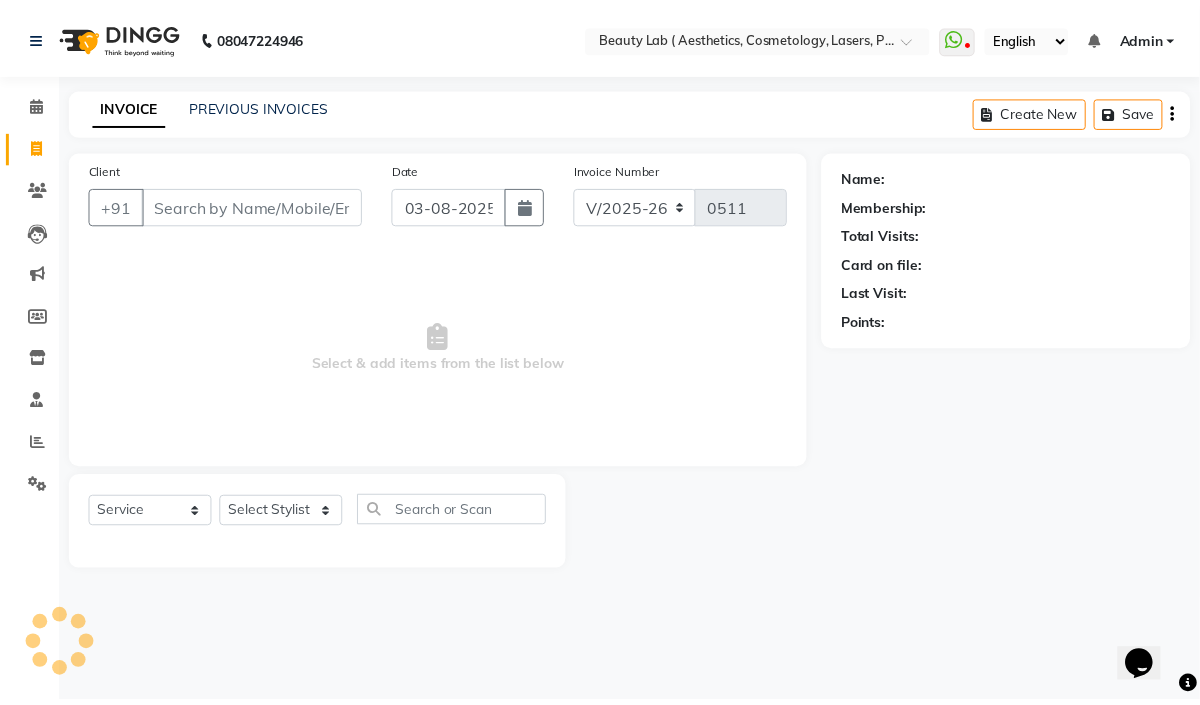 scroll, scrollTop: 0, scrollLeft: 0, axis: both 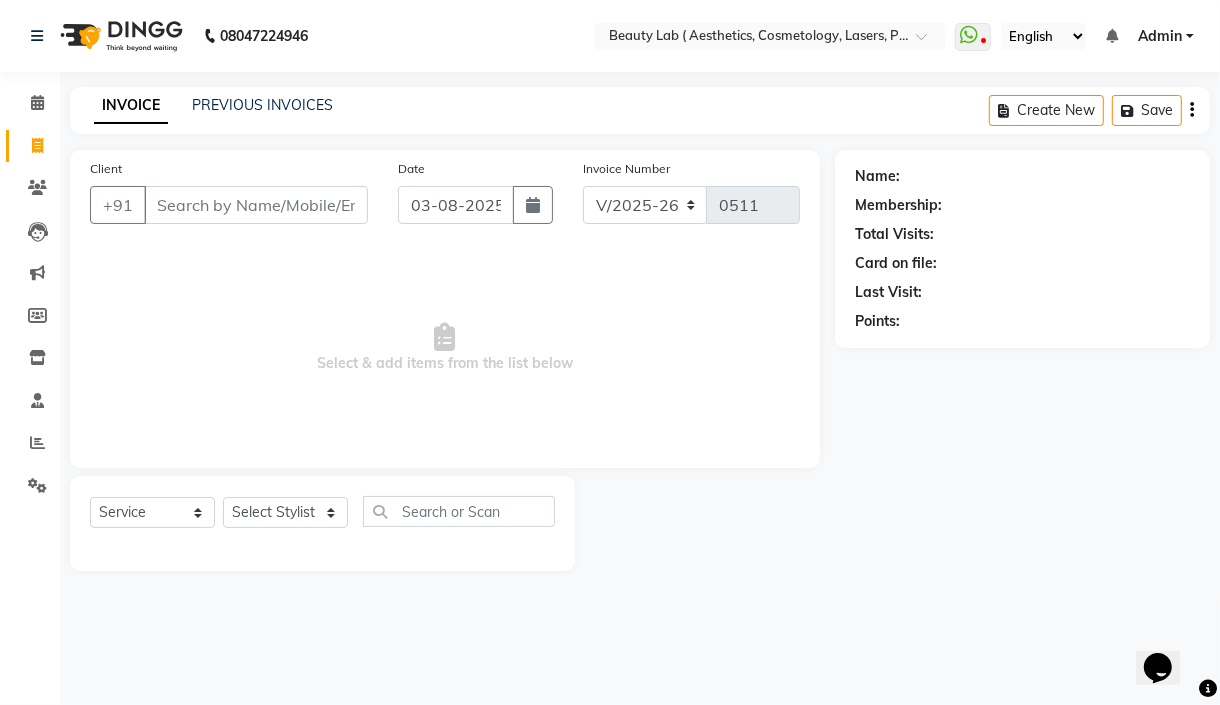 click on "Client" at bounding box center [256, 205] 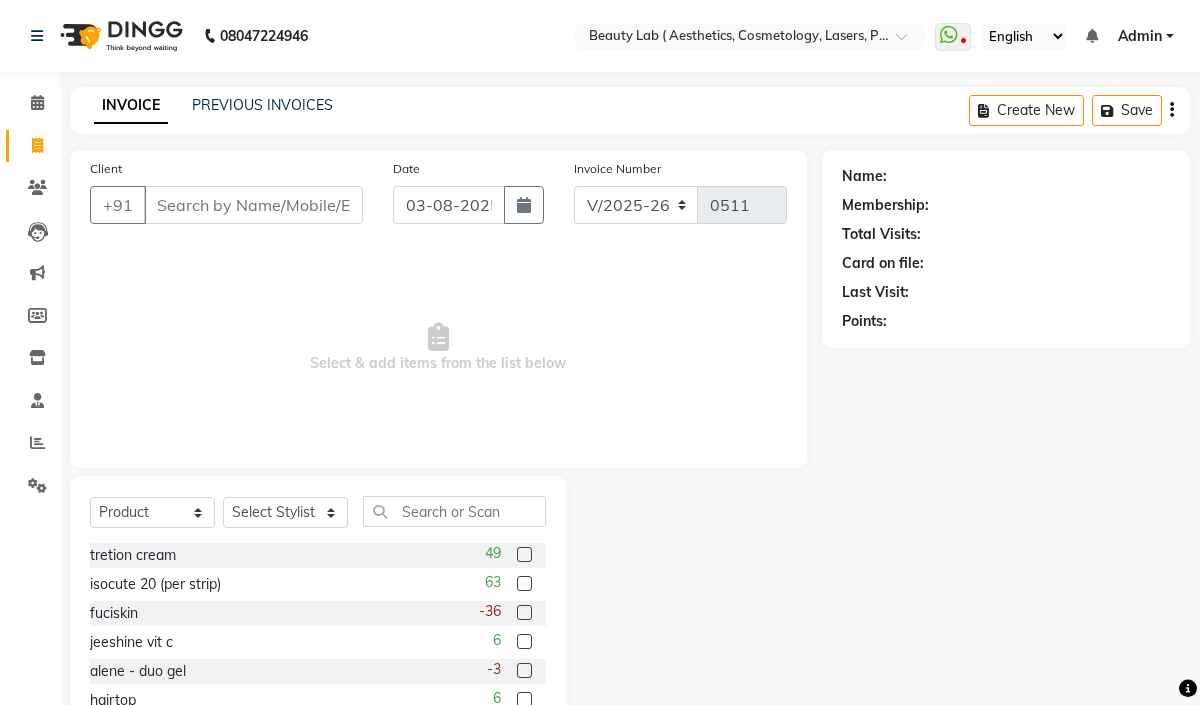 click on "Client" at bounding box center [253, 205] 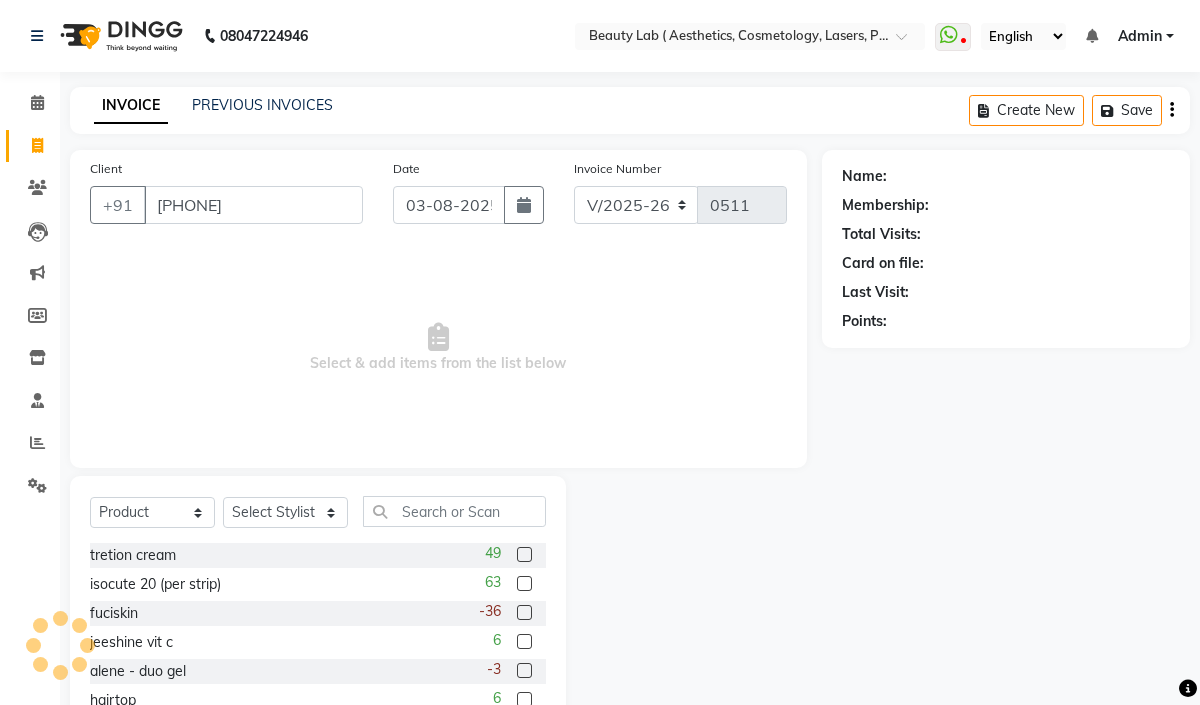 type on "[PHONE]" 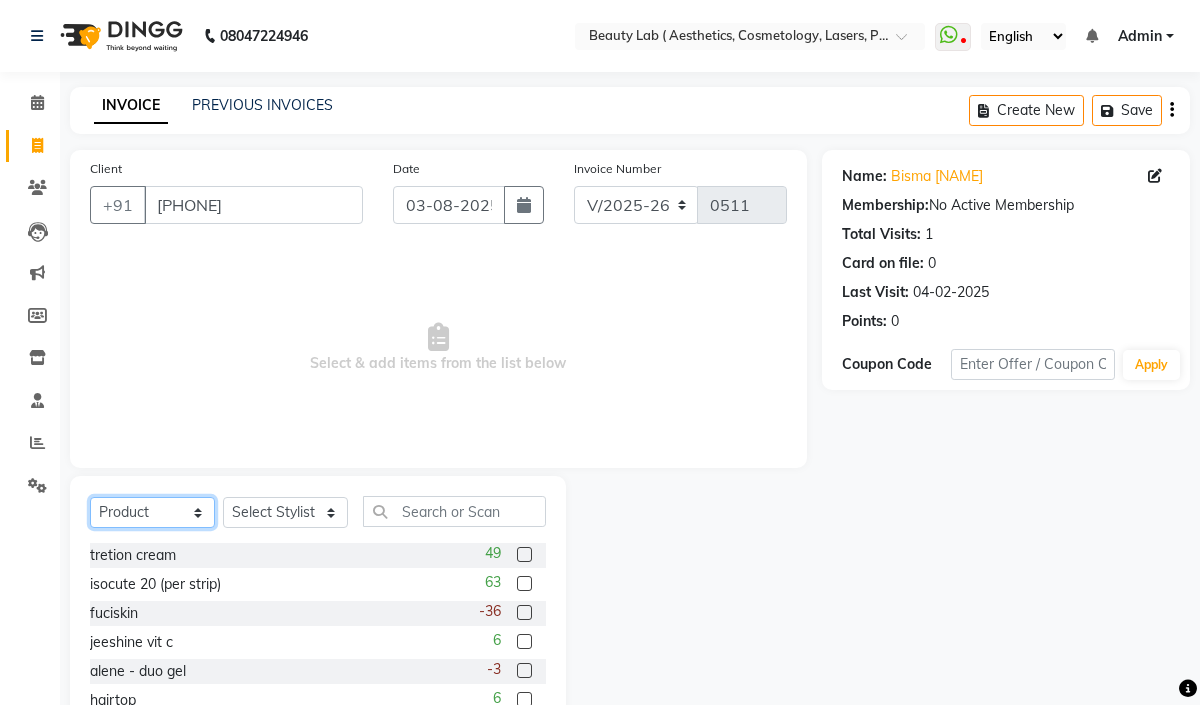 drag, startPoint x: 163, startPoint y: 507, endPoint x: 184, endPoint y: 501, distance: 21.84033 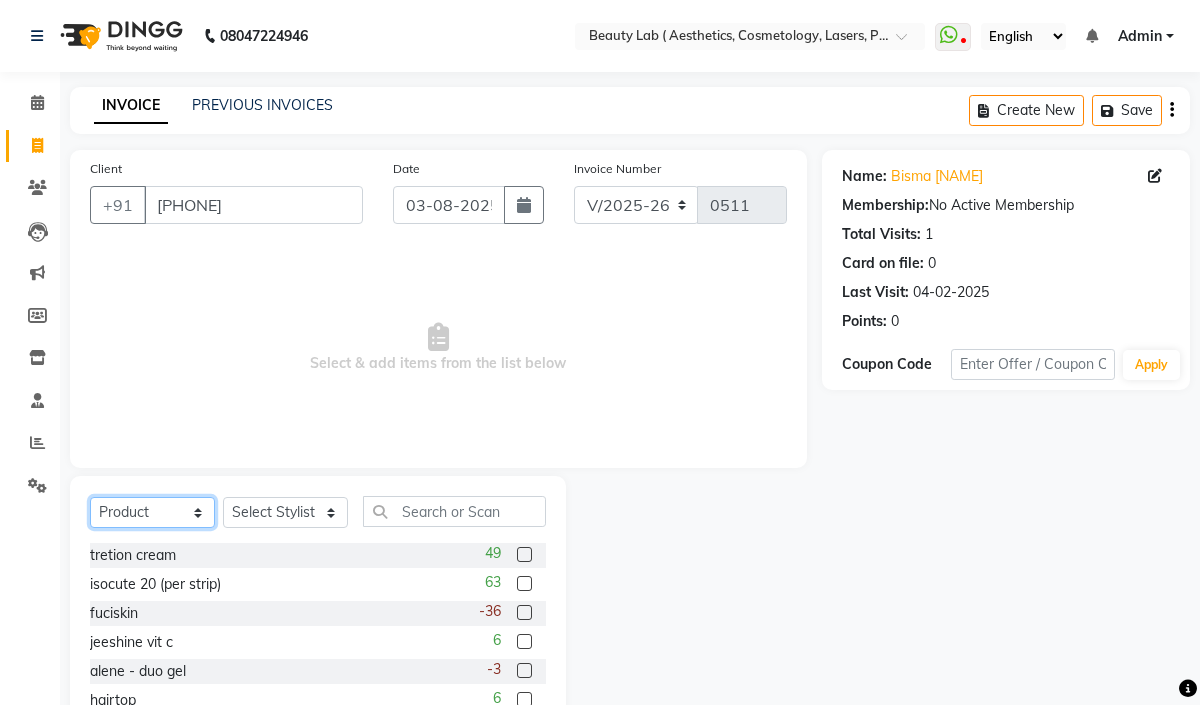 select on "service" 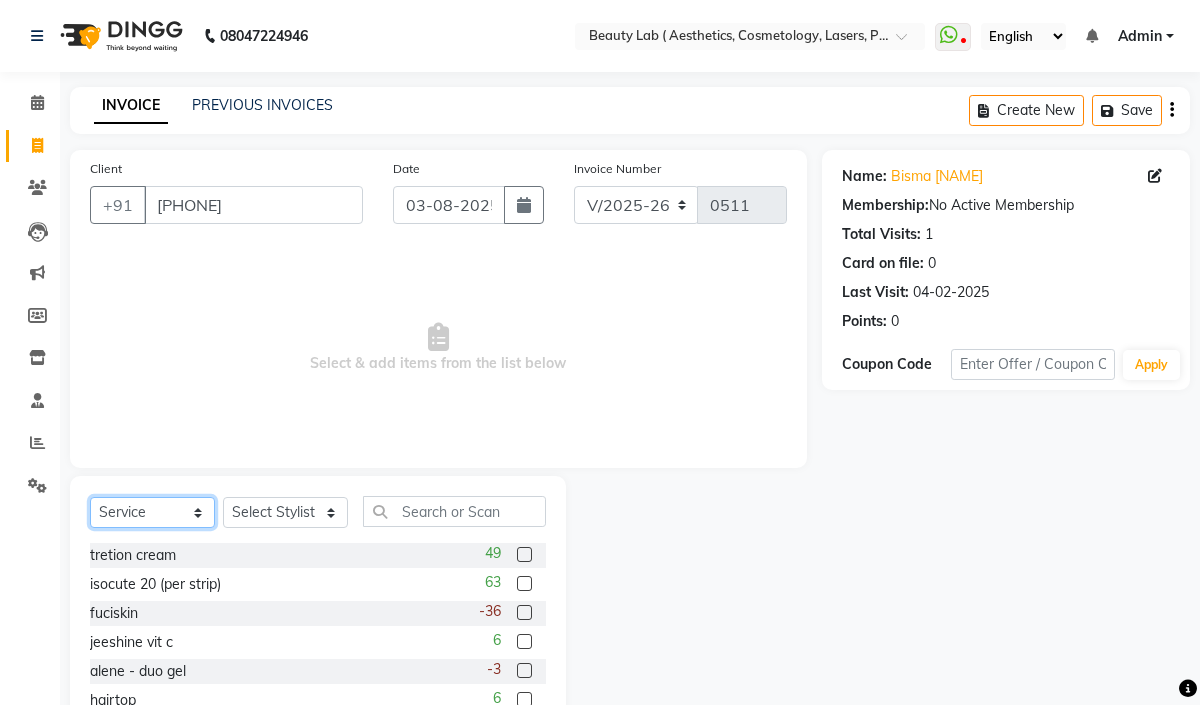 click on "Select  Service  Product  Membership  Package Voucher Prepaid Gift Card" 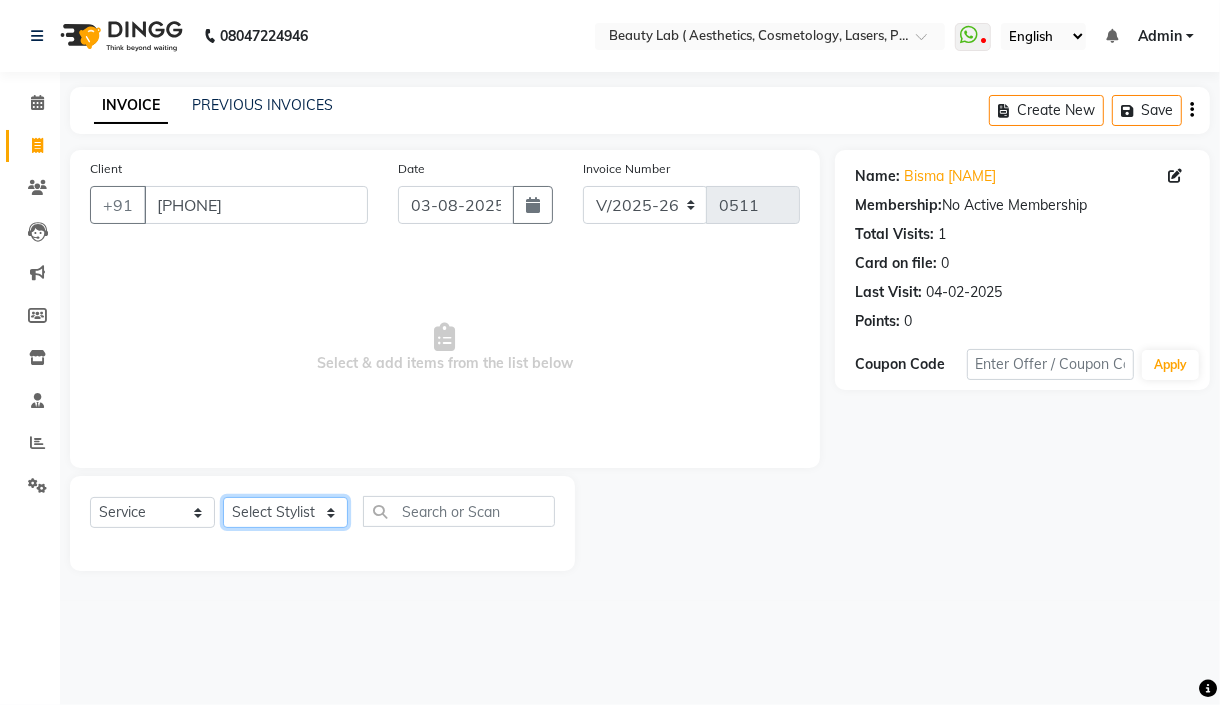 click on "Select Stylist Farha monali neha nishu sarika" 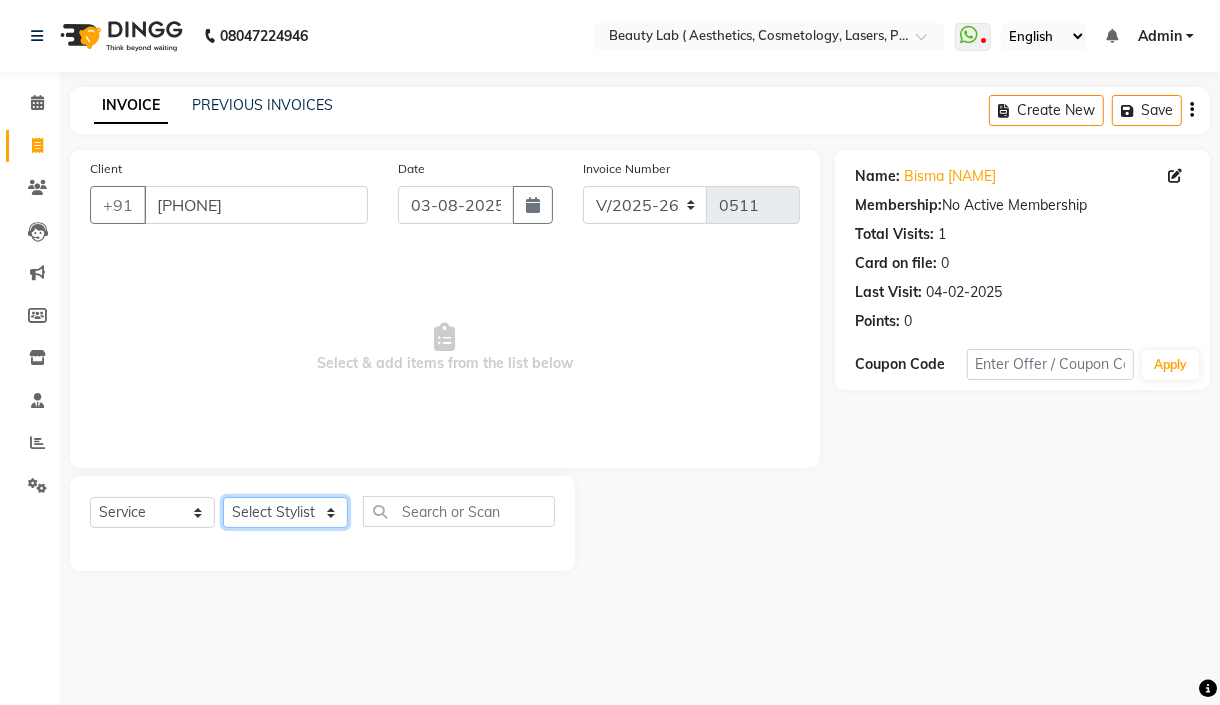 select on "69211" 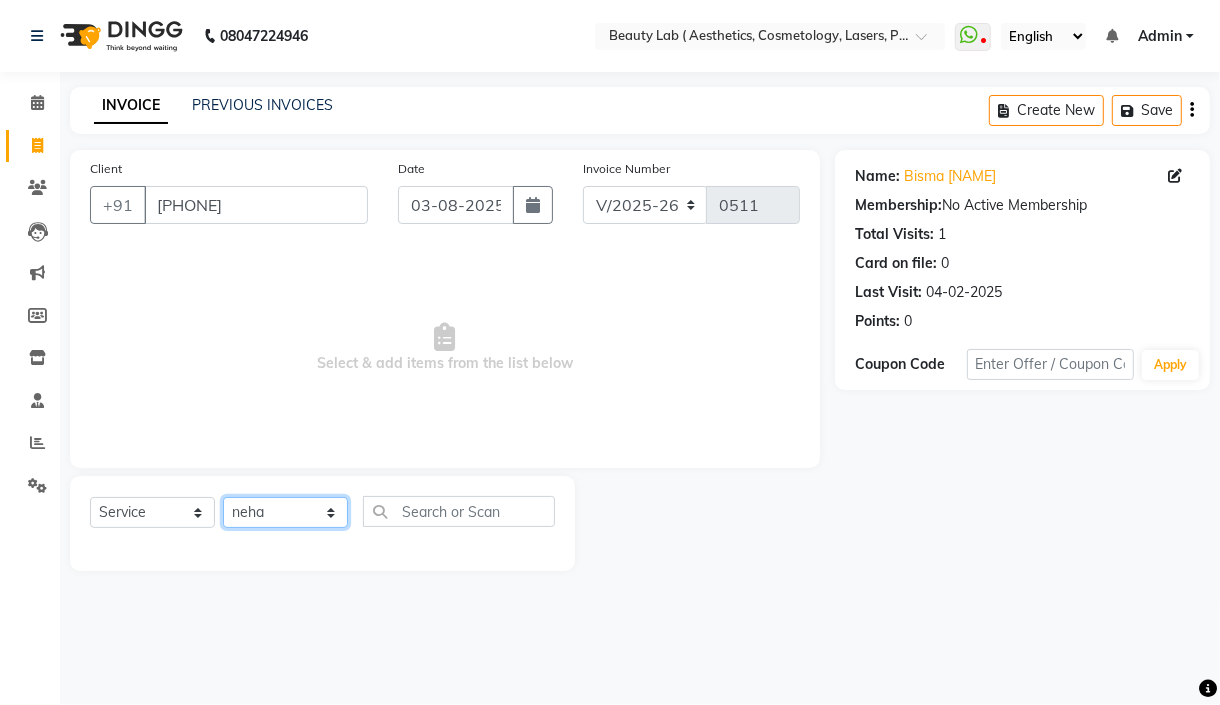 click on "Select Stylist Farha monali neha nishu sarika" 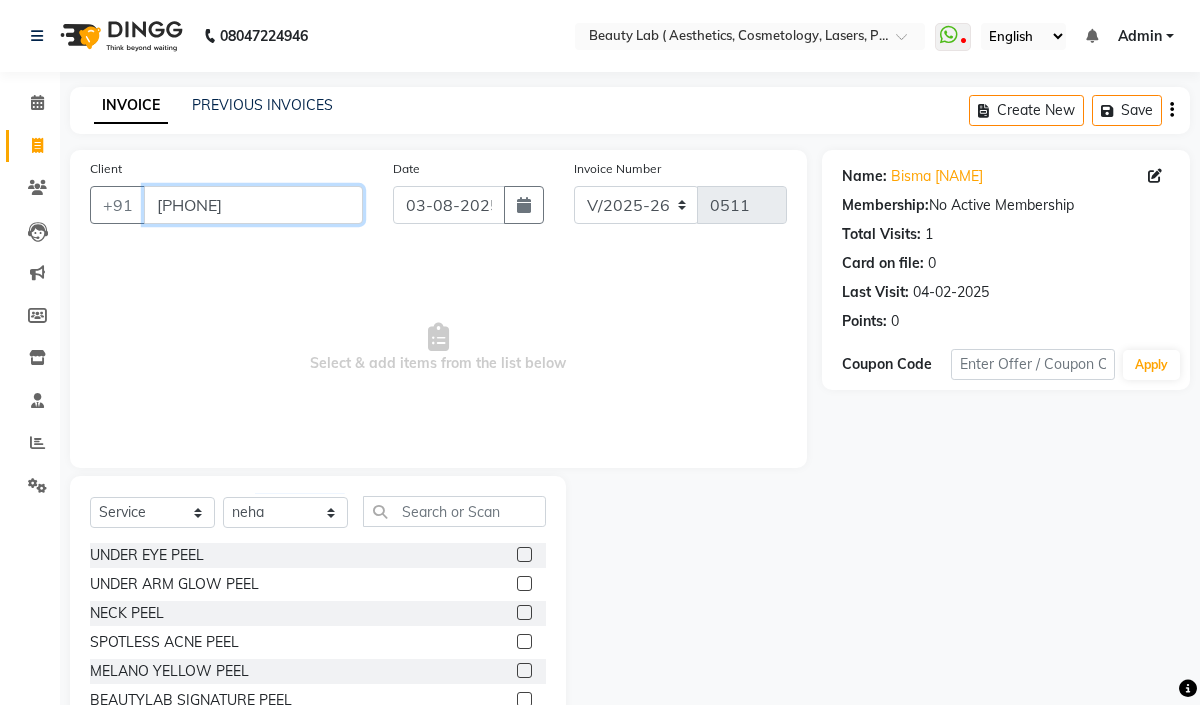 click on "[PHONE]" at bounding box center (253, 205) 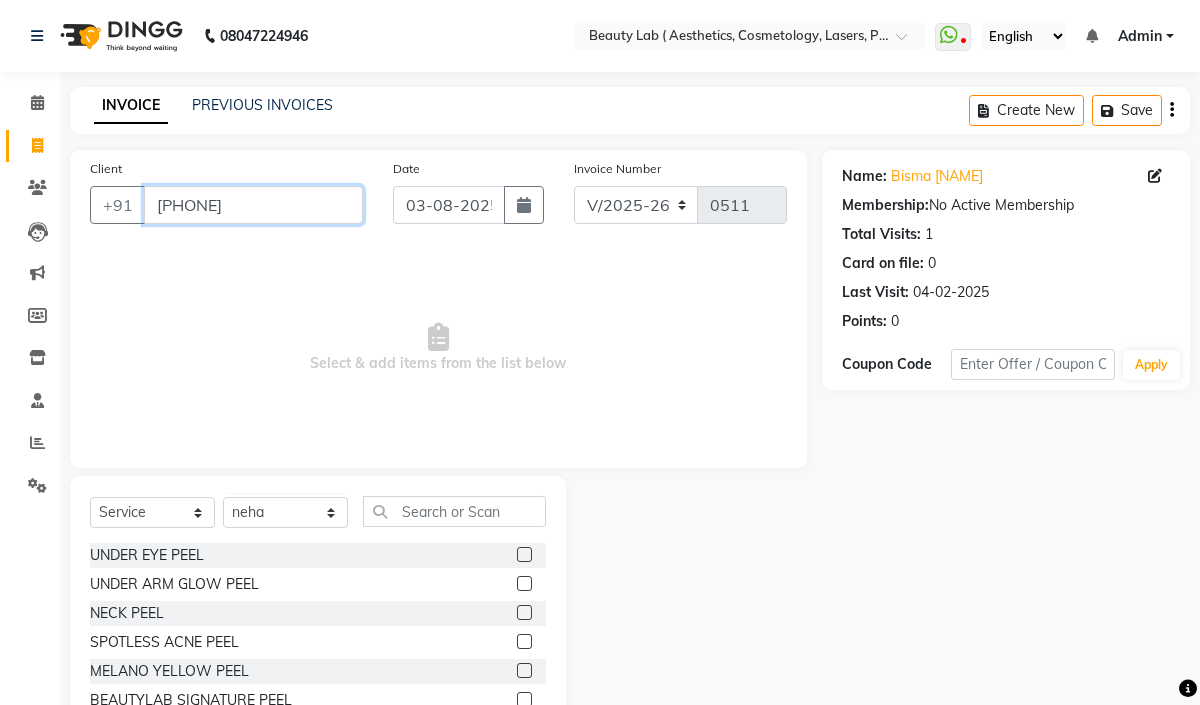 click on "[PHONE]" at bounding box center [253, 205] 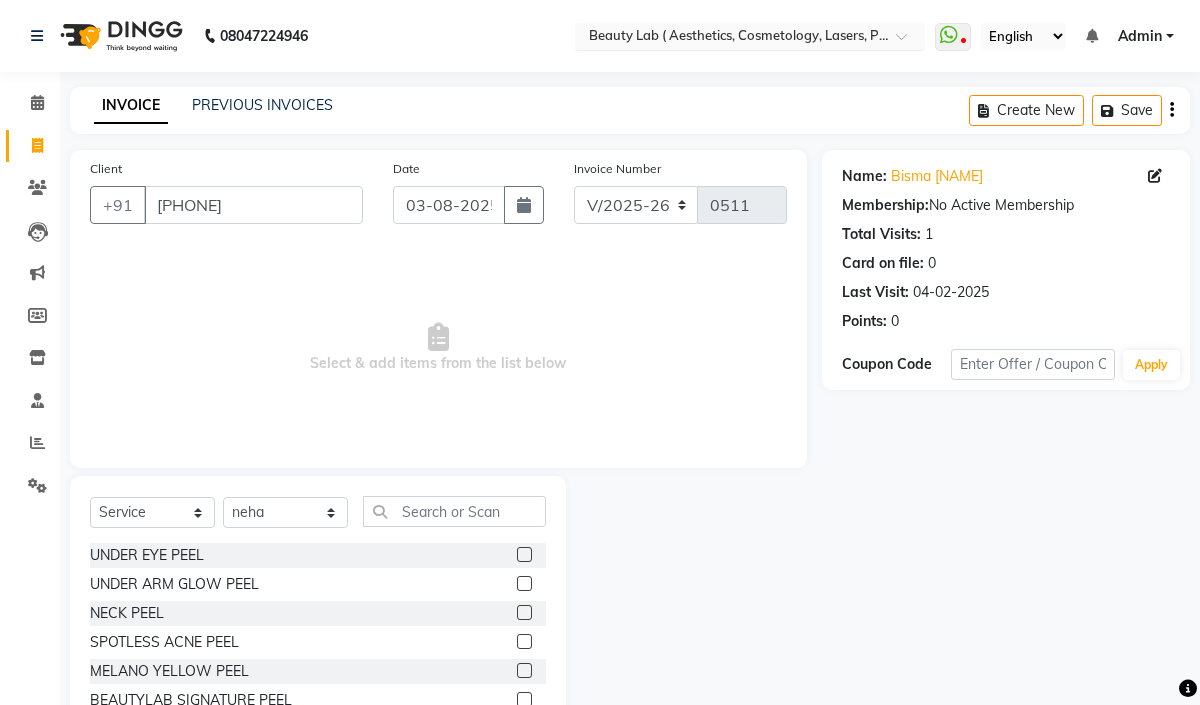 click at bounding box center (730, 38) 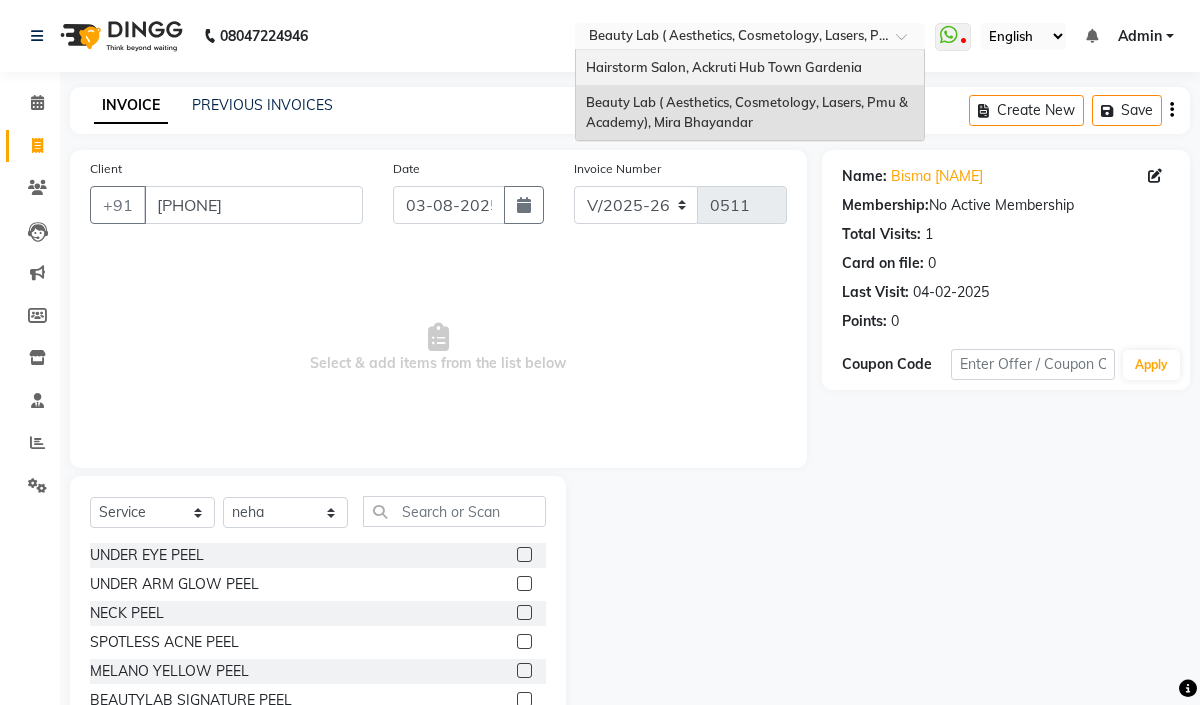 click on "Hairstorm Salon, Ackruti Hub Town Gardenia" at bounding box center (750, 68) 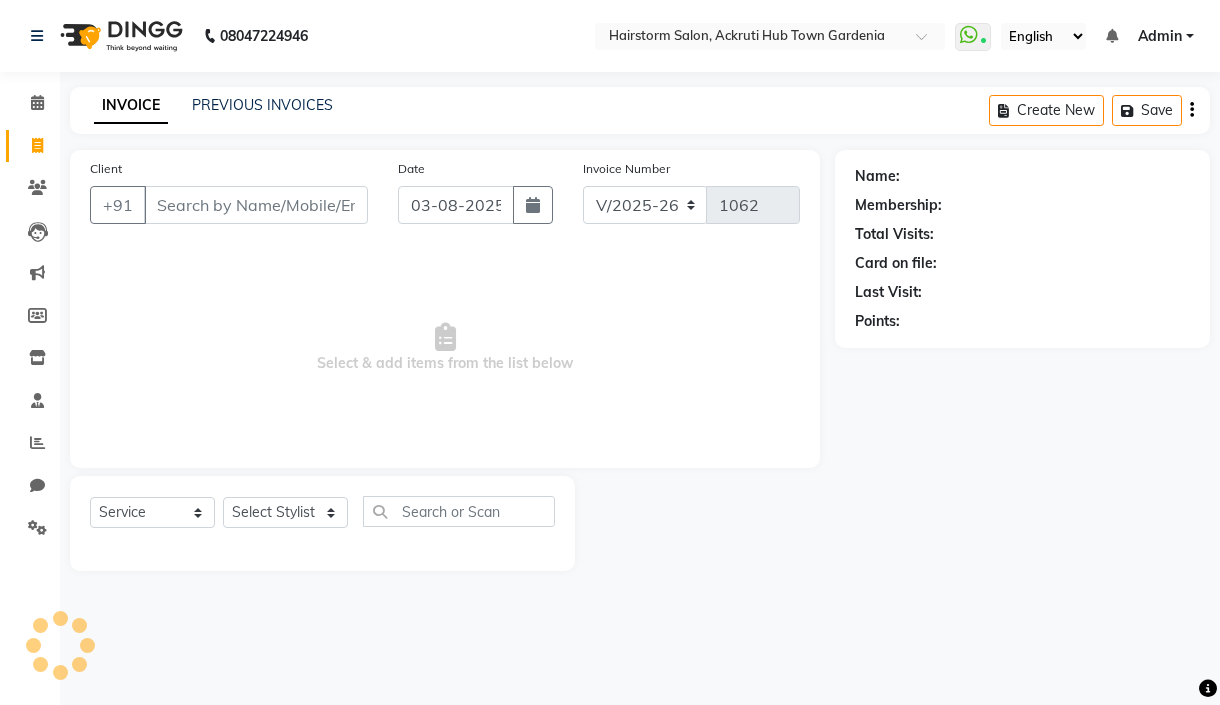 select on "279" 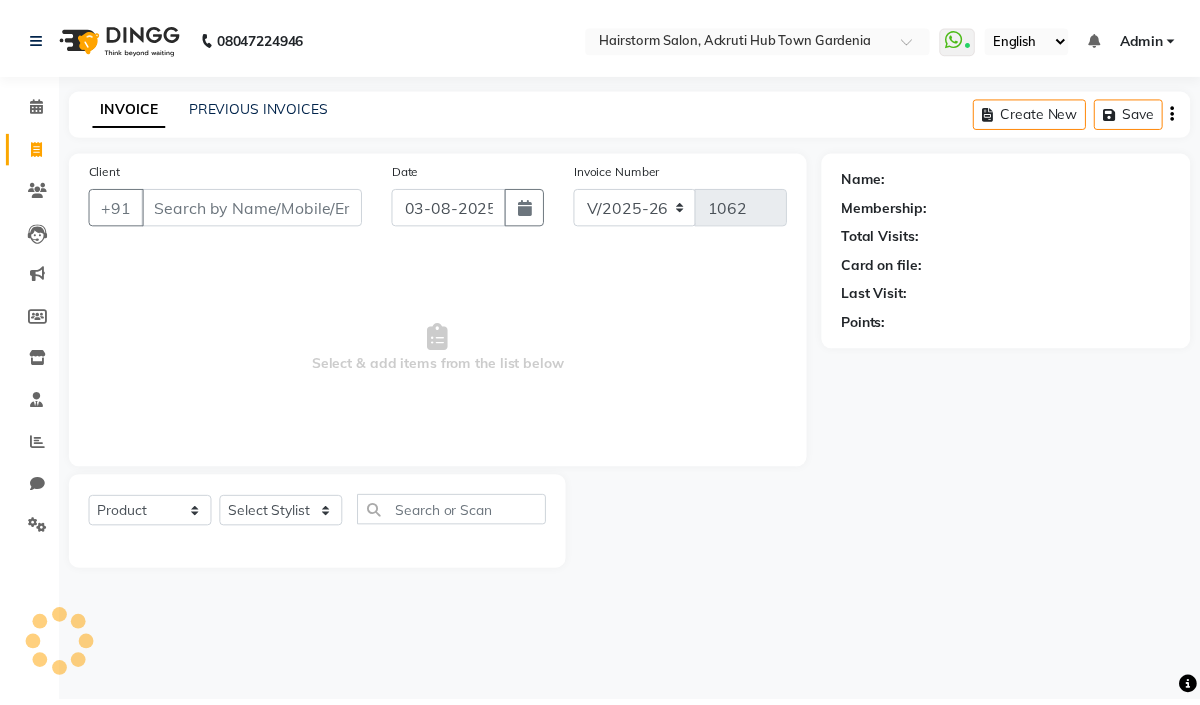 scroll, scrollTop: 0, scrollLeft: 0, axis: both 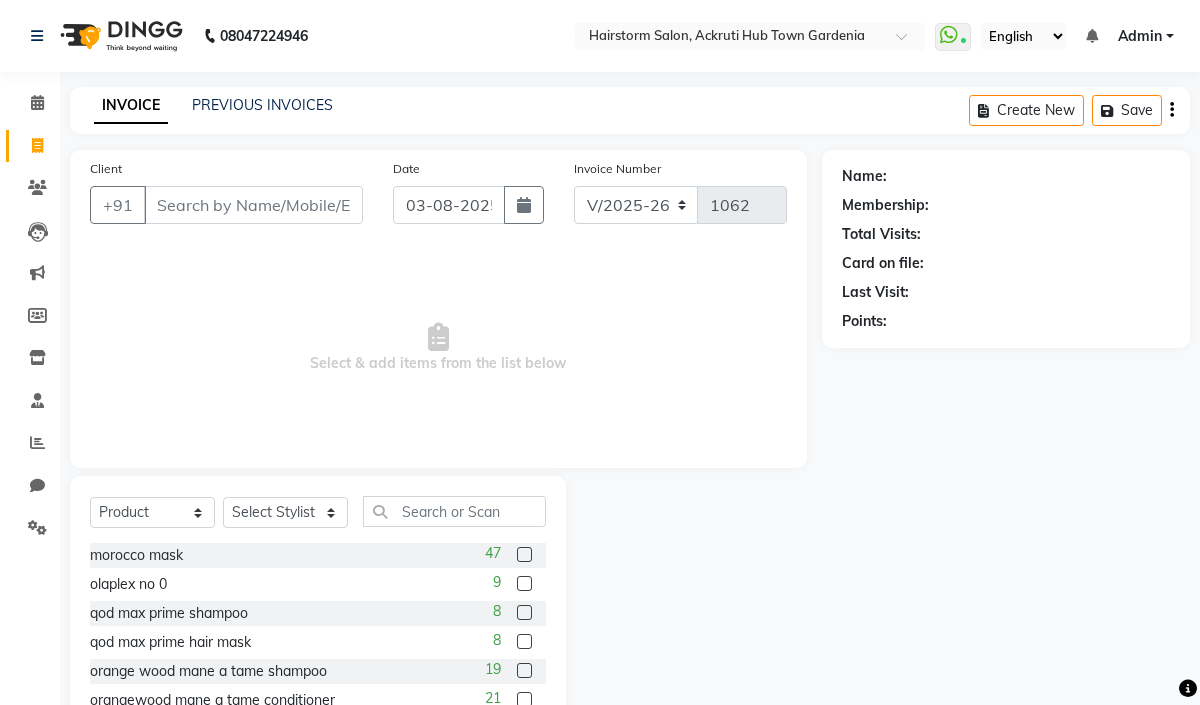 click on "Client" at bounding box center [253, 205] 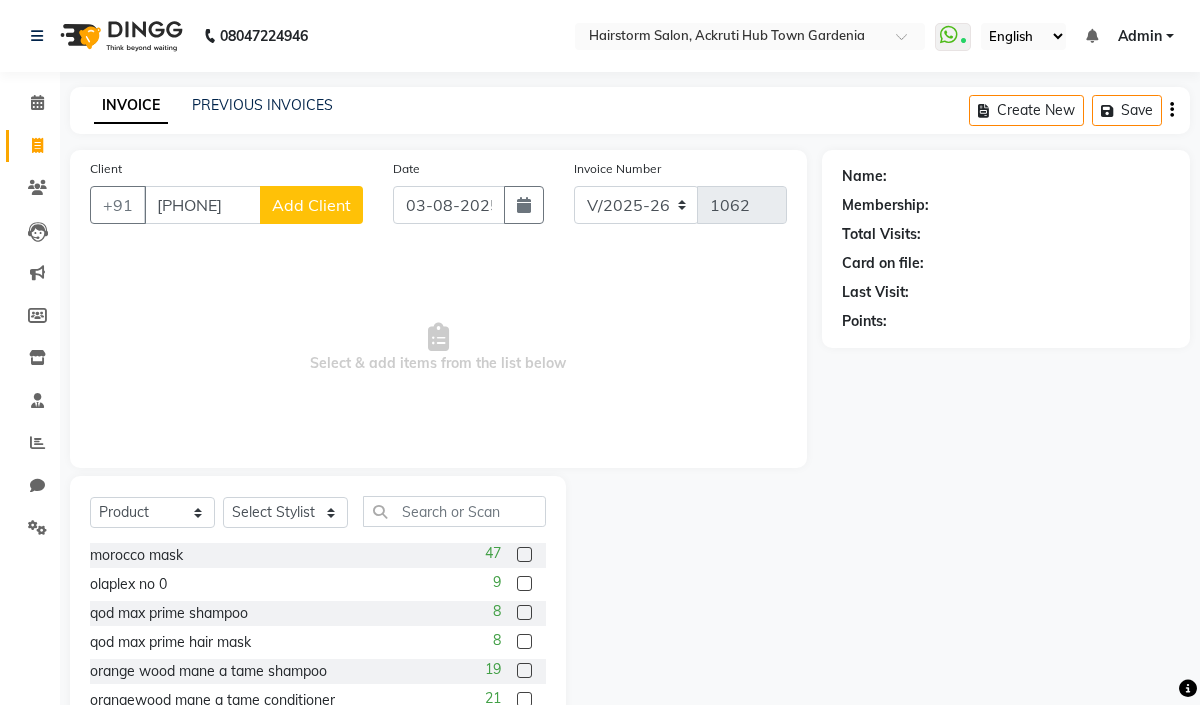 type on "[PHONE]" 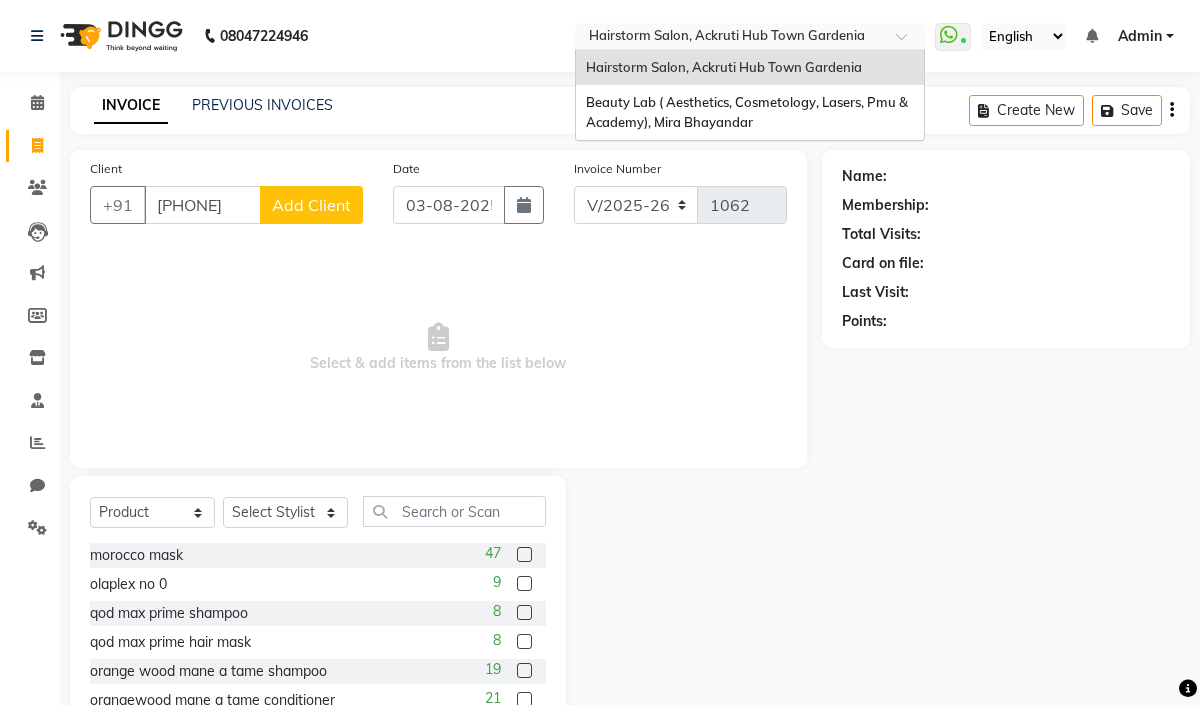 click at bounding box center [730, 38] 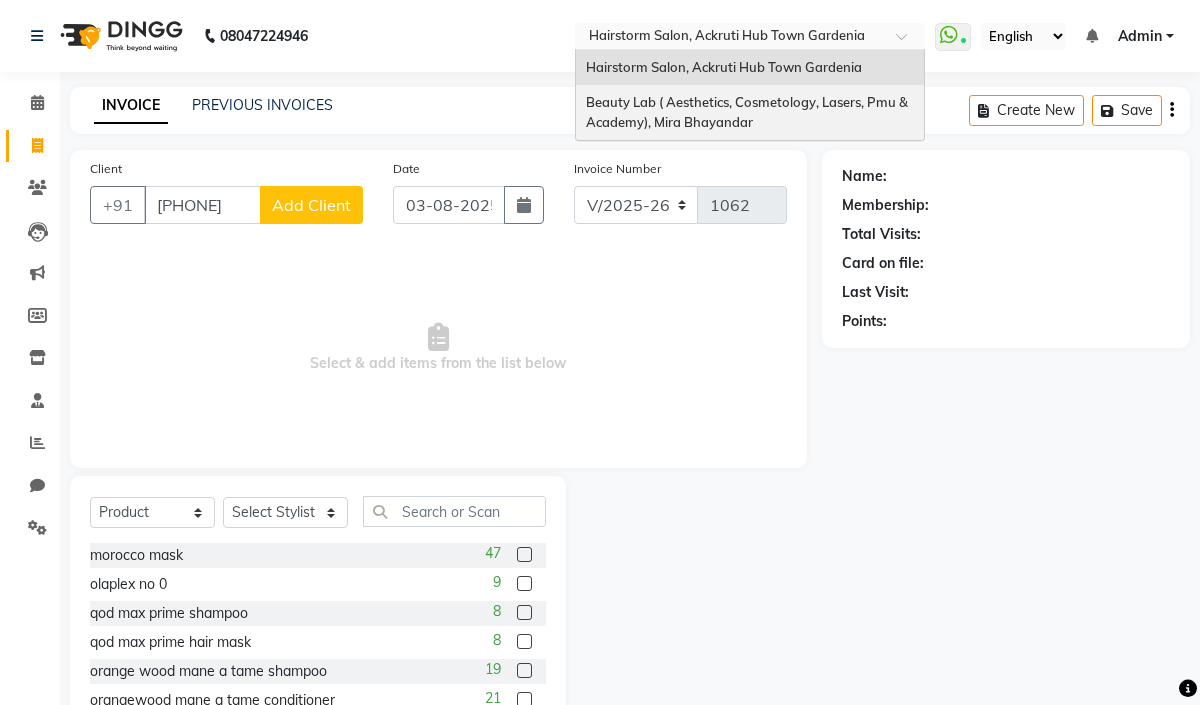 click on "Beauty Lab ( Aesthetics, Cosmetology, Lasers, Pmu & Academy), Mira Bhayandar" at bounding box center [748, 112] 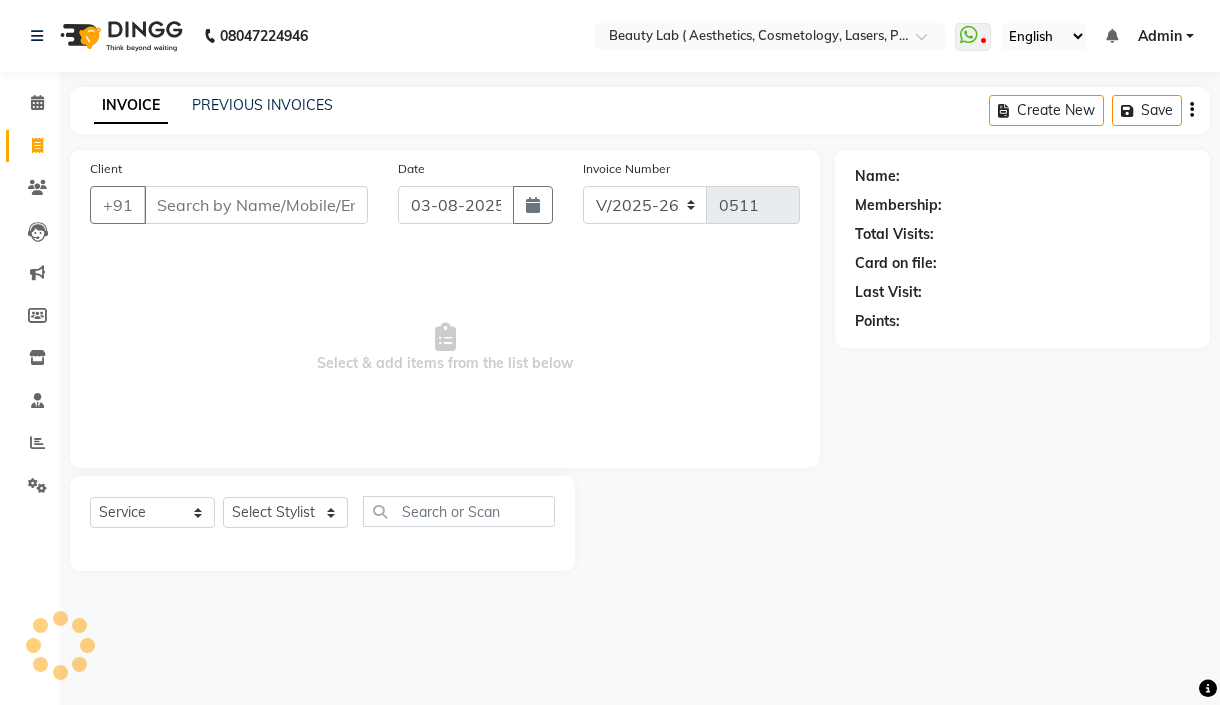 select on "7169" 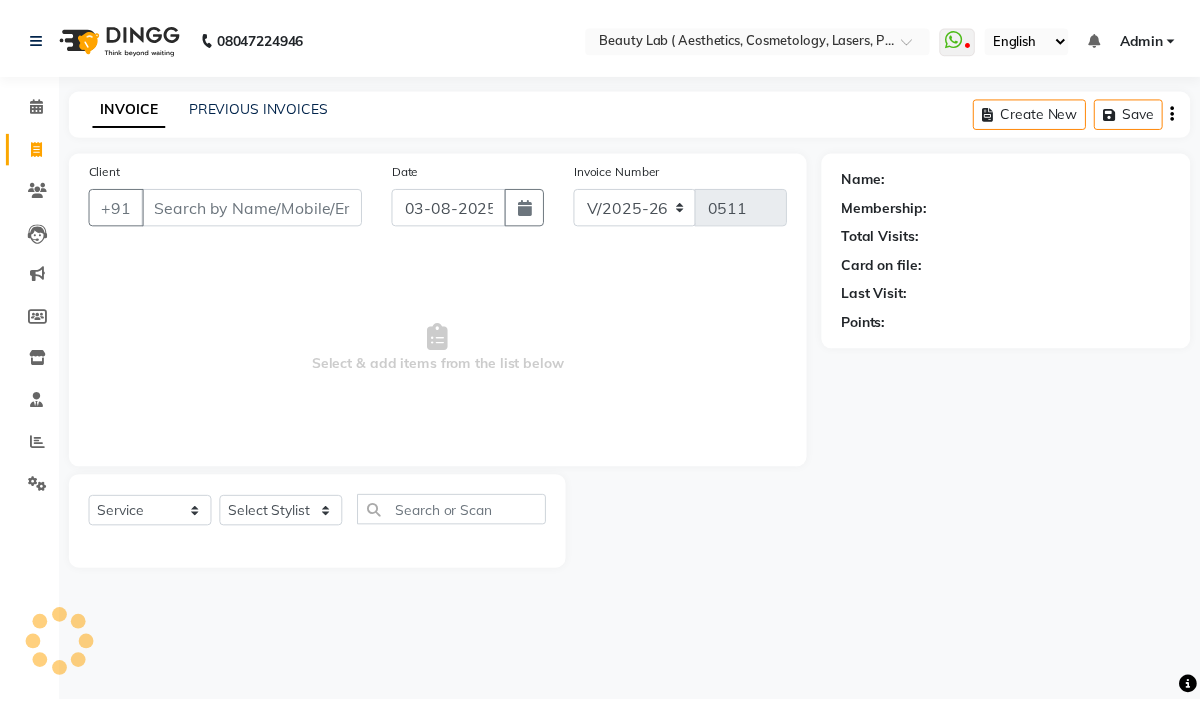 scroll, scrollTop: 0, scrollLeft: 0, axis: both 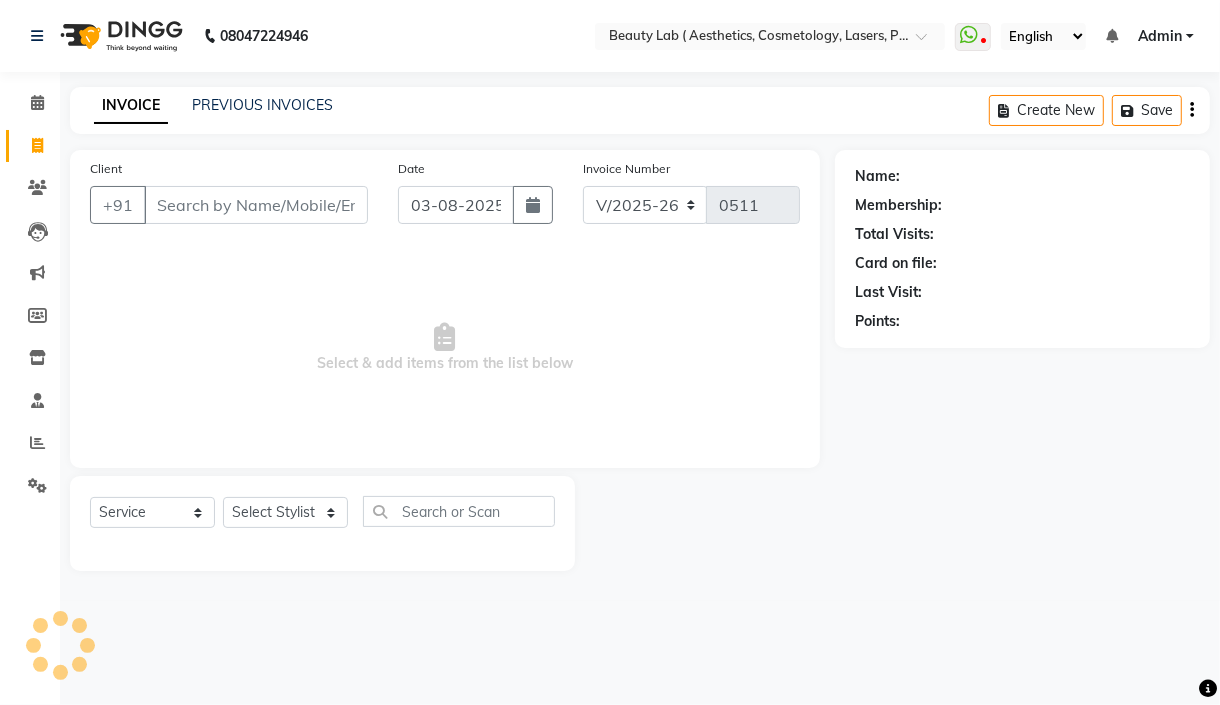 click on "Client" at bounding box center [256, 205] 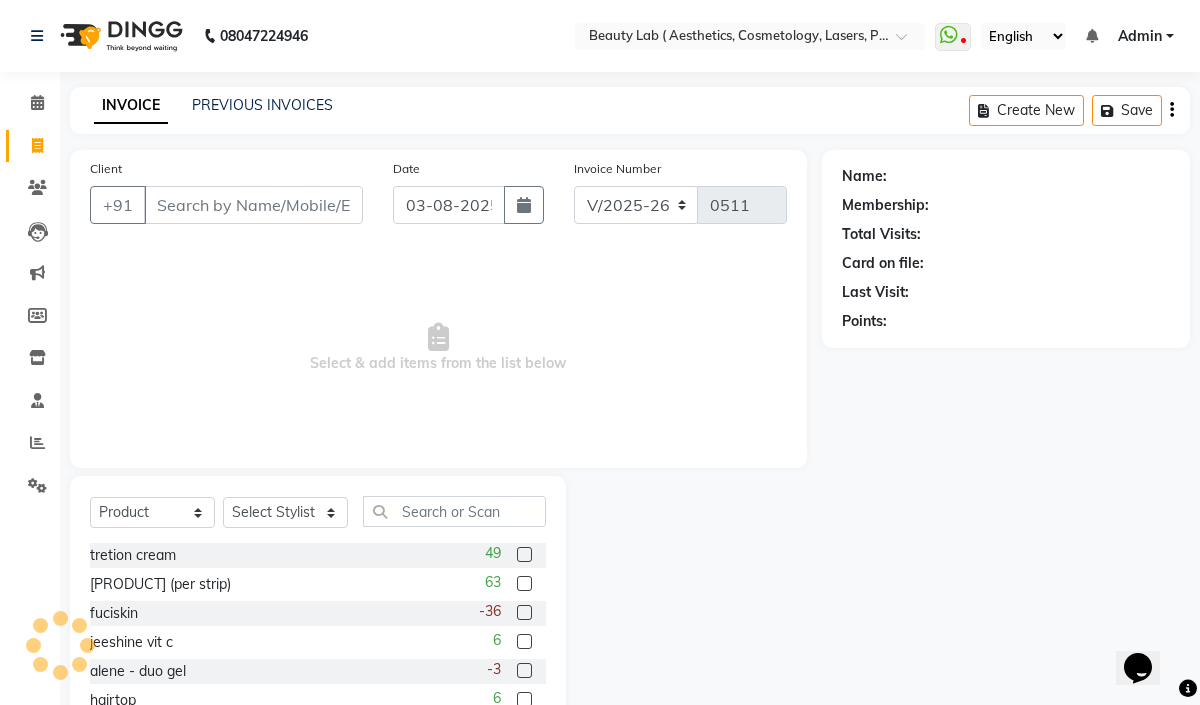scroll, scrollTop: 0, scrollLeft: 0, axis: both 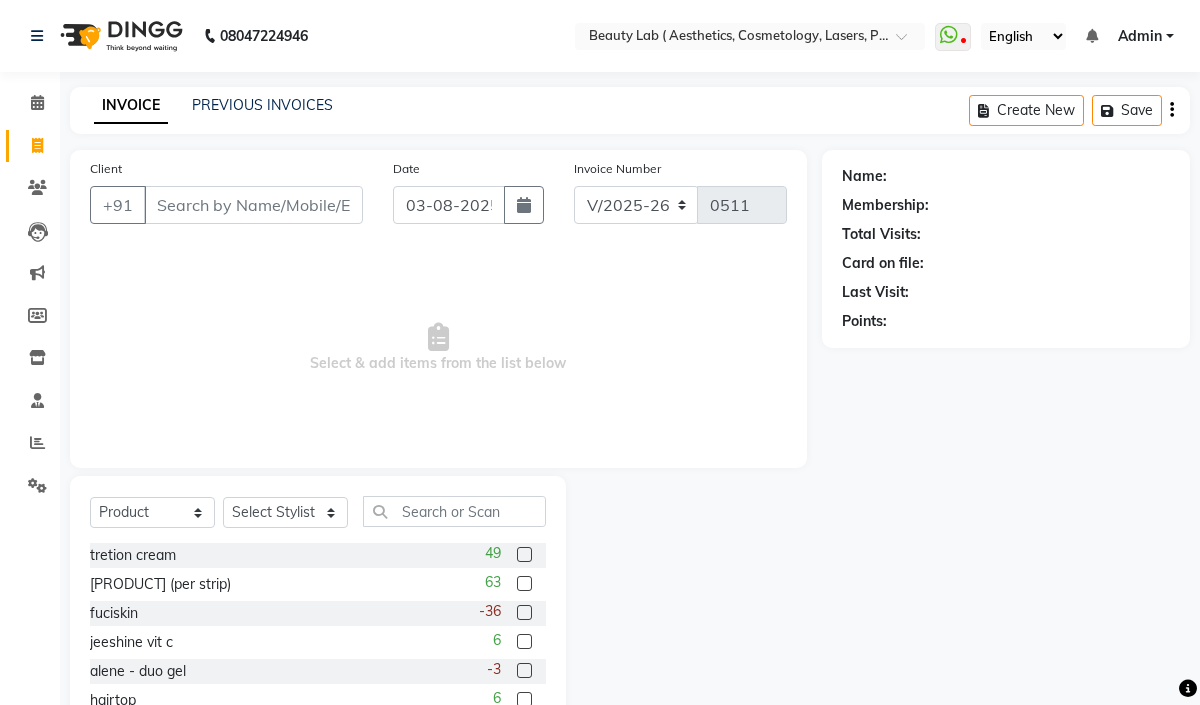 click on "Client" at bounding box center [253, 205] 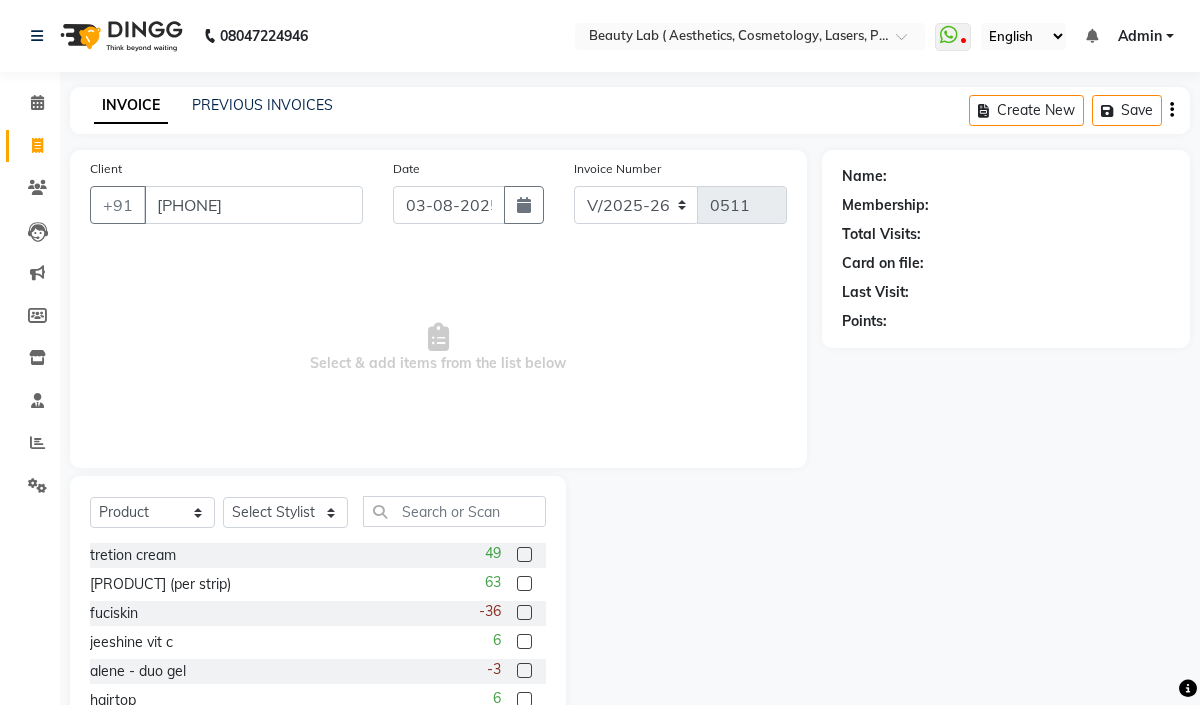 type on "[PHONE]" 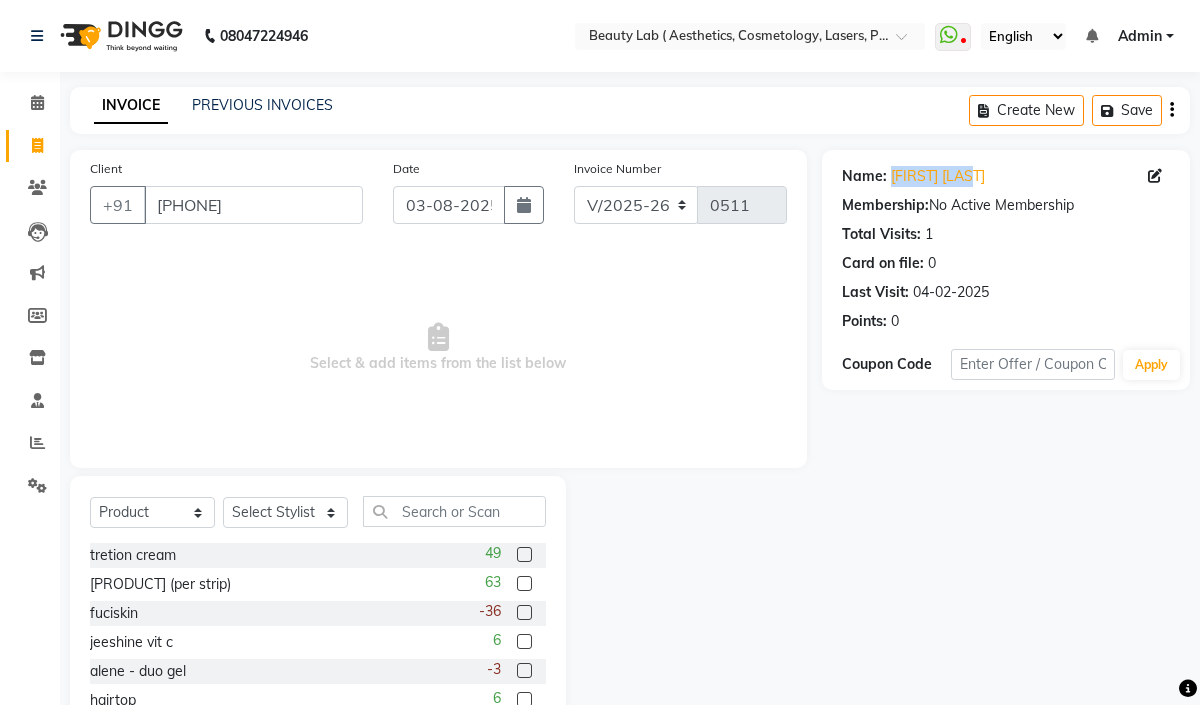 drag, startPoint x: 885, startPoint y: 174, endPoint x: 1003, endPoint y: 185, distance: 118.511604 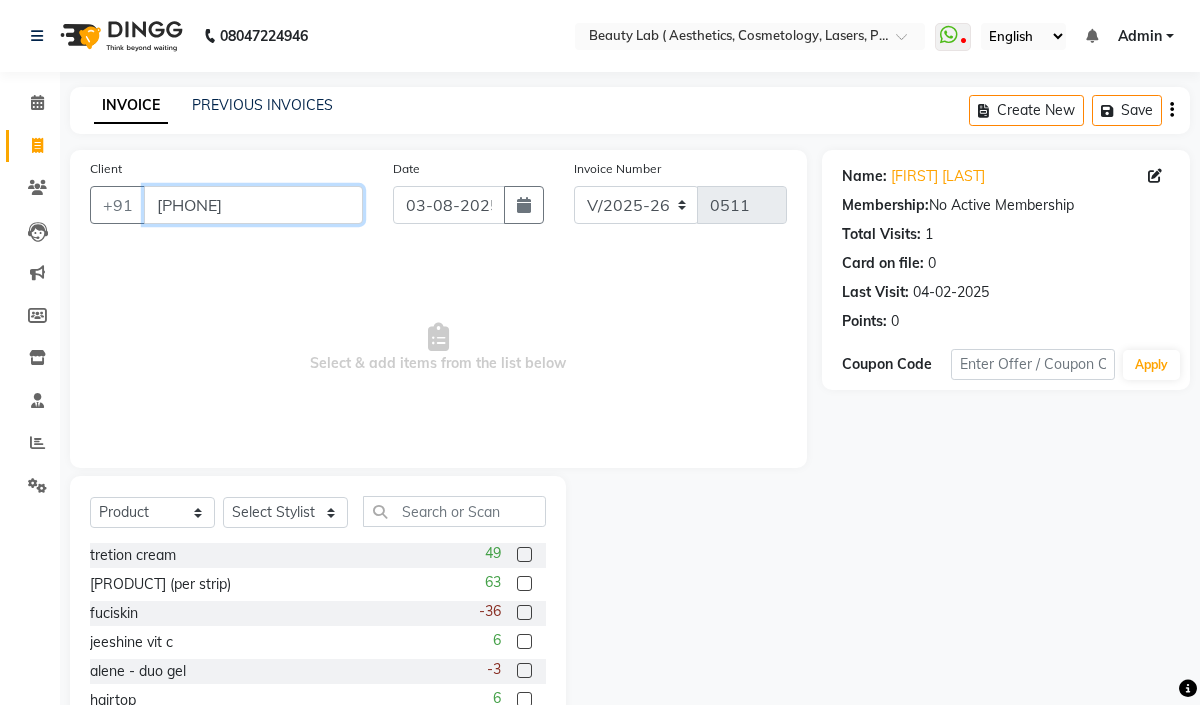 click on "[PHONE]" at bounding box center (253, 205) 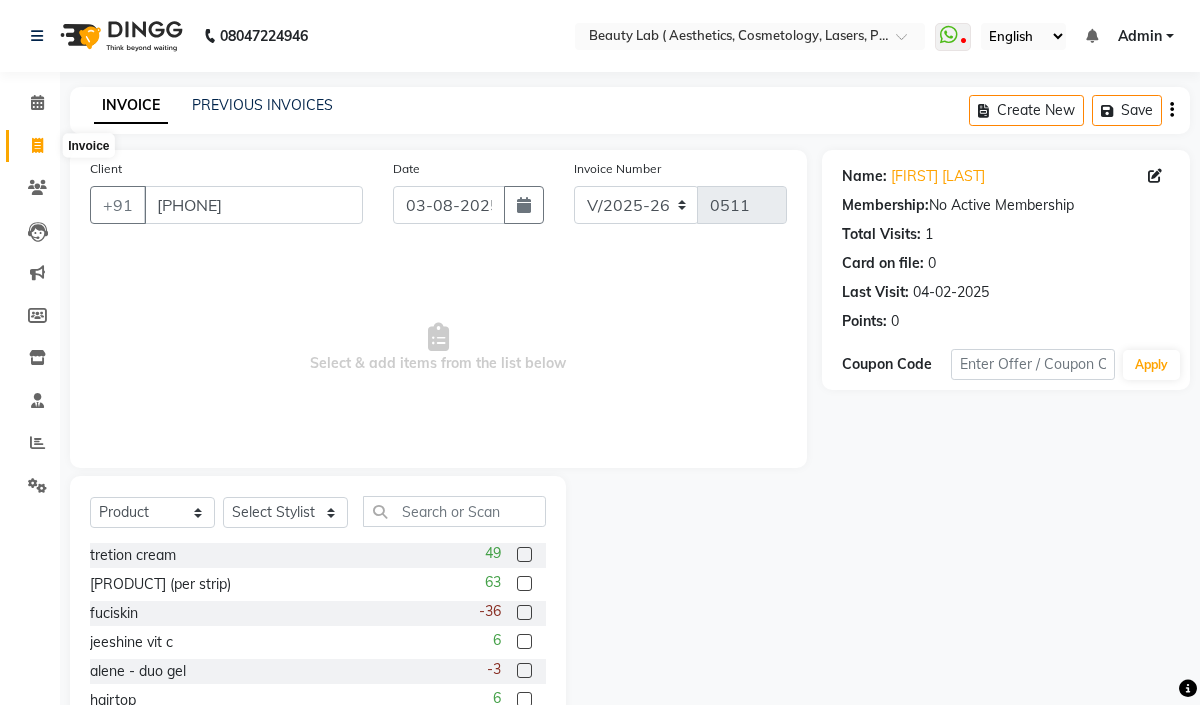 click 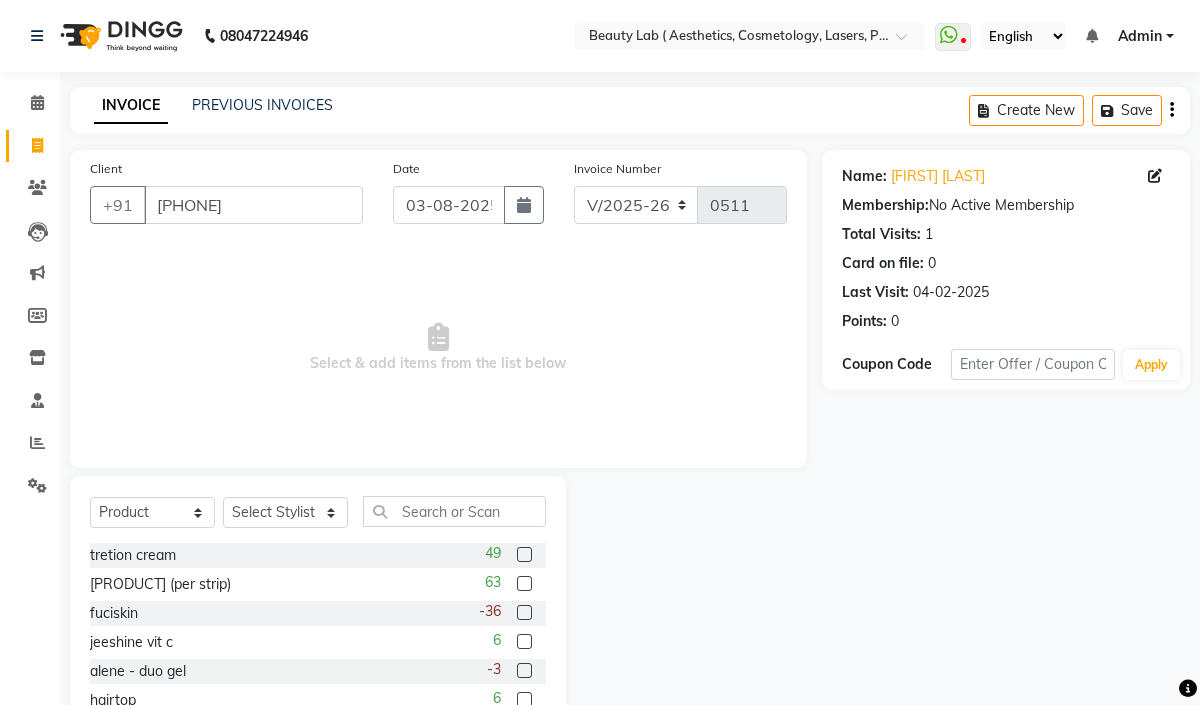 click on "08047224946 Select Location × Beauty Lab ( Aesthetics, Cosmetology, Lasers, Pmu & Academy), Mira Bhayandar  WhatsApp Status  ✕ Status:  Disconnected Most Recent Message: 03-08-2025     05:13 PM Recent Service Activity: 03-08-2025     07:02 PM  08047224946 Whatsapp Settings English ENGLISH Español العربية मराठी हिंदी ગુજરાતી தமிழ் 中文 Notifications nothing to show Admin Manage Profile Change Password Sign out  Version:3.15.11" 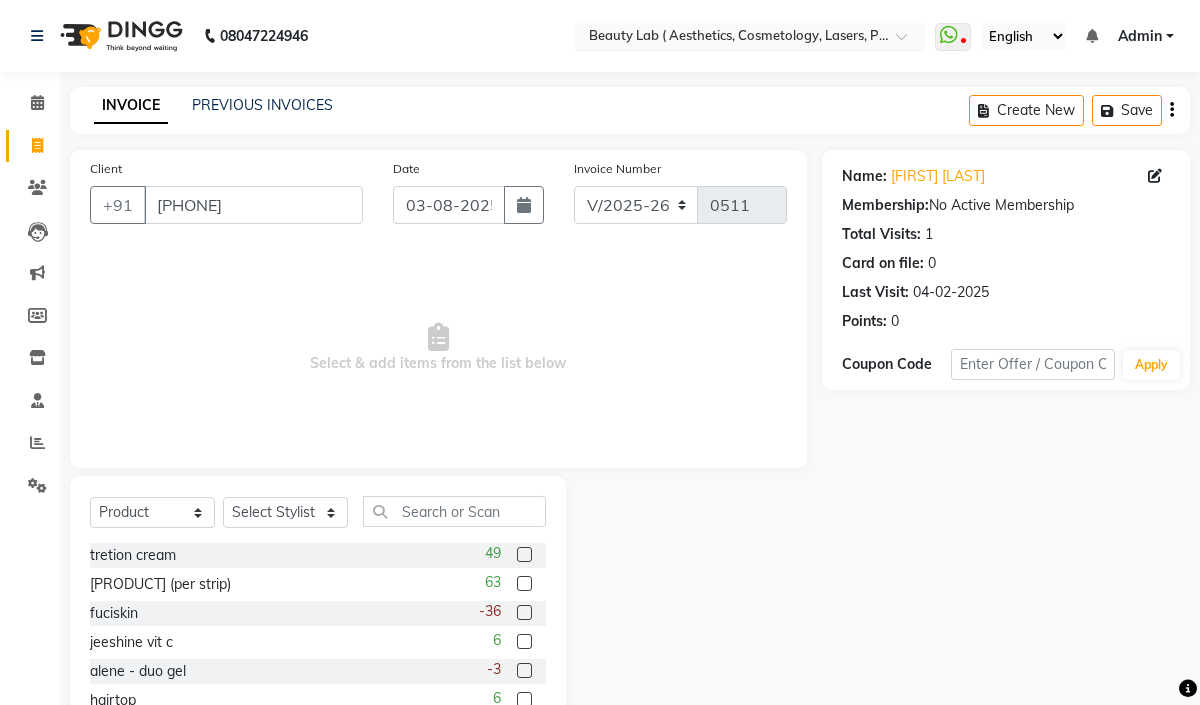 click on "08047224946 Select Location × Beauty Lab ( Aesthetics, Cosmetology, Lasers, Pmu & Academy), Mira Bhayandar  WhatsApp Status  ✕ Status:  Disconnected Most Recent Message: 03-08-2025     05:13 PM Recent Service Activity: 03-08-2025     07:02 PM  08047224946 Whatsapp Settings English ENGLISH Español العربية मराठी हिंदी ગુજરાતી தமிழ் 中文 Notifications nothing to show Admin Manage Profile Change Password Sign out  Version:3.15.11" 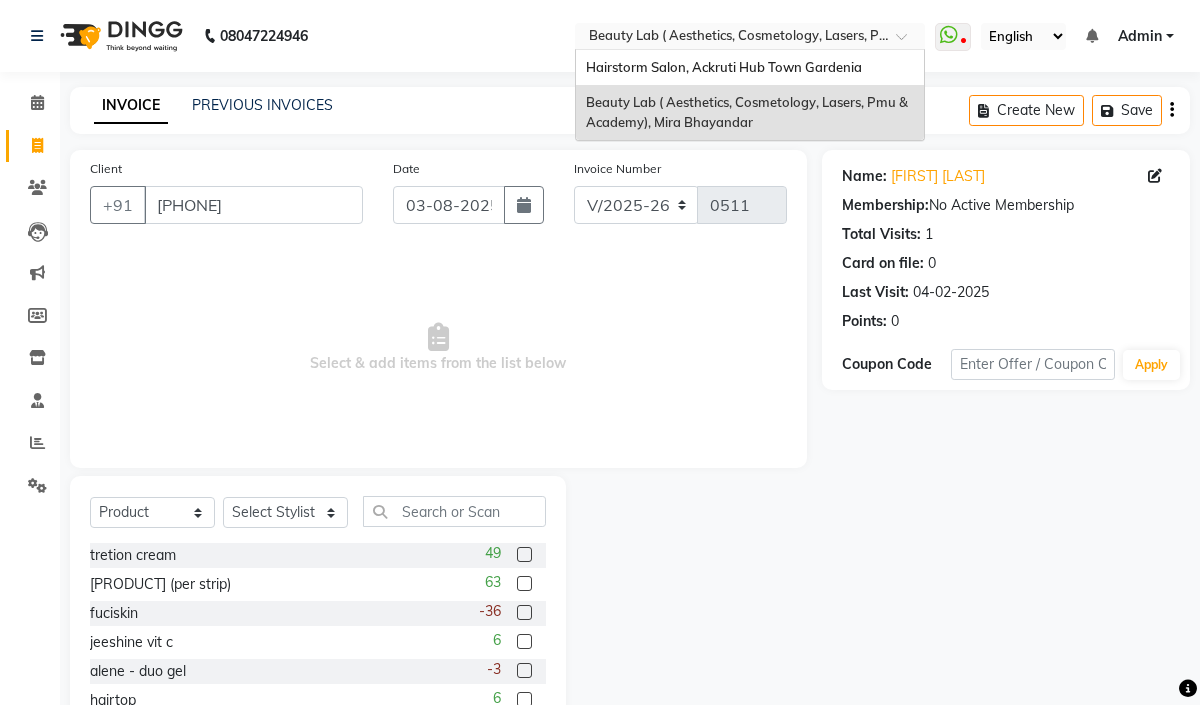 click at bounding box center [730, 38] 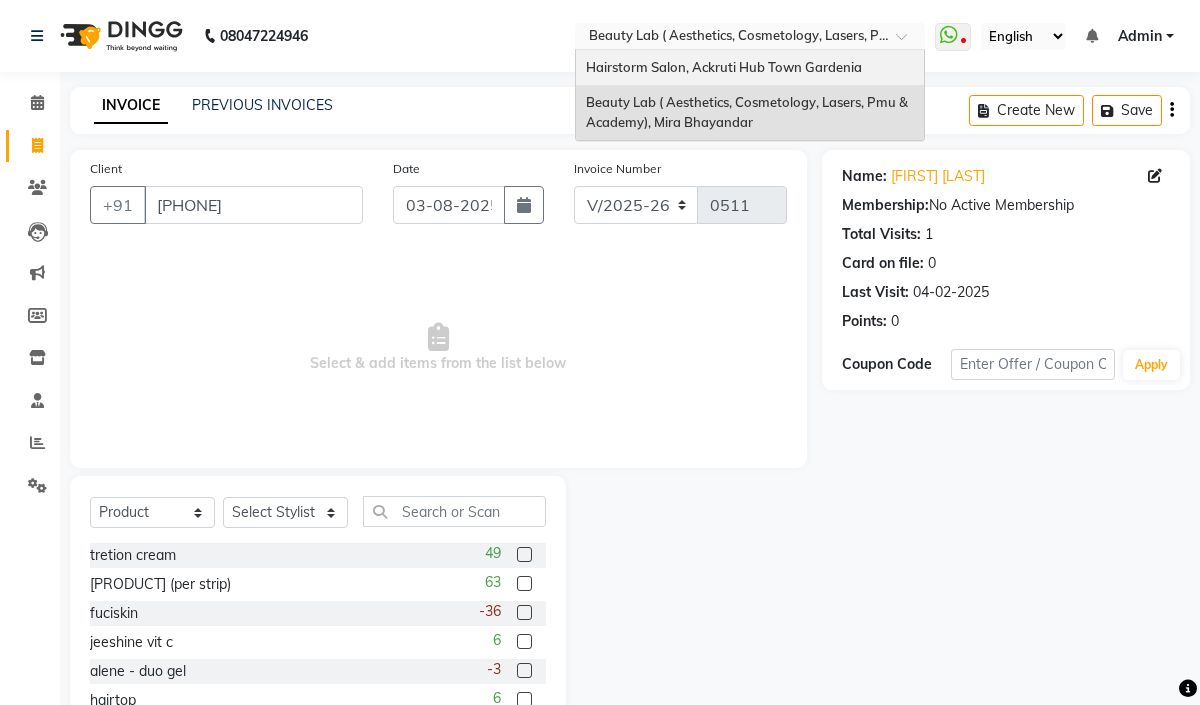 click on "Hairstorm Salon, Ackruti Hub Town Gardenia" at bounding box center [724, 67] 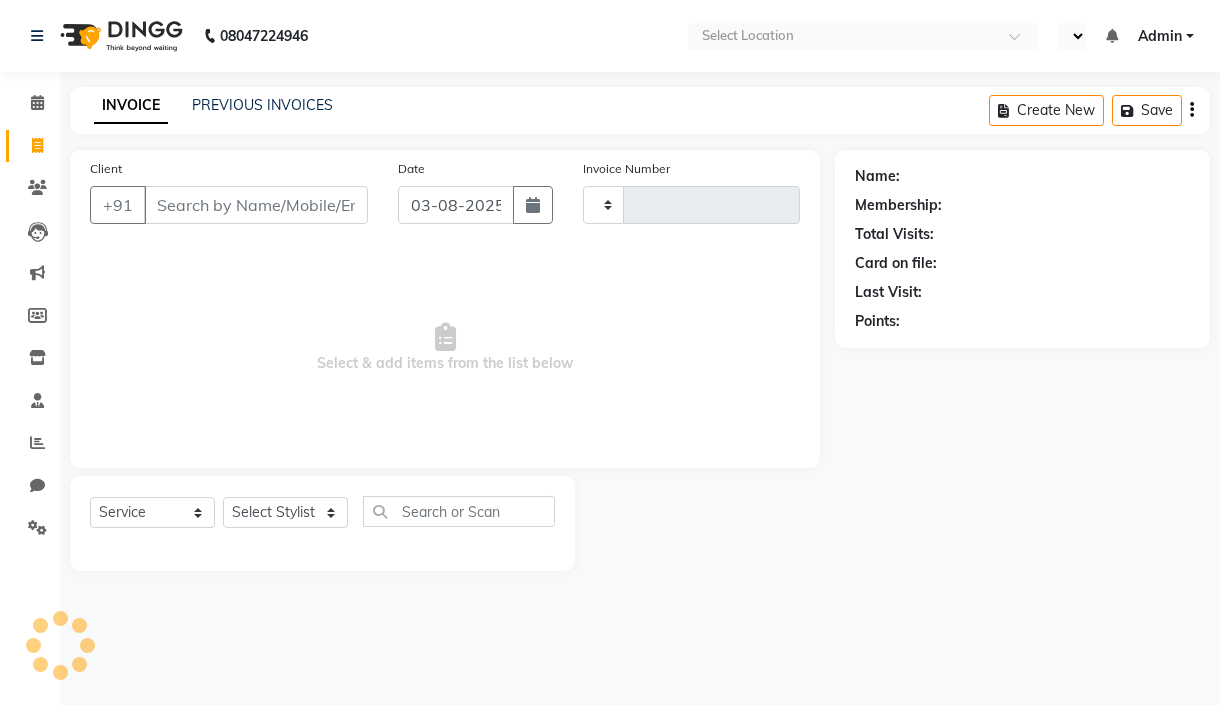 select on "service" 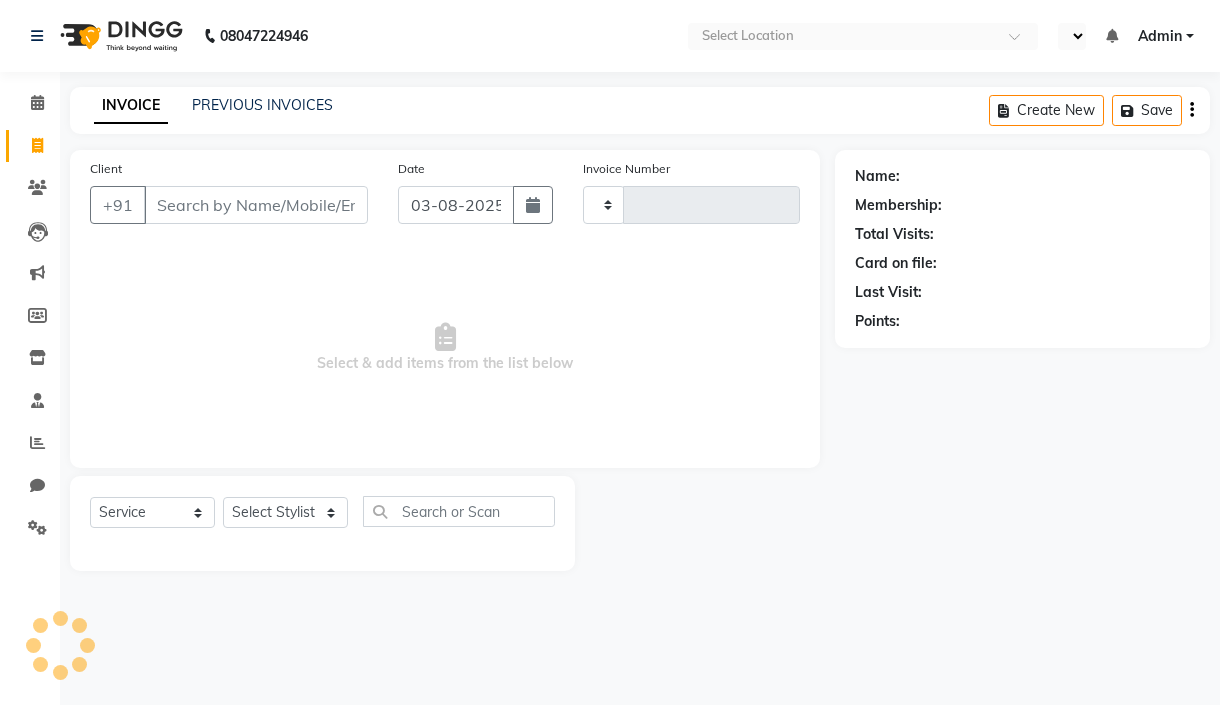 type on "1062" 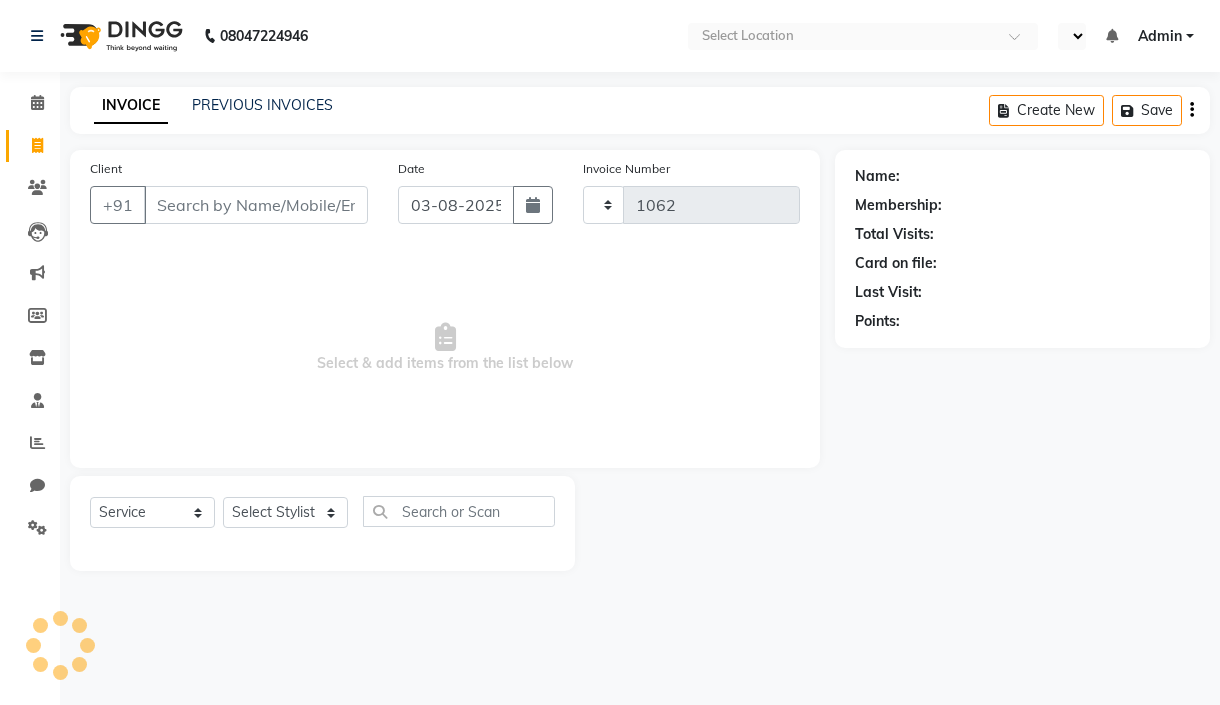 scroll, scrollTop: 0, scrollLeft: 0, axis: both 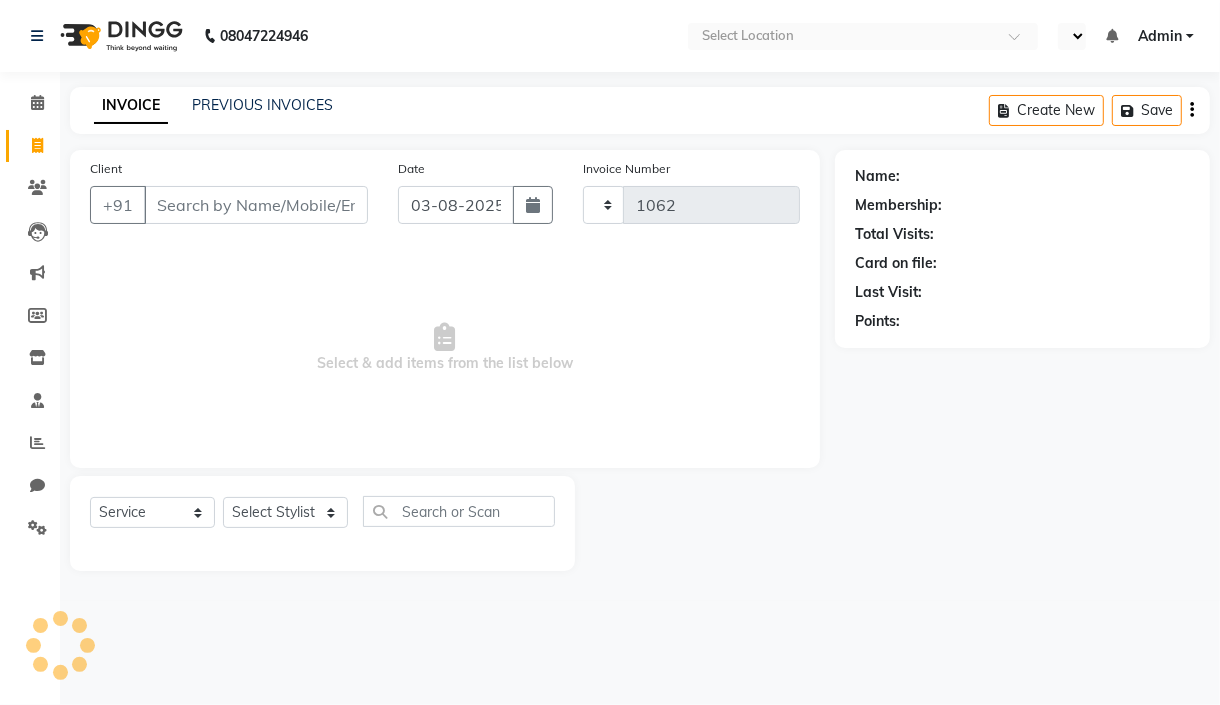 select on "en" 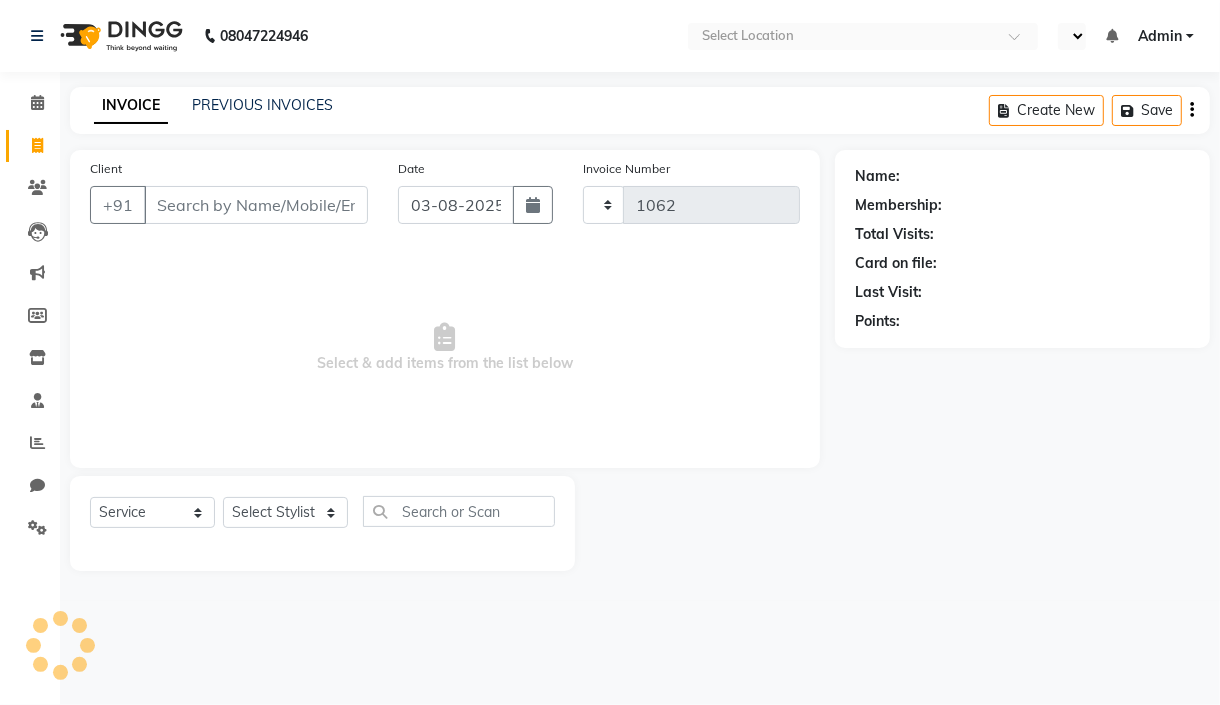 select on "279" 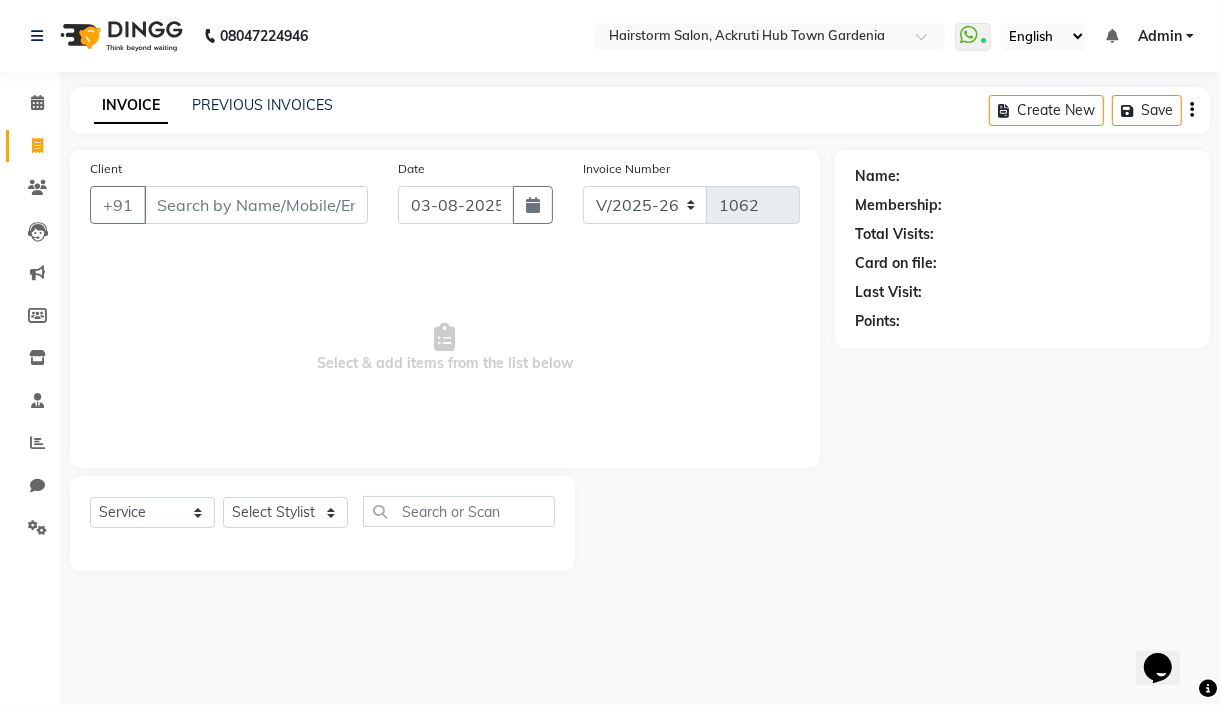 scroll, scrollTop: 0, scrollLeft: 0, axis: both 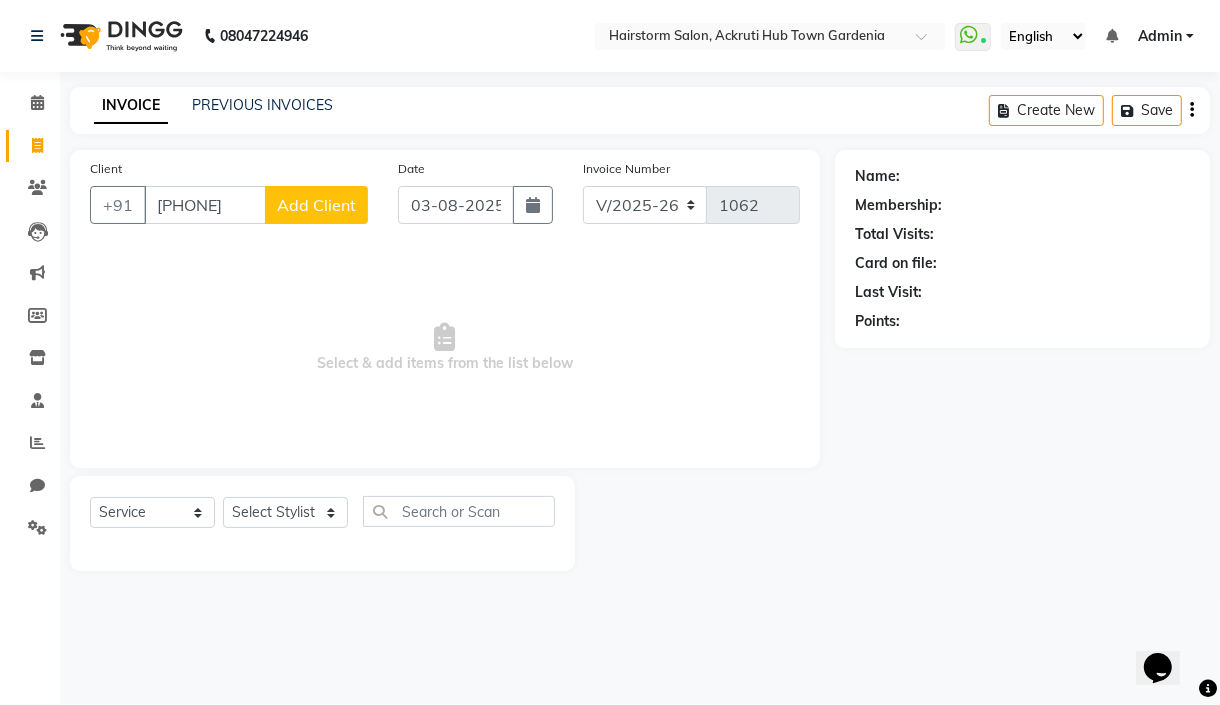 select on "product" 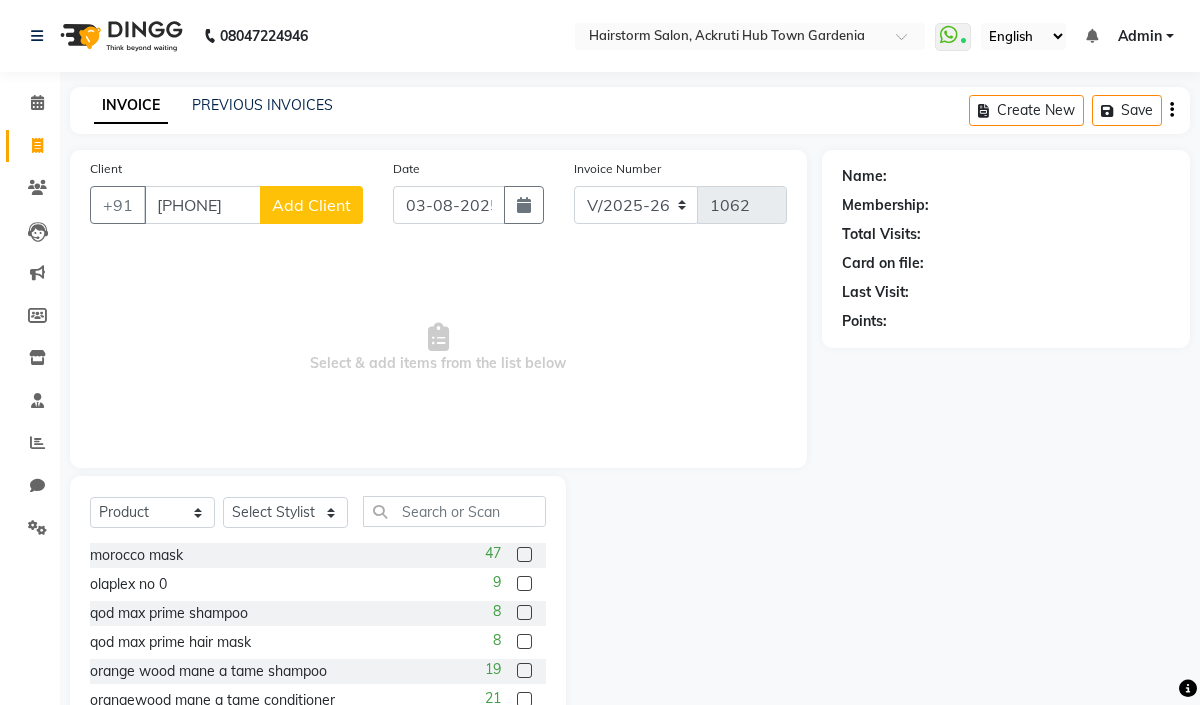 type on "[PHONE]" 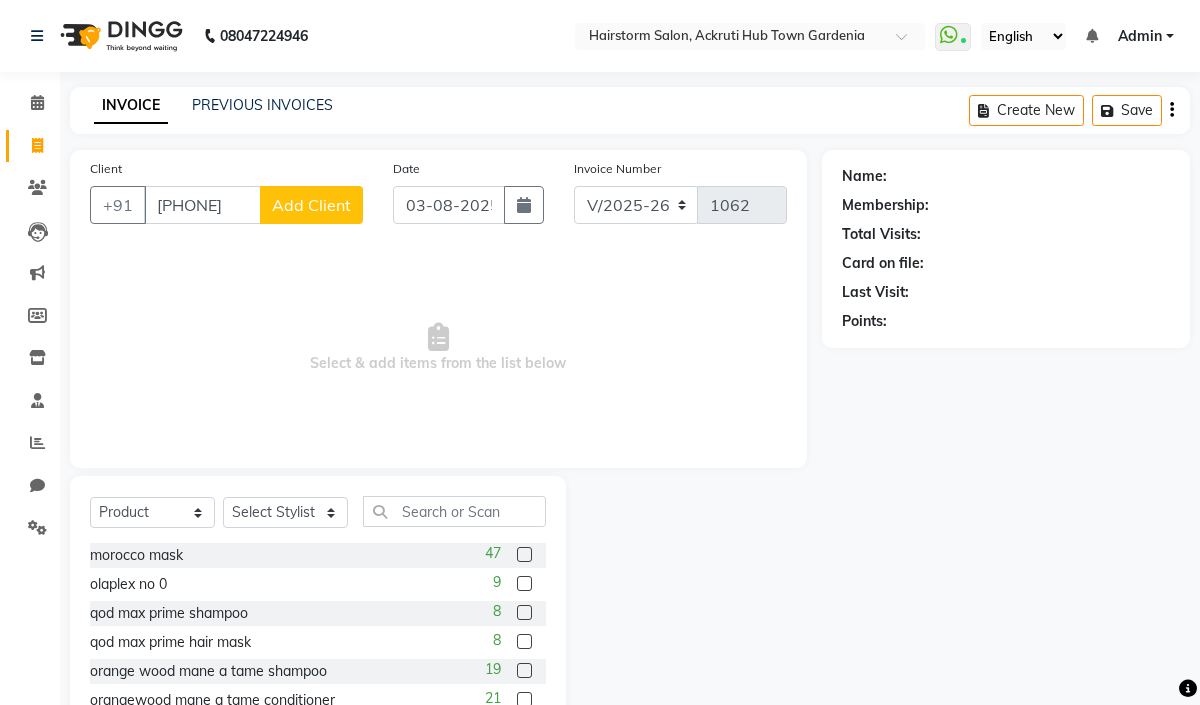 click on "Add Client" 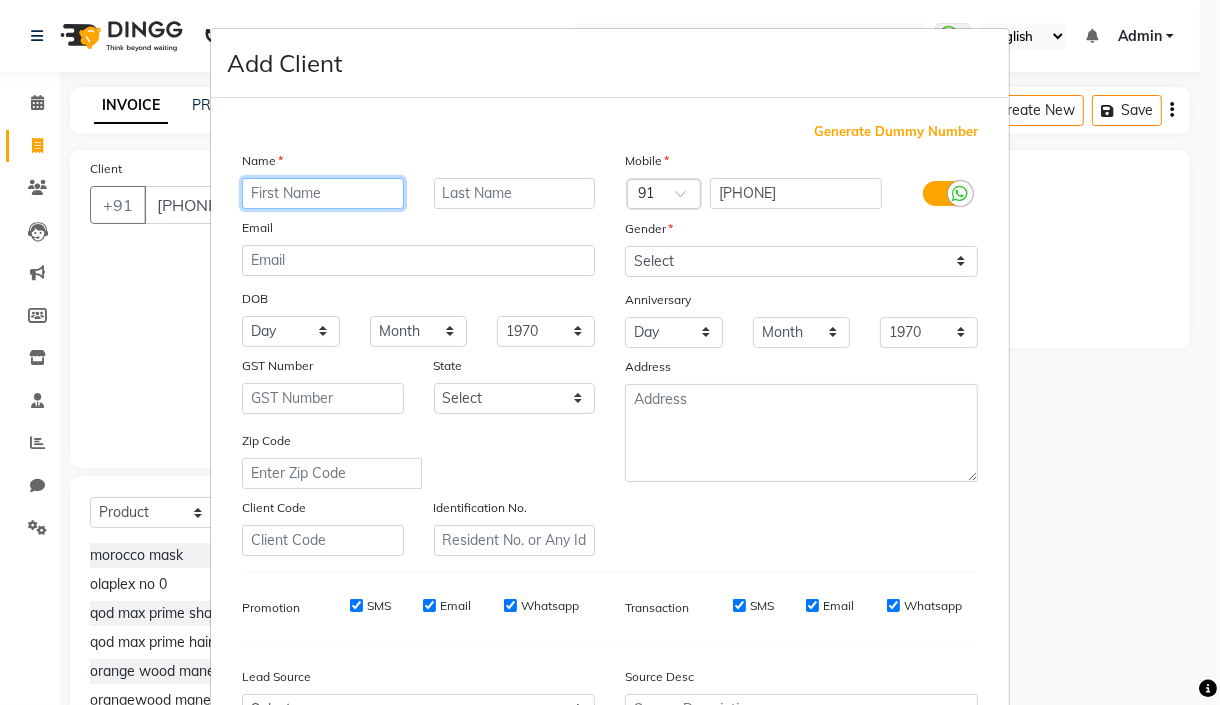 click at bounding box center [323, 193] 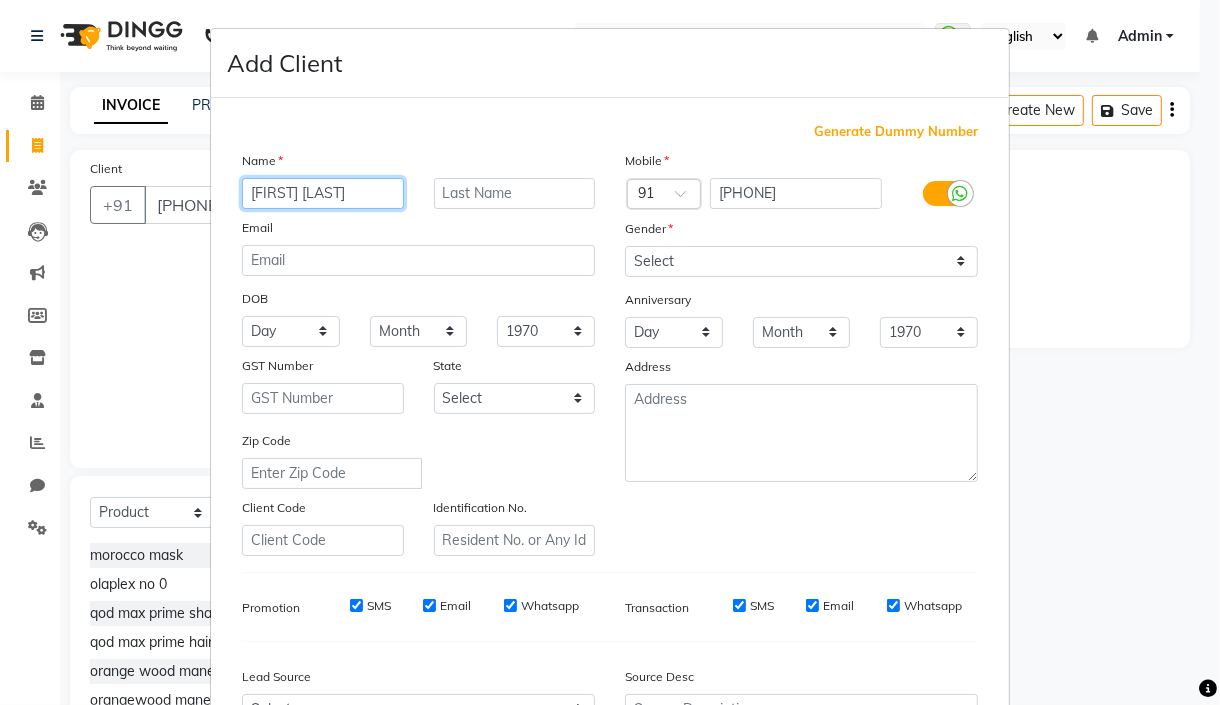 drag, startPoint x: 292, startPoint y: 194, endPoint x: 339, endPoint y: 201, distance: 47.518417 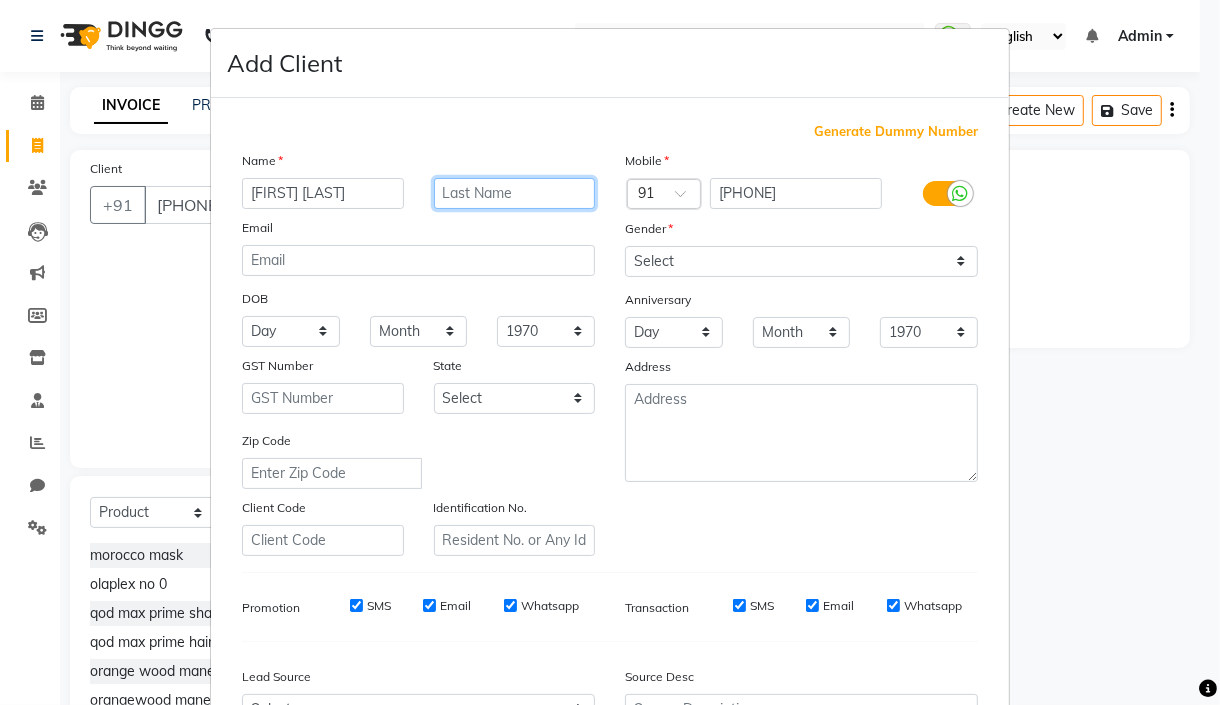 click at bounding box center (515, 193) 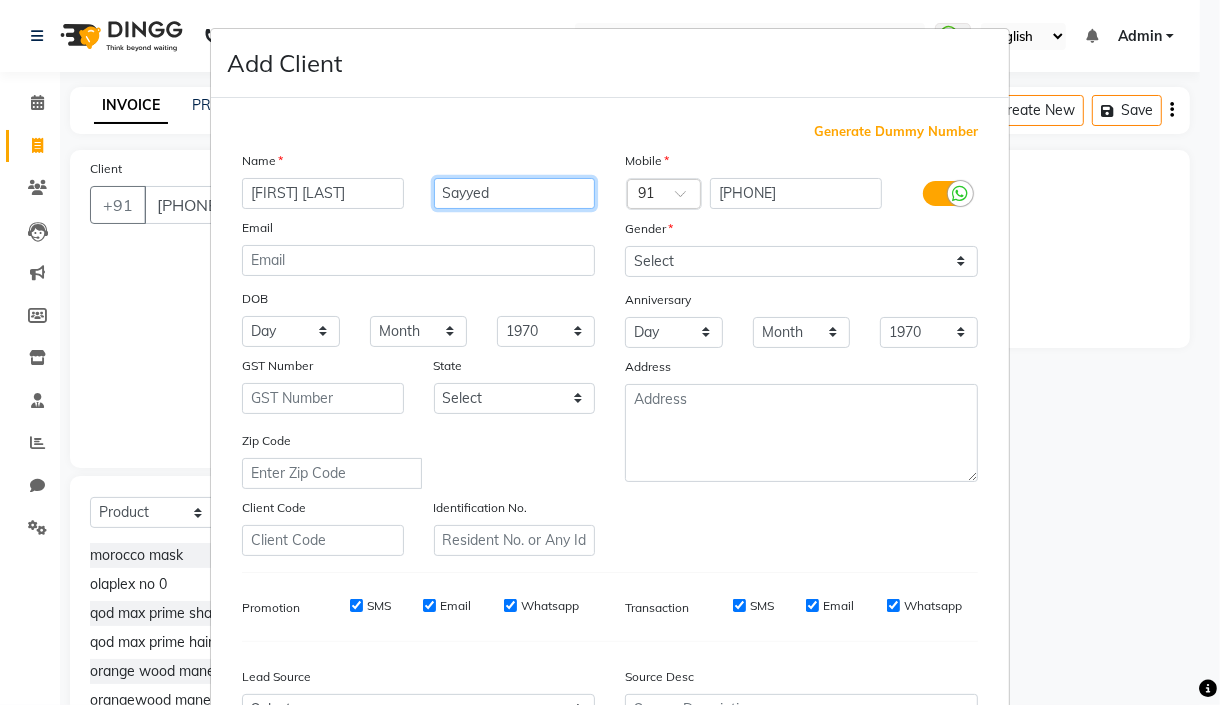 type on "Sayyed" 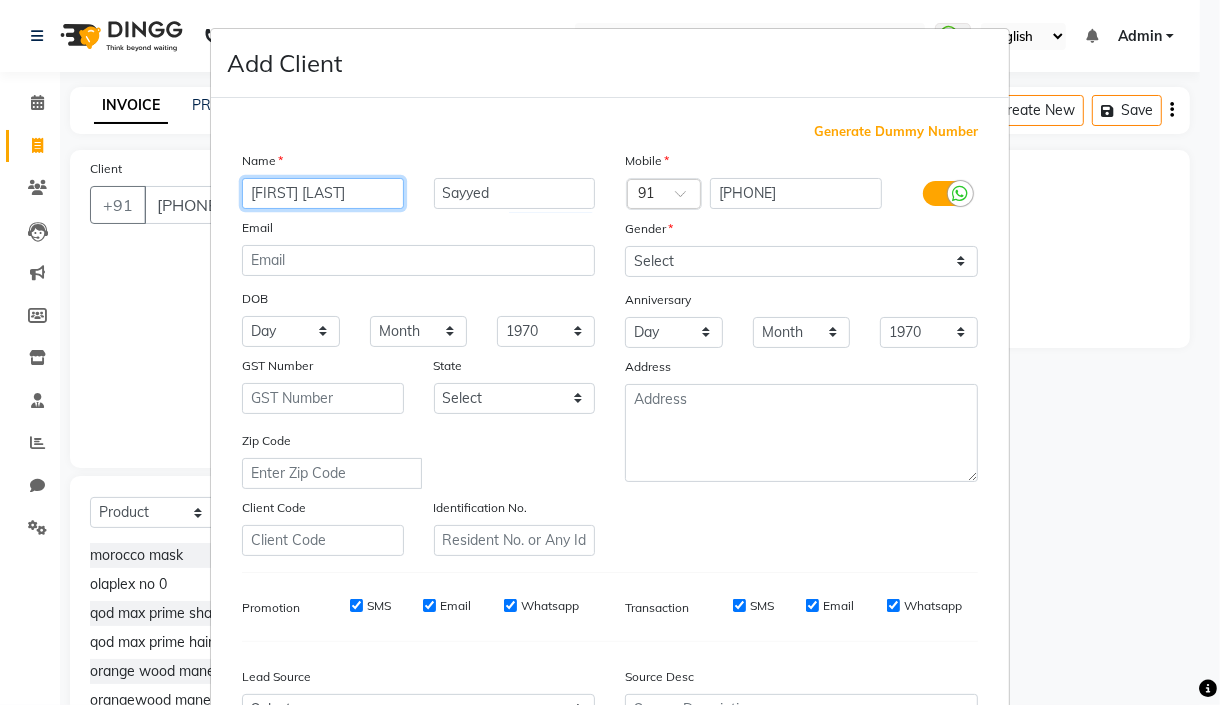 drag, startPoint x: 322, startPoint y: 197, endPoint x: 338, endPoint y: 193, distance: 16.492422 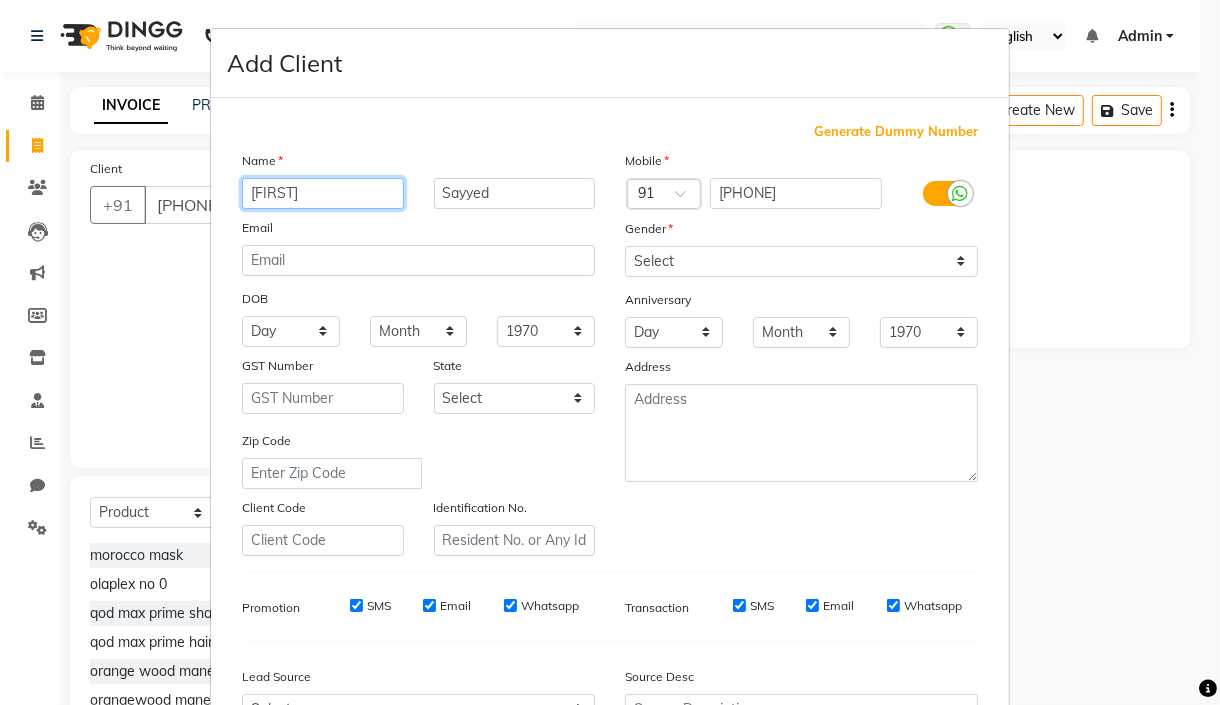 type on "[FIRST]" 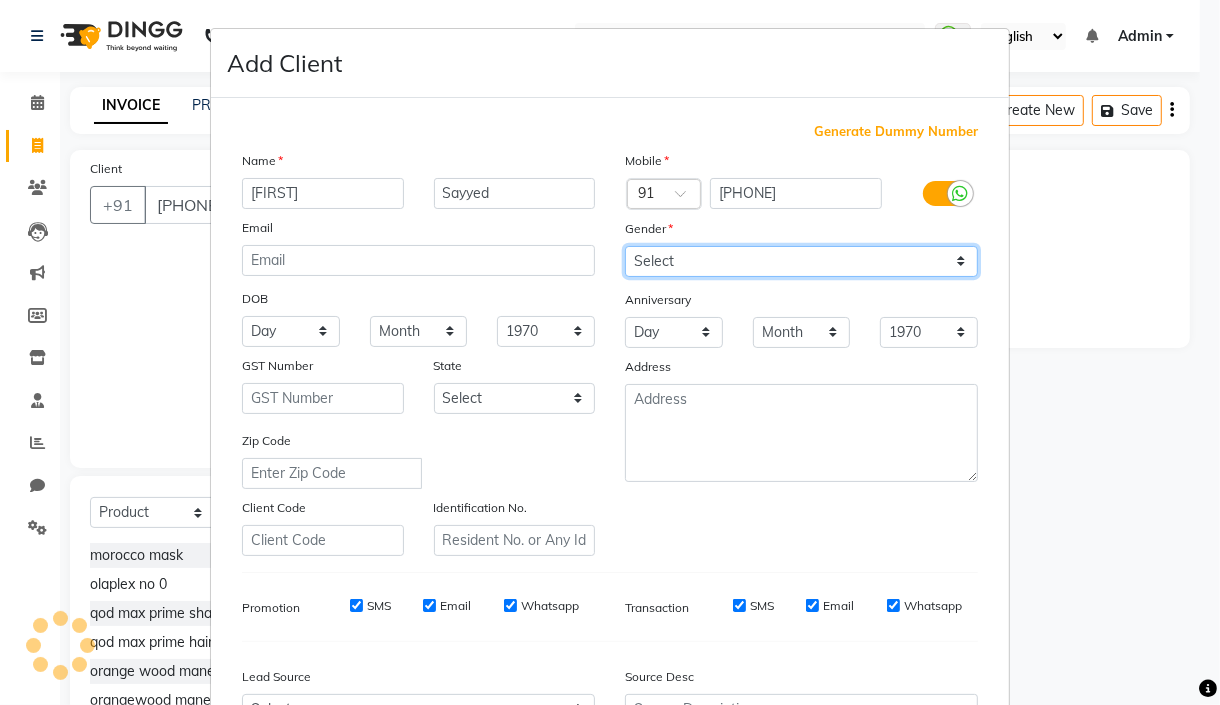 click on "Select Male Female Other Prefer Not To Say" at bounding box center (801, 261) 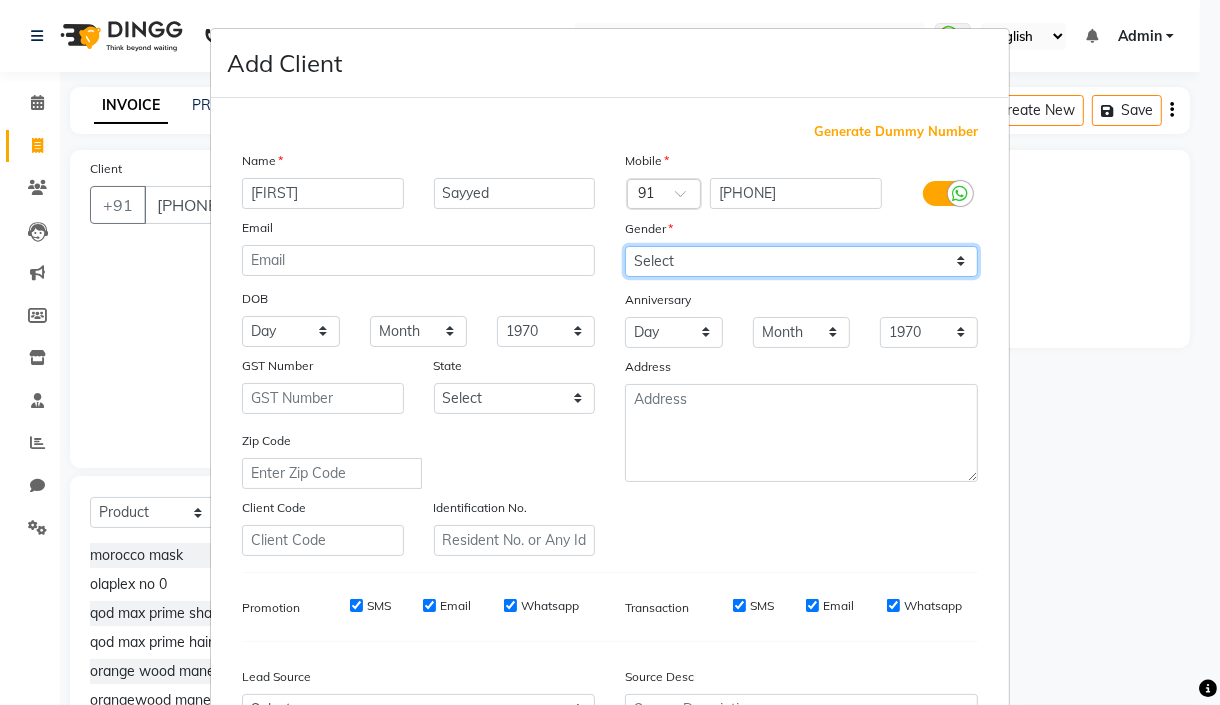 select on "female" 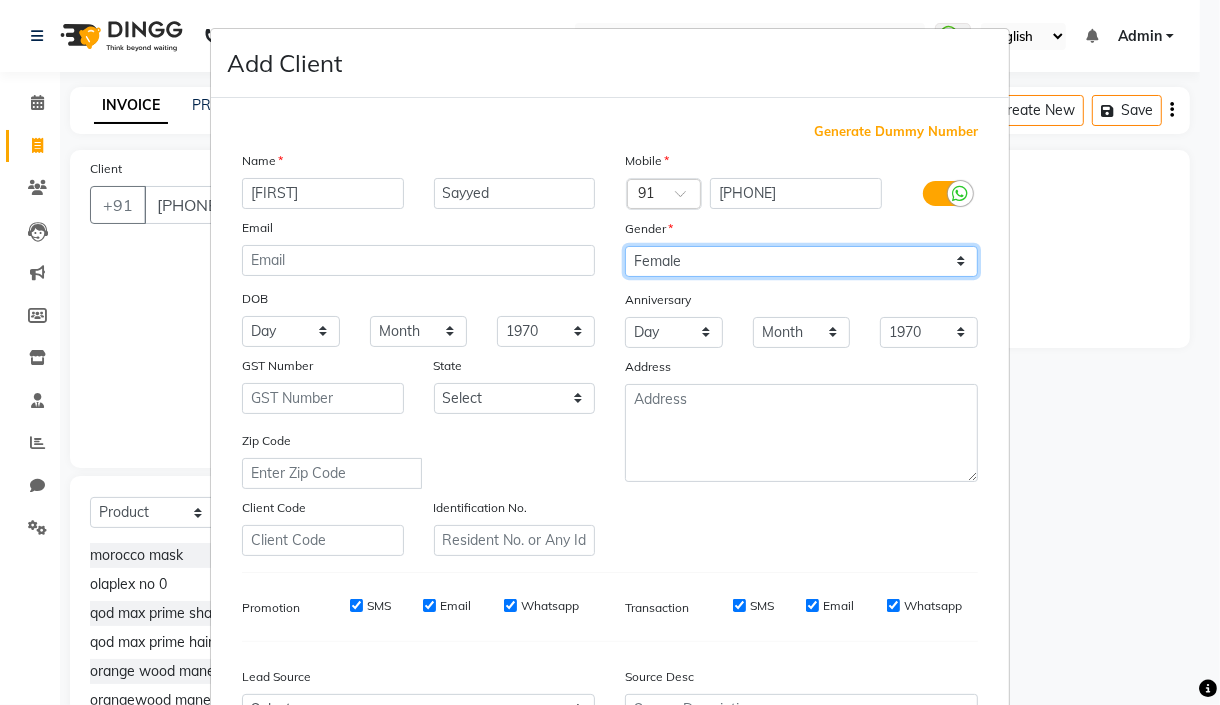 click on "Select Male Female Other Prefer Not To Say" at bounding box center (801, 261) 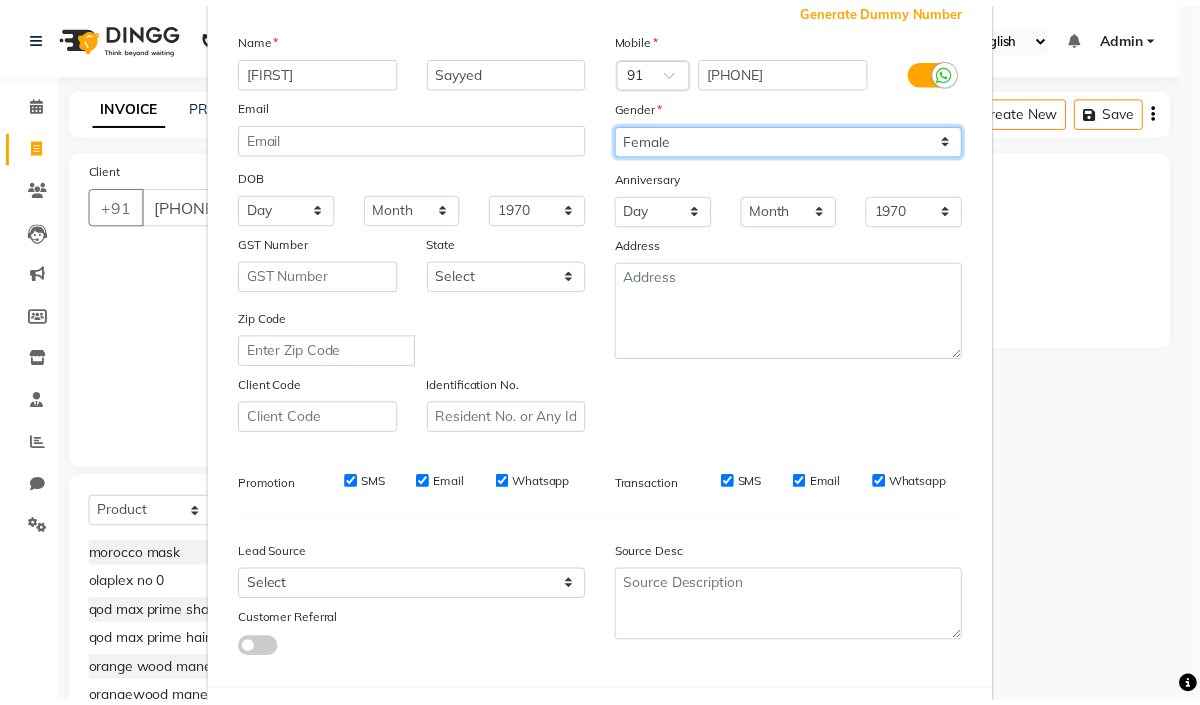 scroll, scrollTop: 221, scrollLeft: 0, axis: vertical 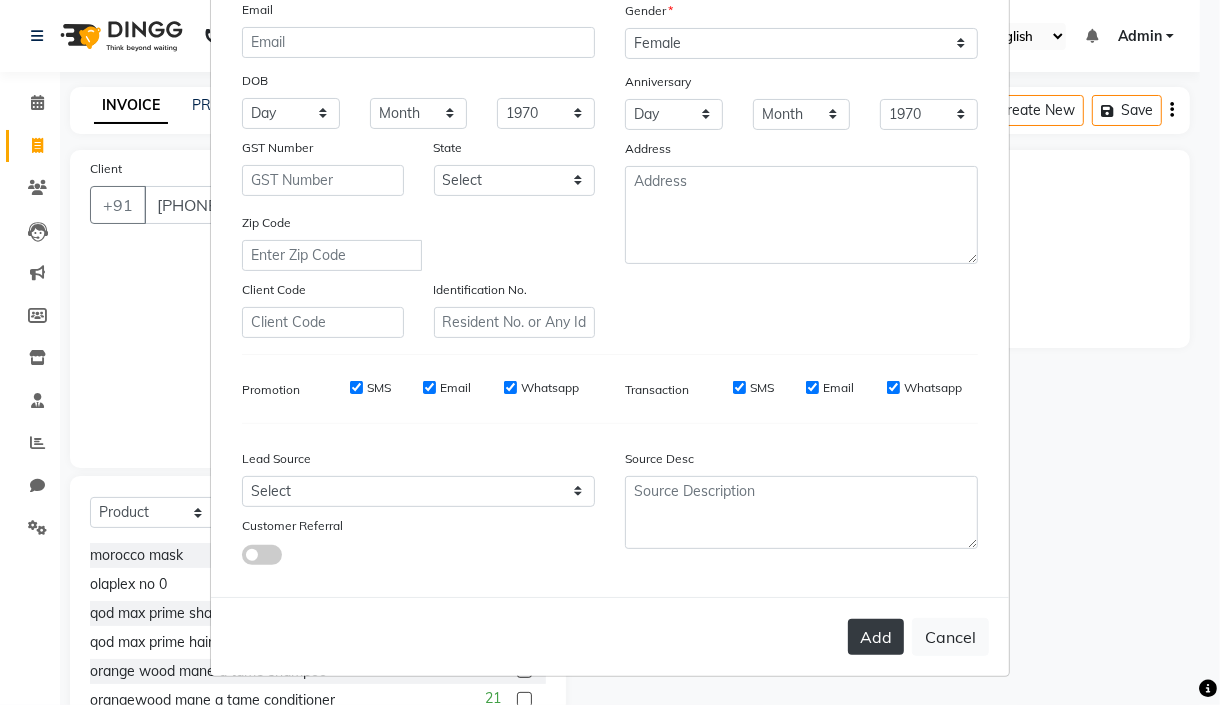 click on "Add" at bounding box center (876, 637) 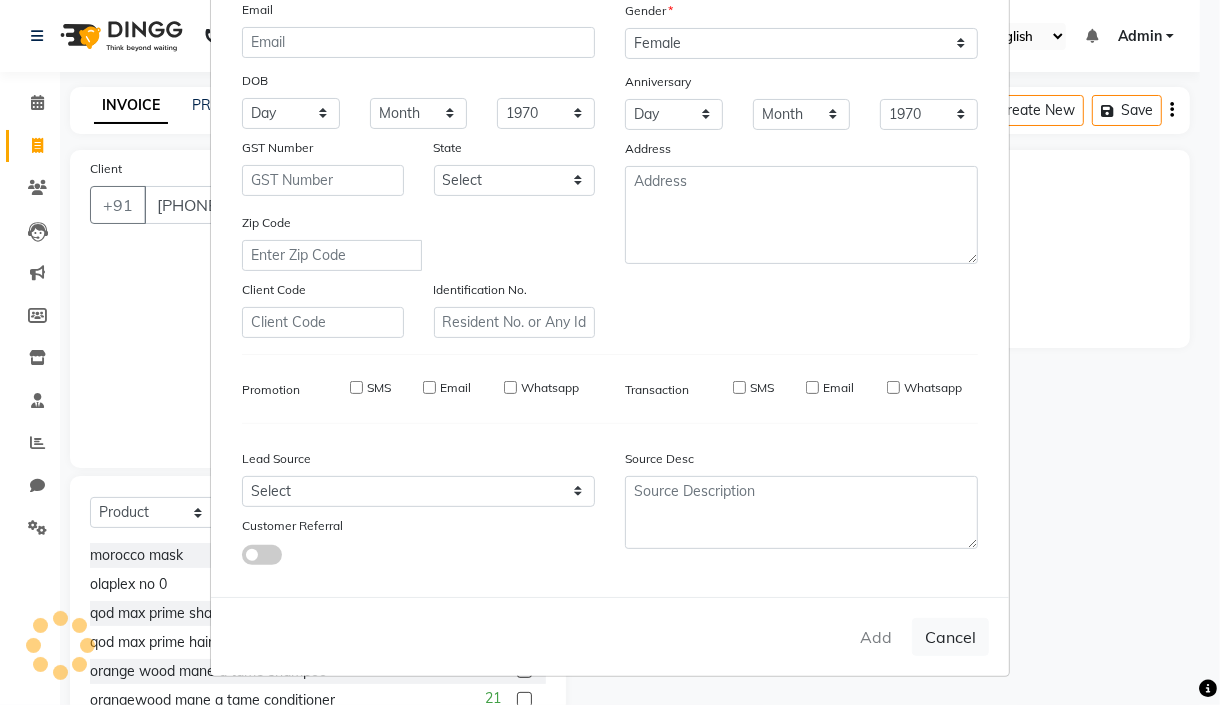 type 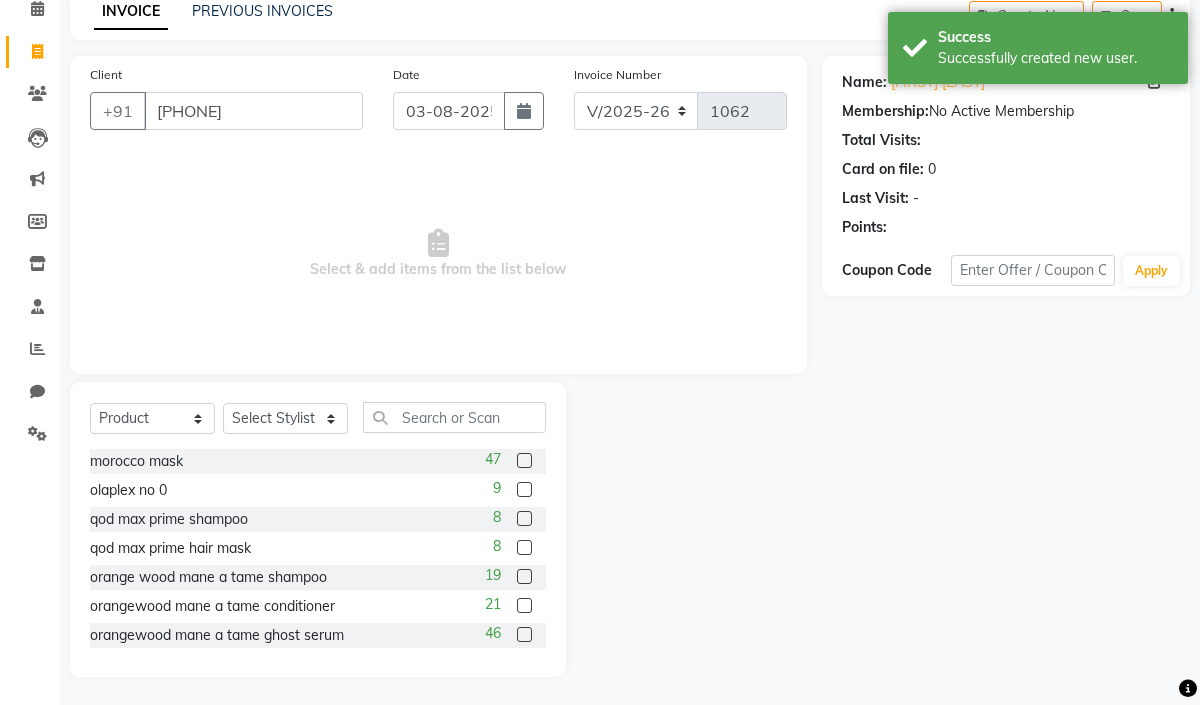 scroll, scrollTop: 95, scrollLeft: 0, axis: vertical 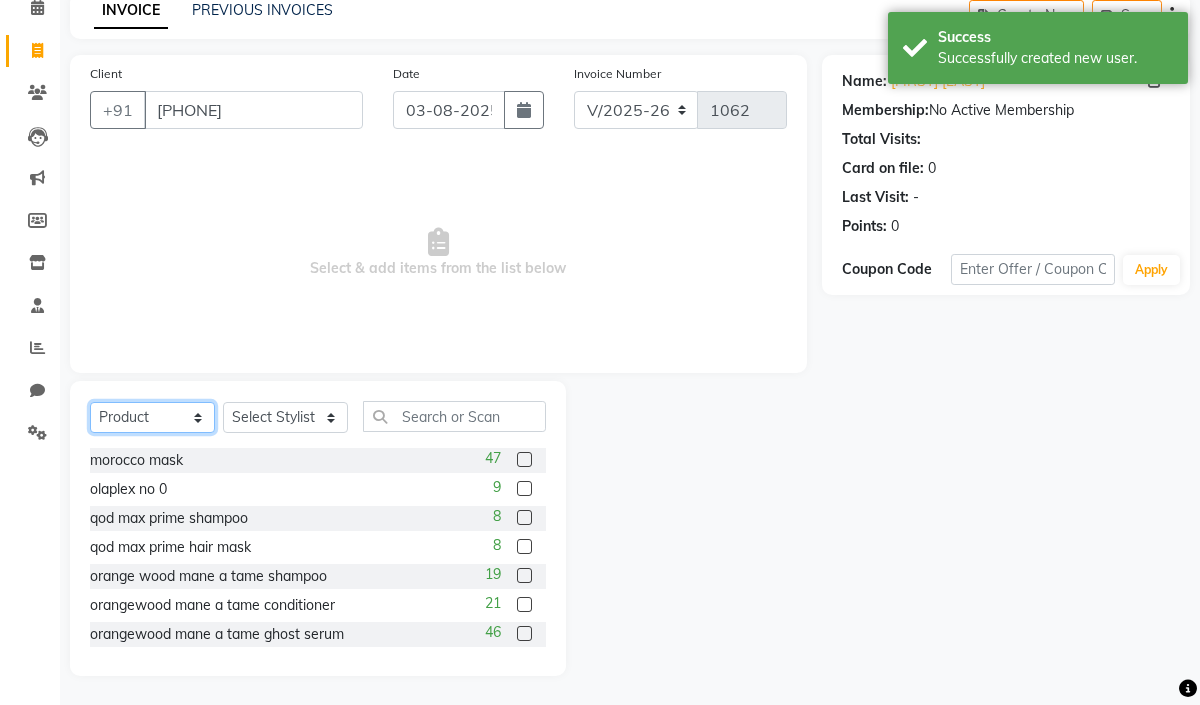 drag, startPoint x: 171, startPoint y: 422, endPoint x: 198, endPoint y: 382, distance: 48.259712 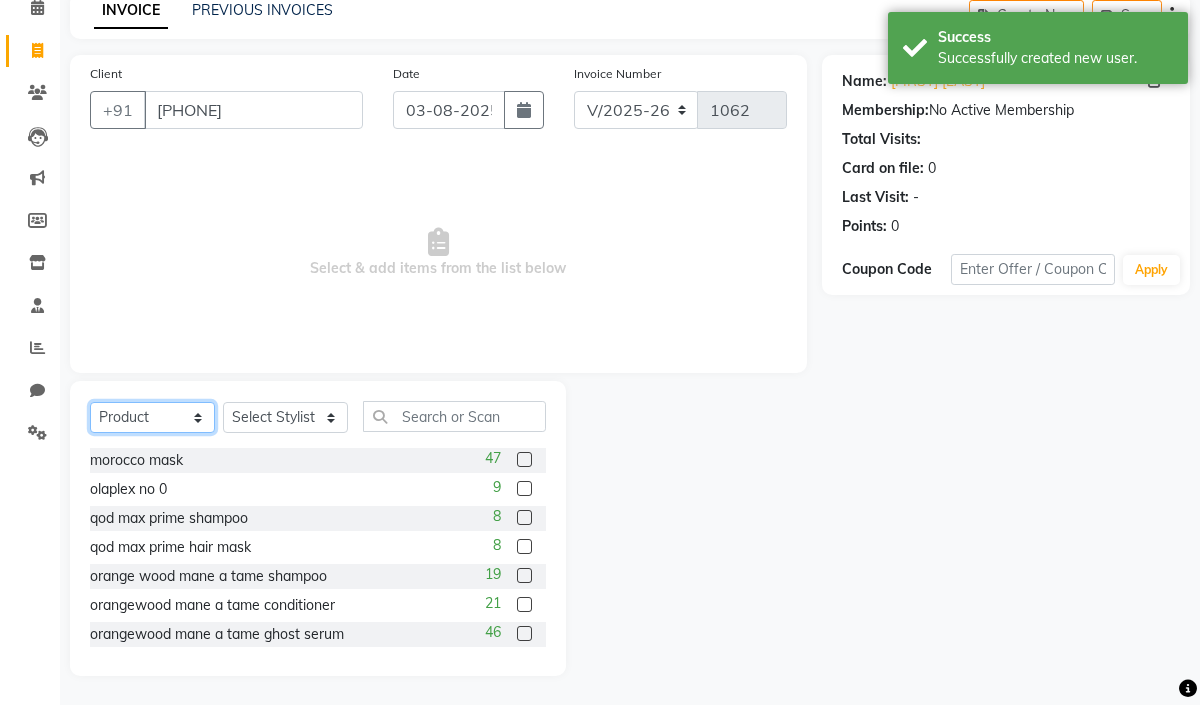 click on "Select  Service  Product  Membership  Package Voucher Prepaid Gift Card" 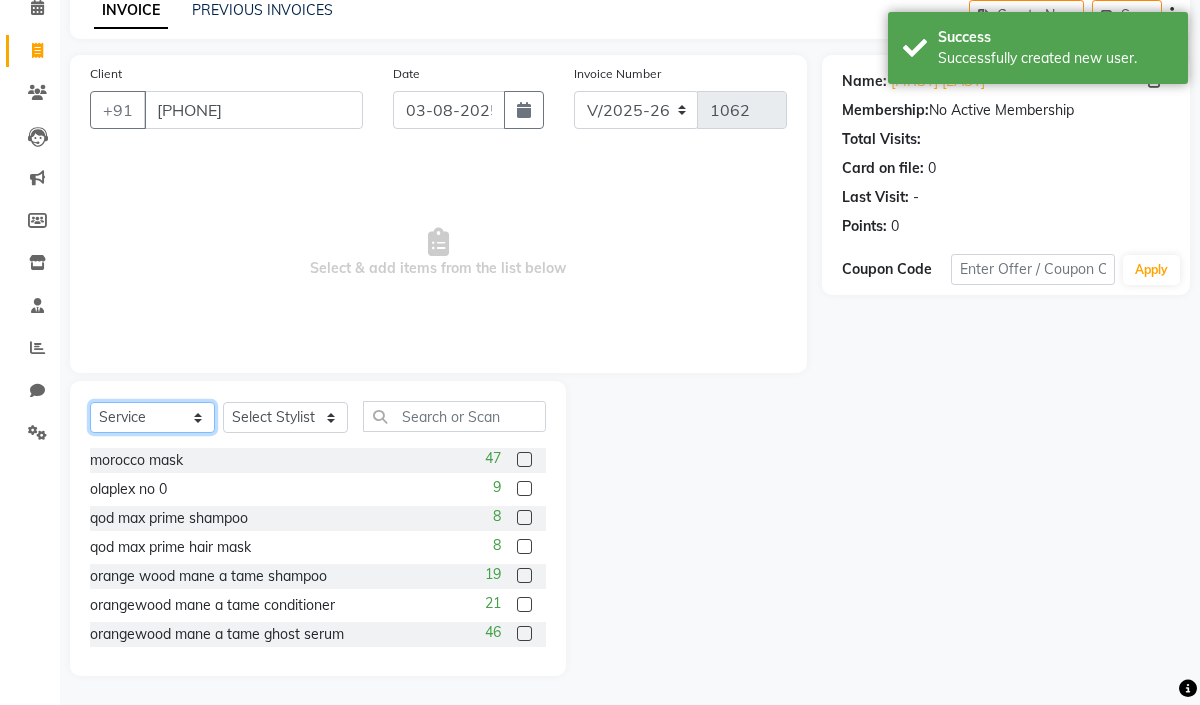 click on "Select  Service  Product  Membership  Package Voucher Prepaid Gift Card" 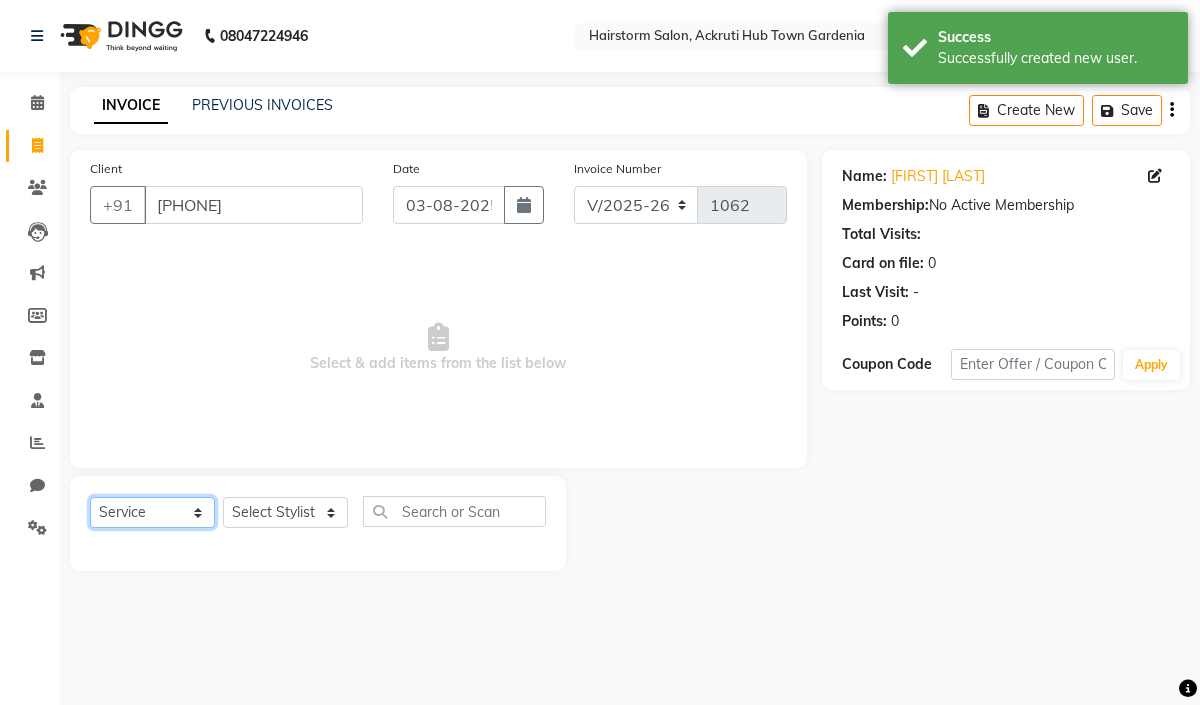 scroll, scrollTop: 0, scrollLeft: 0, axis: both 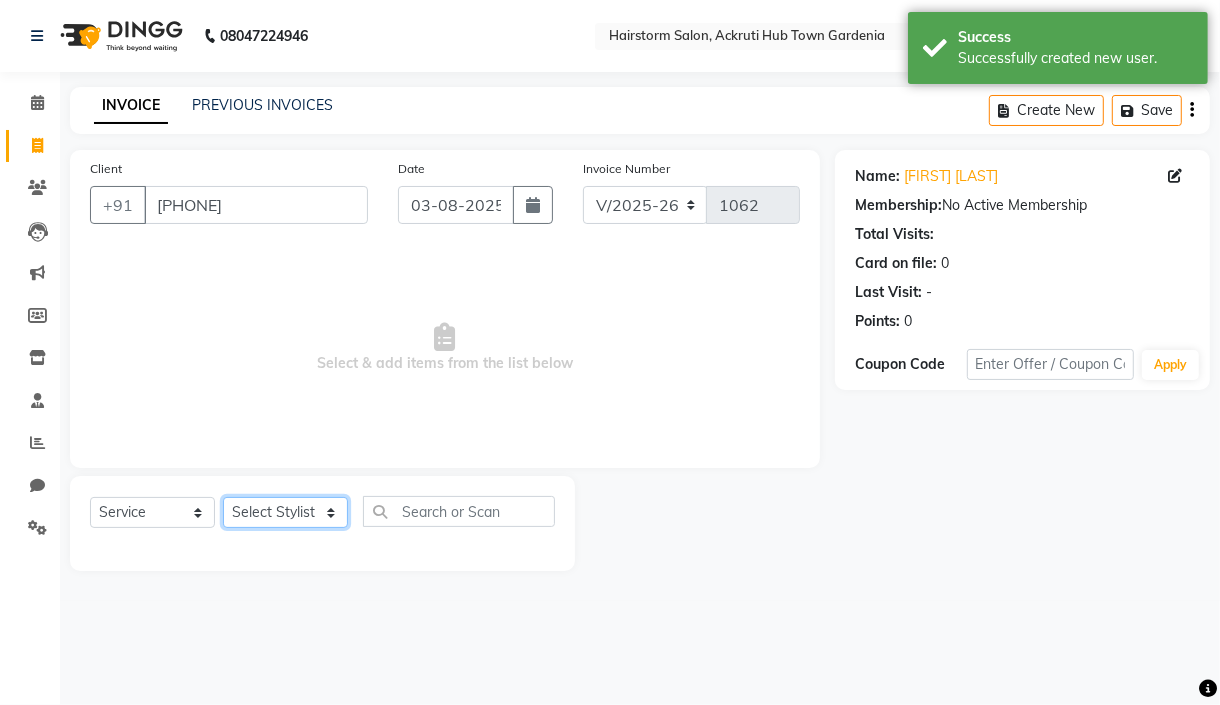 click on "Select Stylist [FIRST] [LAST] [FIRST] [FIRST] [FIRST] [FIRST] [FIRST] [FIRST] [FIRST] [FIRST]" 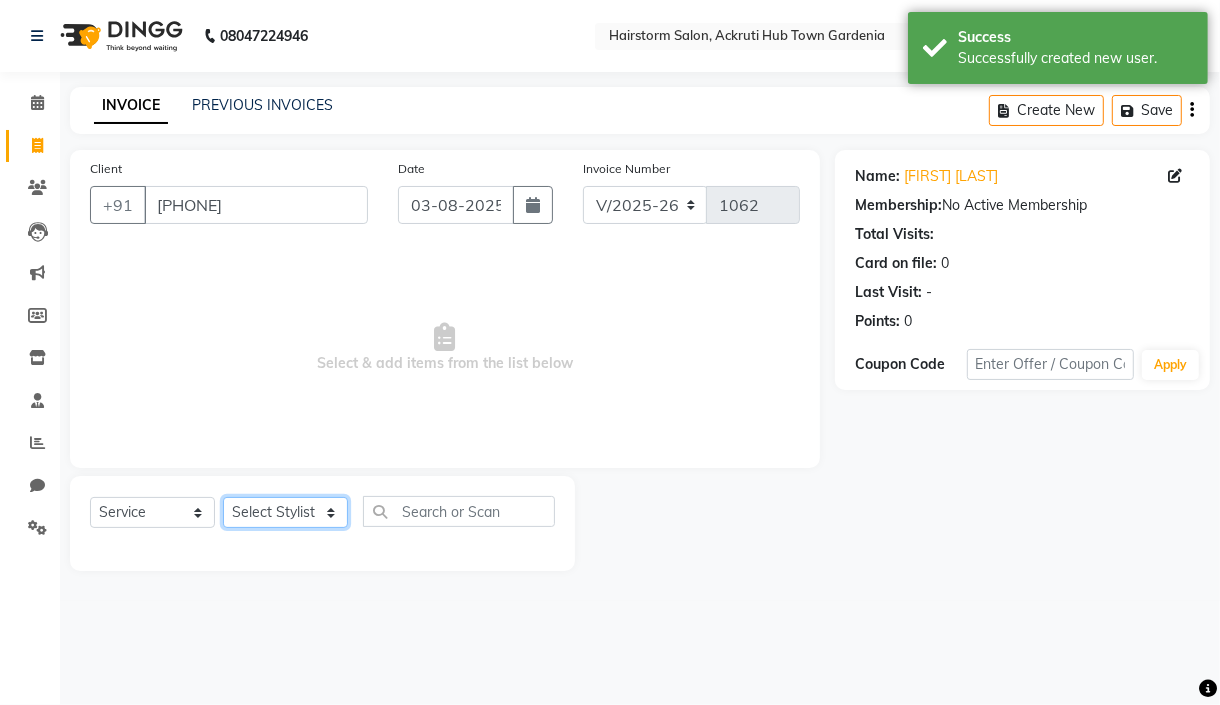 select on "59936" 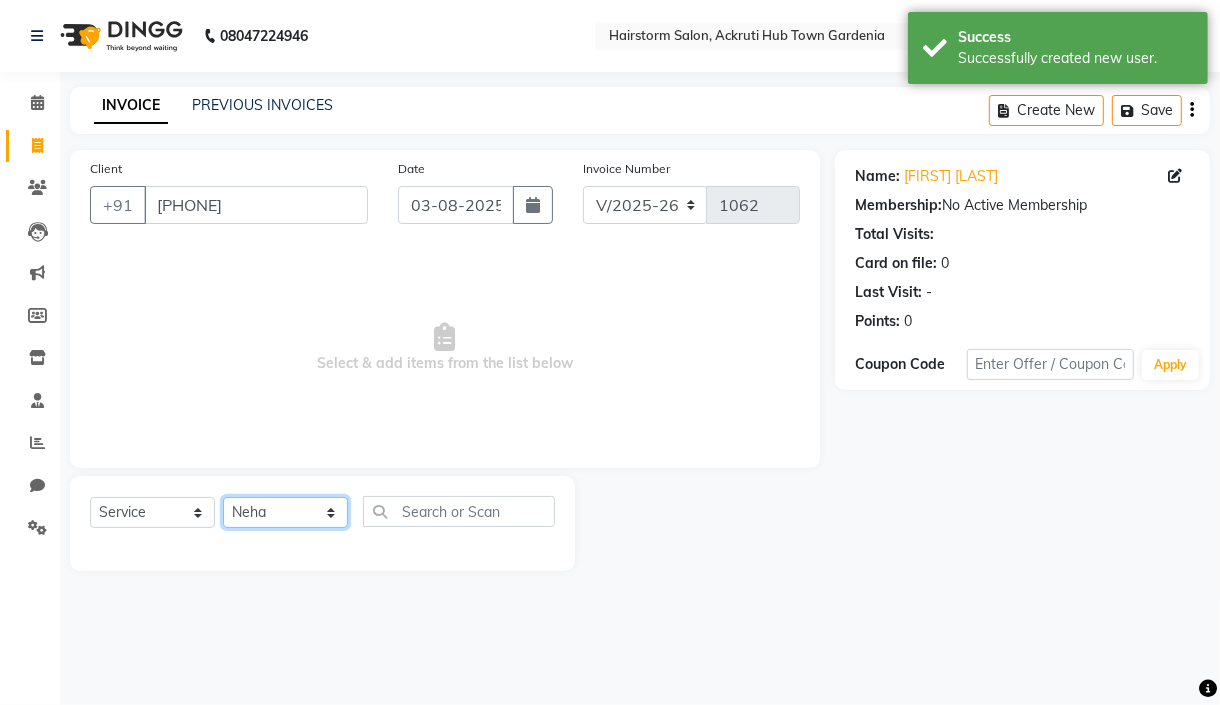 click on "Select Stylist [FIRST] [LAST] [FIRST] [FIRST] [FIRST] [FIRST] [FIRST] [FIRST] [FIRST] [FIRST]" 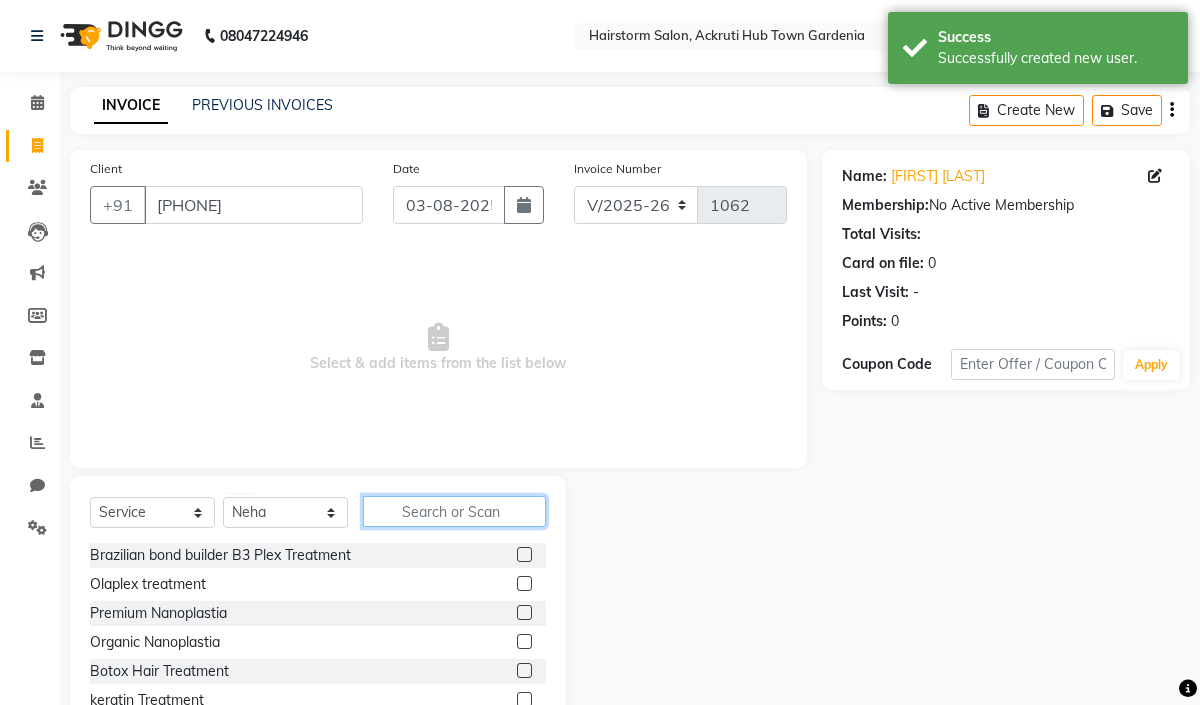 click 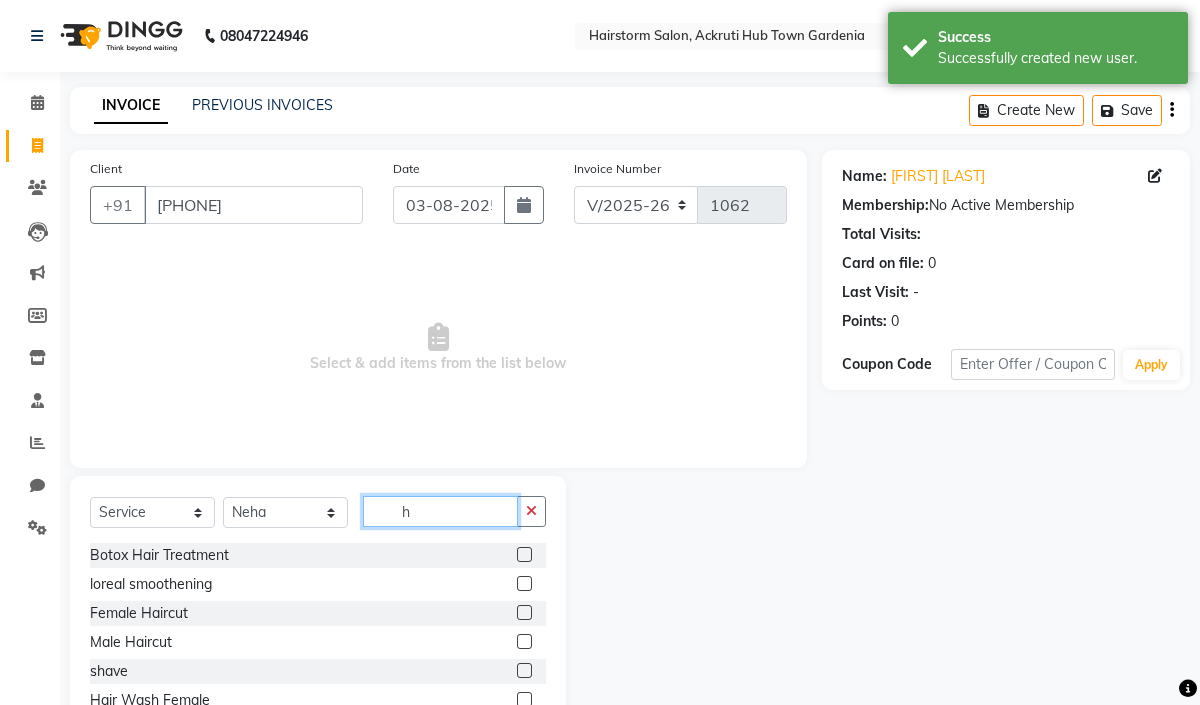 type on "h" 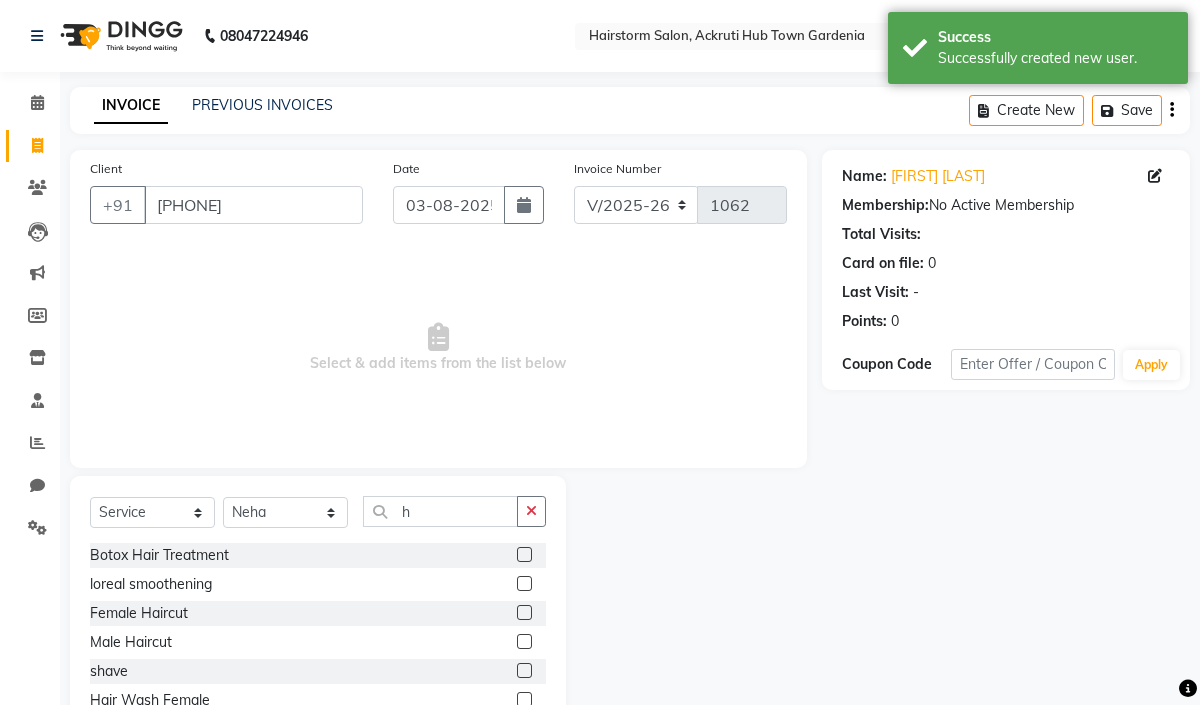 click 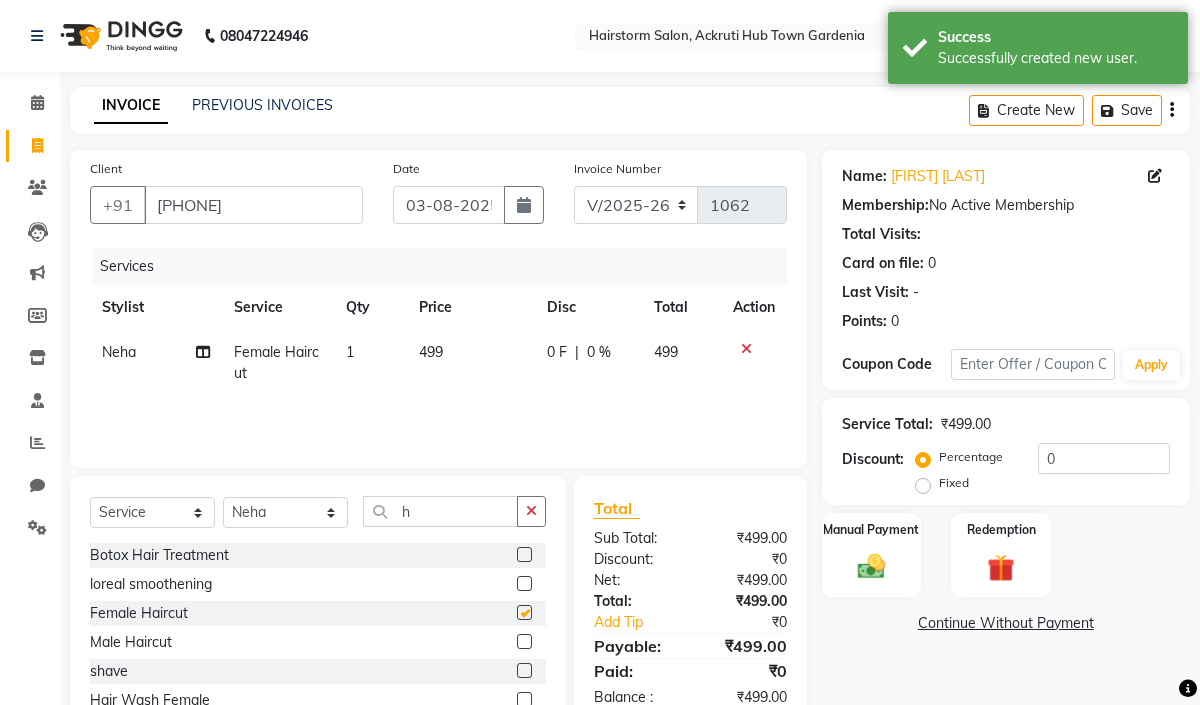 checkbox on "false" 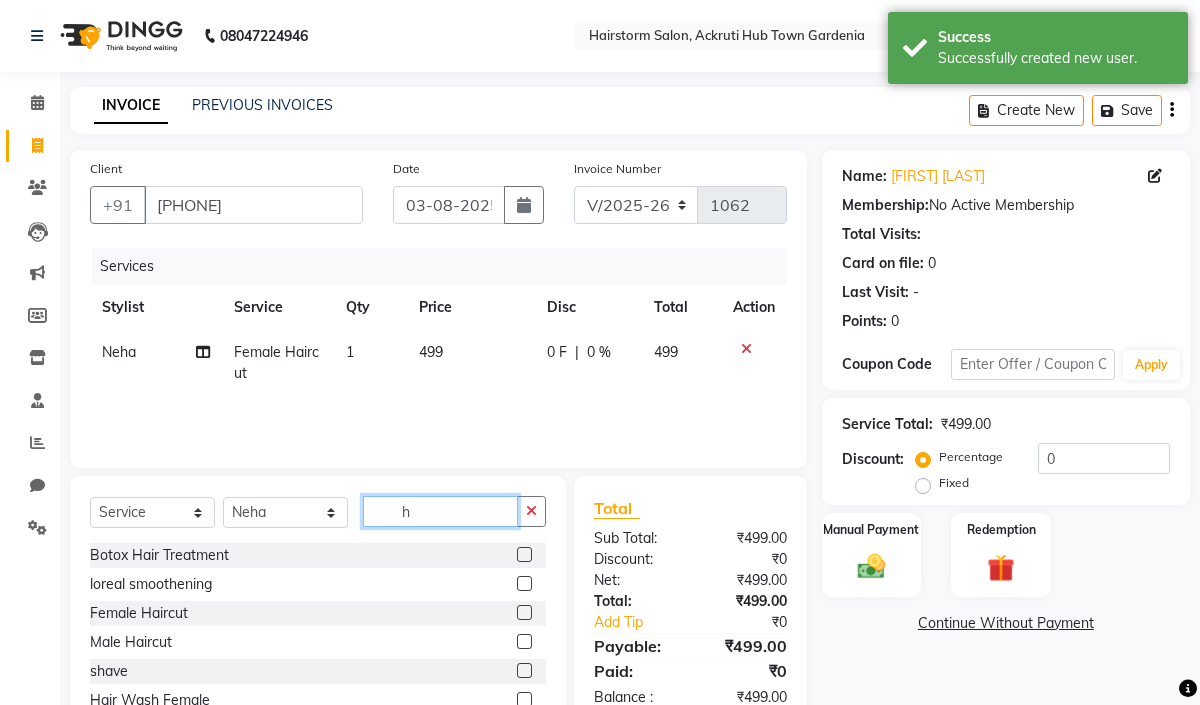 click on "h" 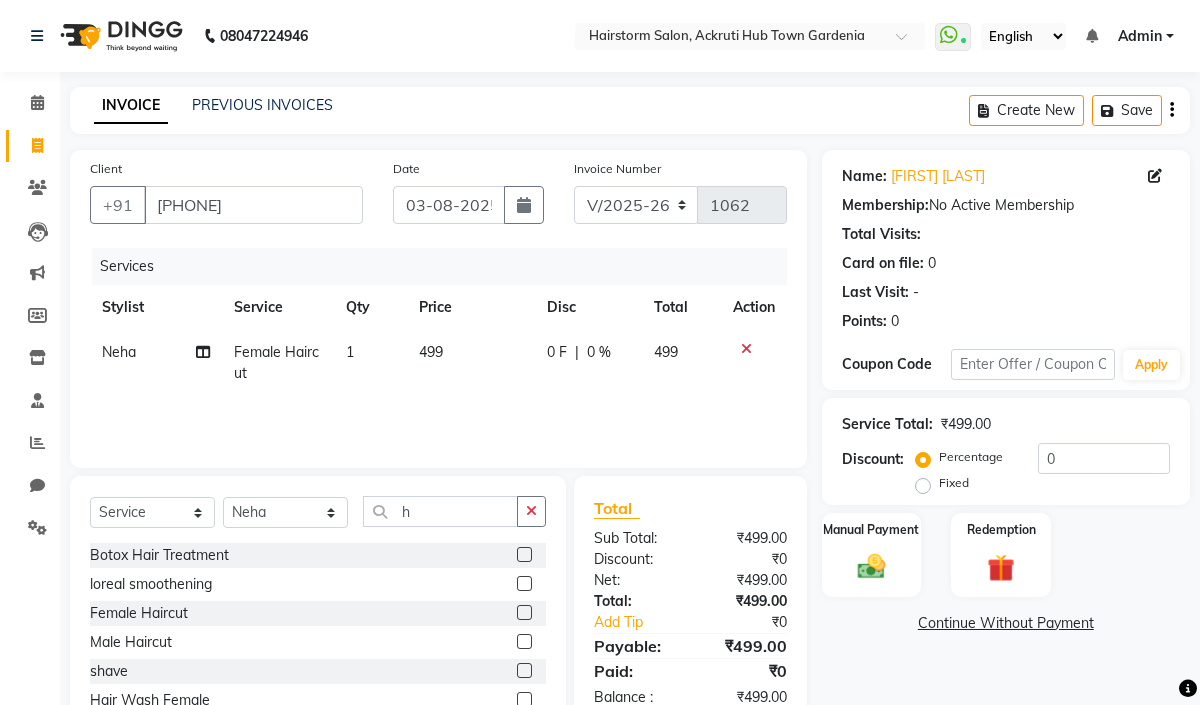 click on "499" 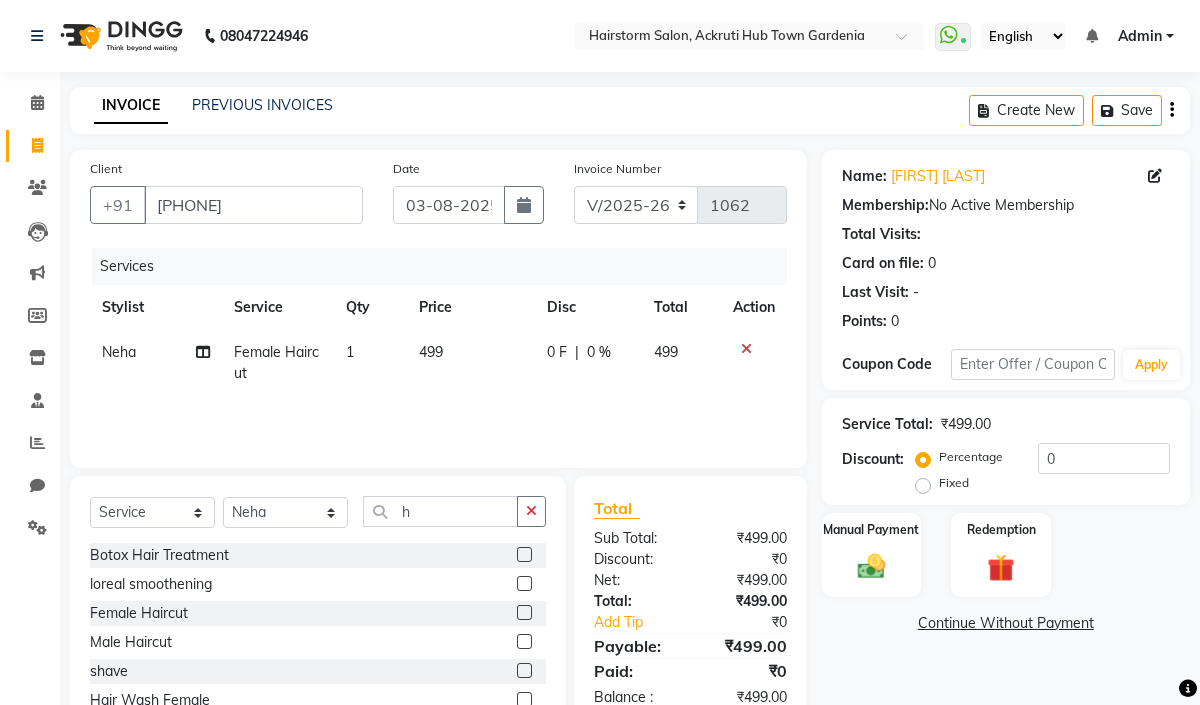 select on "59936" 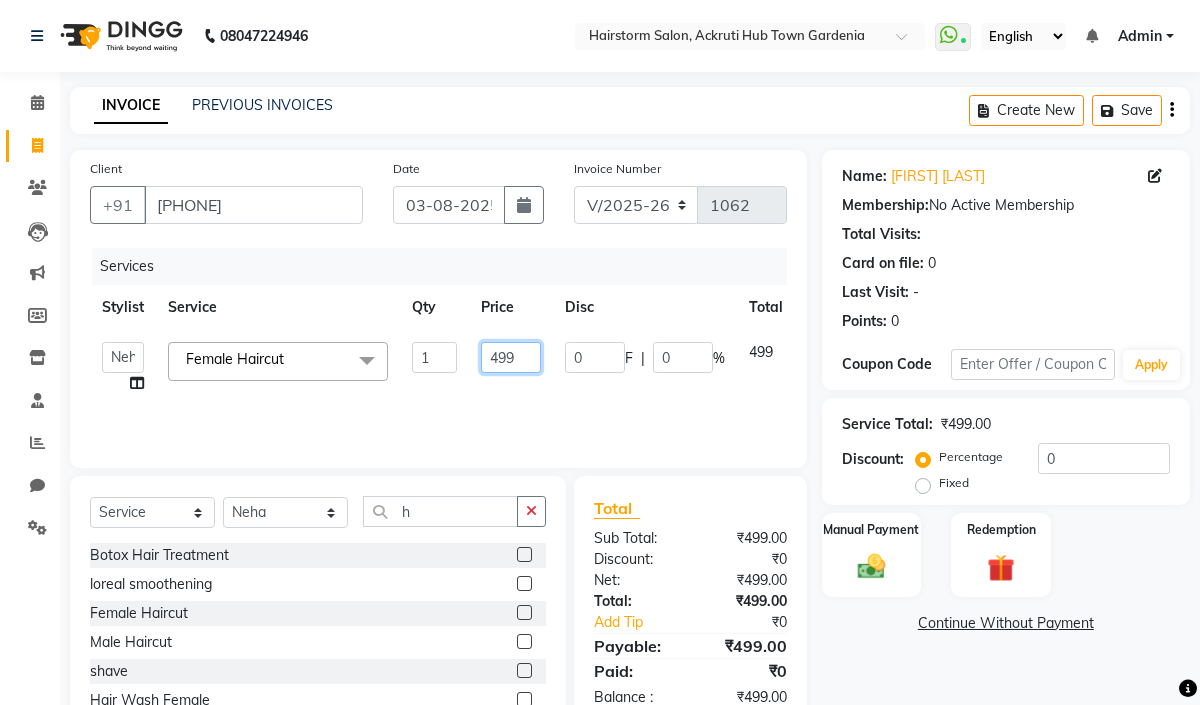 click on "499" 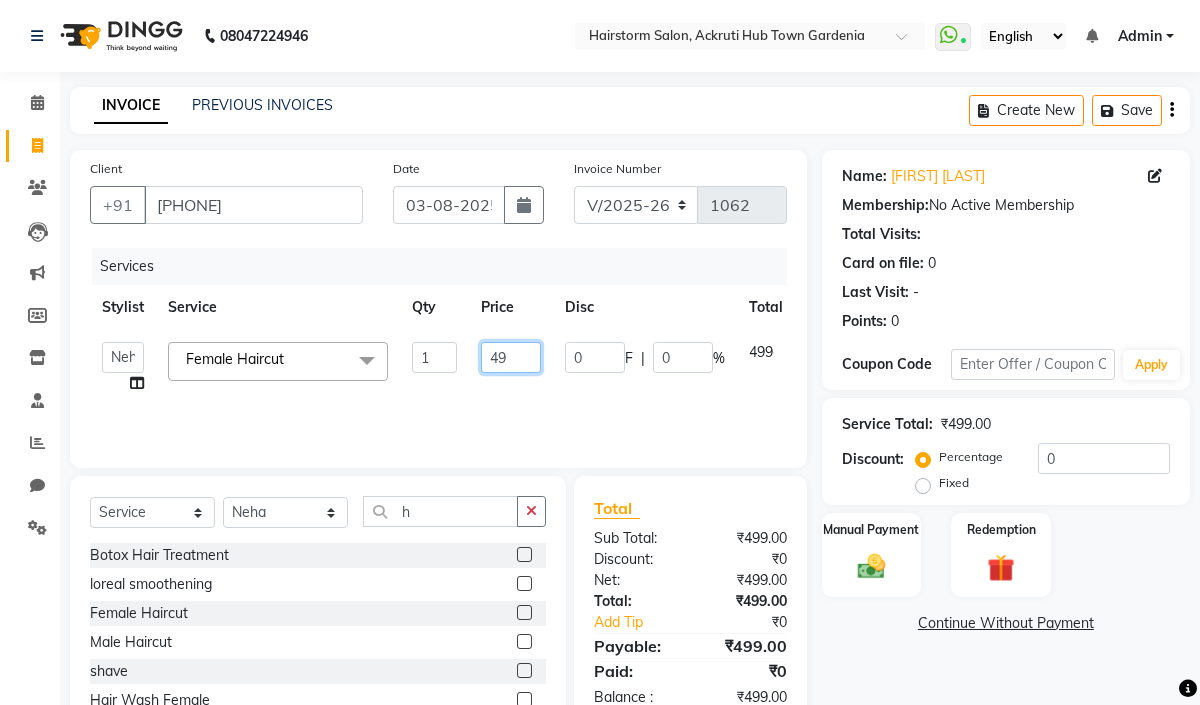 type on "4" 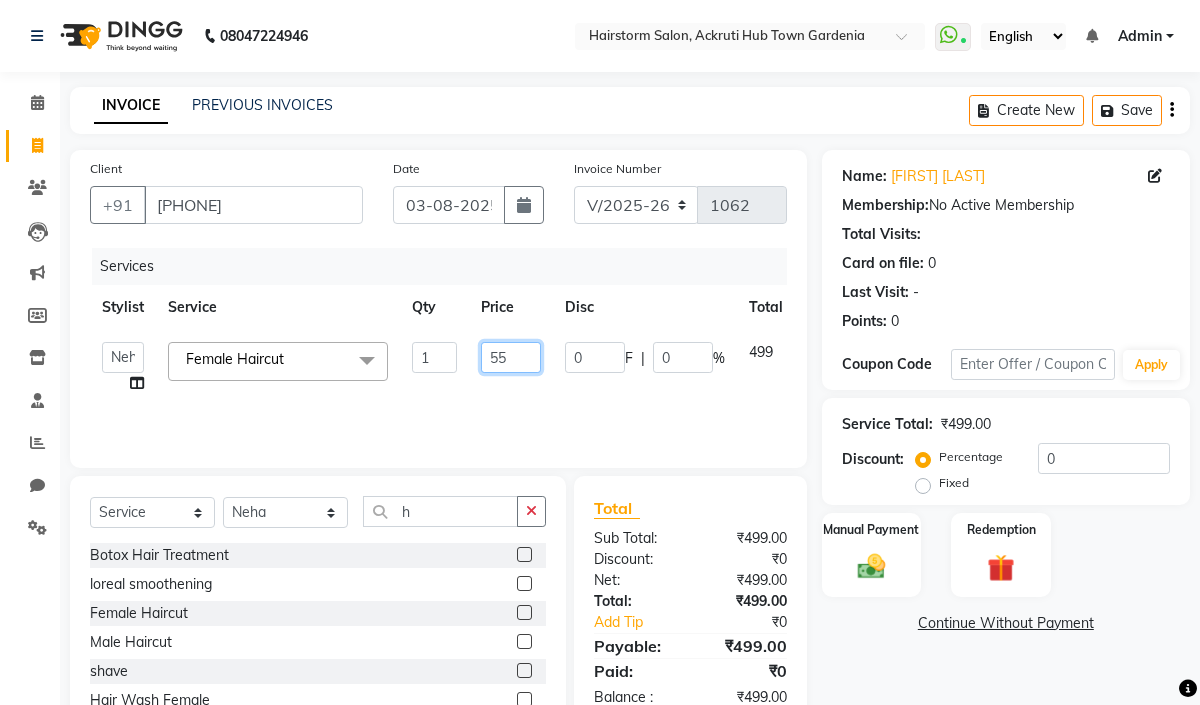 type on "550" 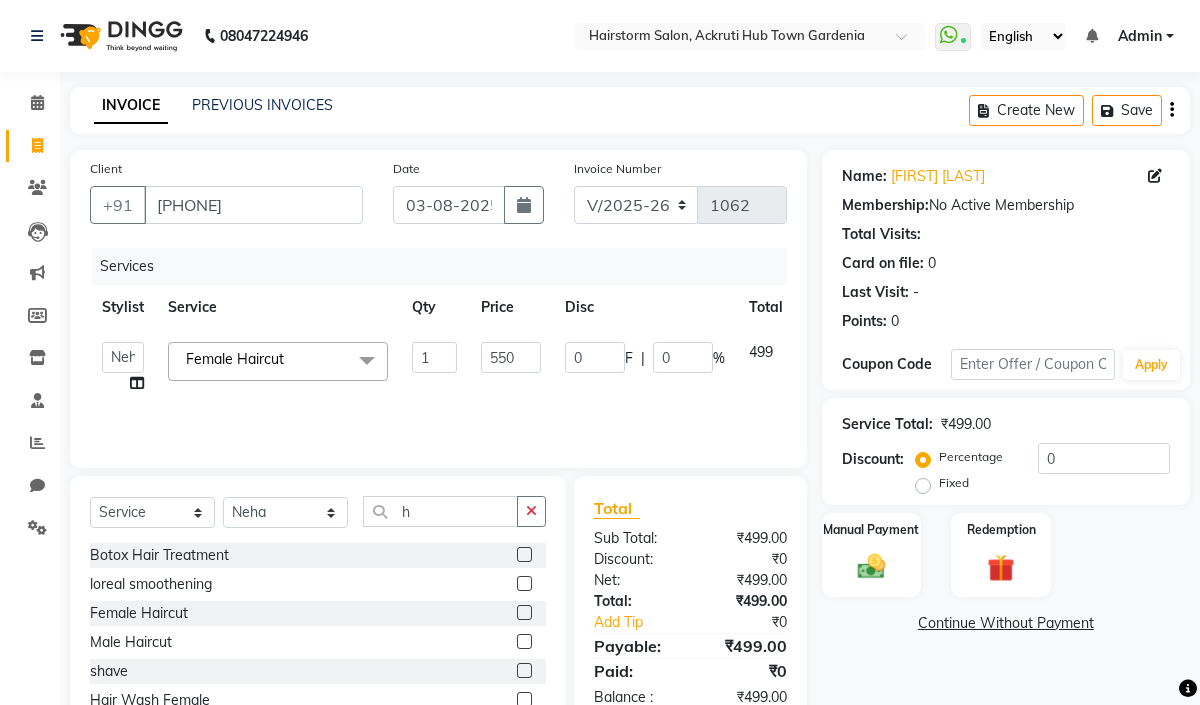 drag, startPoint x: 421, startPoint y: 386, endPoint x: 436, endPoint y: 404, distance: 23.43075 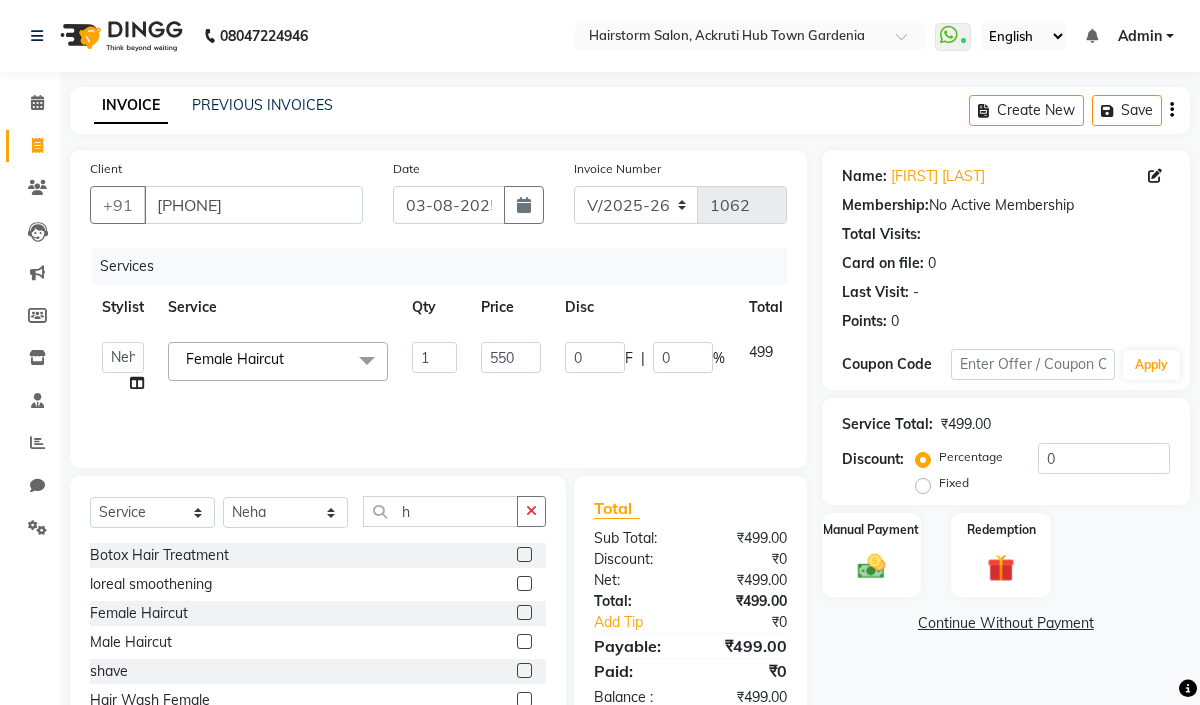 click on "[FIRST] [LAST]   [FIRST]   [FIRST]   [FIRST]   [FIRST]   [FIRST]   [FIRST]    [FIRST] [LAST]  Female Haircut  x Brazilian bond builder B3 Plex Treatment Olaplex treatment Premium Nanoplastia Organic Nanoplastia Botox Hair Treatment keratin Treatment loreal smoothening Female Haircut Male Haircut Beard shave Hair Wash Female Hair Wash Male Male Haircut - long hair Hair cut Female - Trim flicks cut blow dry Global color female Global High lifting color Classic Highlights (No Bleach) Classic Highlights (Prelight+toning) Baby Lights  Teasy Lights Balayage ( Any) Global color male  Global Color Male - ammonia free Patch test - color Root Touch Up beard color Loreal Basic Spa Marrocan Gold Spa Botox Hair Retention Spa Nashi Argan Ritual Spa Nashi Argan Ritual Spa Olaplex Spa Brazilian Bond Builder B3 Spa Oil Head massage Loreal Basic Hair Spa Keratin Hair Spa Olaplex Spa Advance dandruff treatment Basic Hydrafacial Platinum glow hydrafacial Beauty Lbs Signature Facial under arms wax full hand wax half legs wax back wax 1 550" 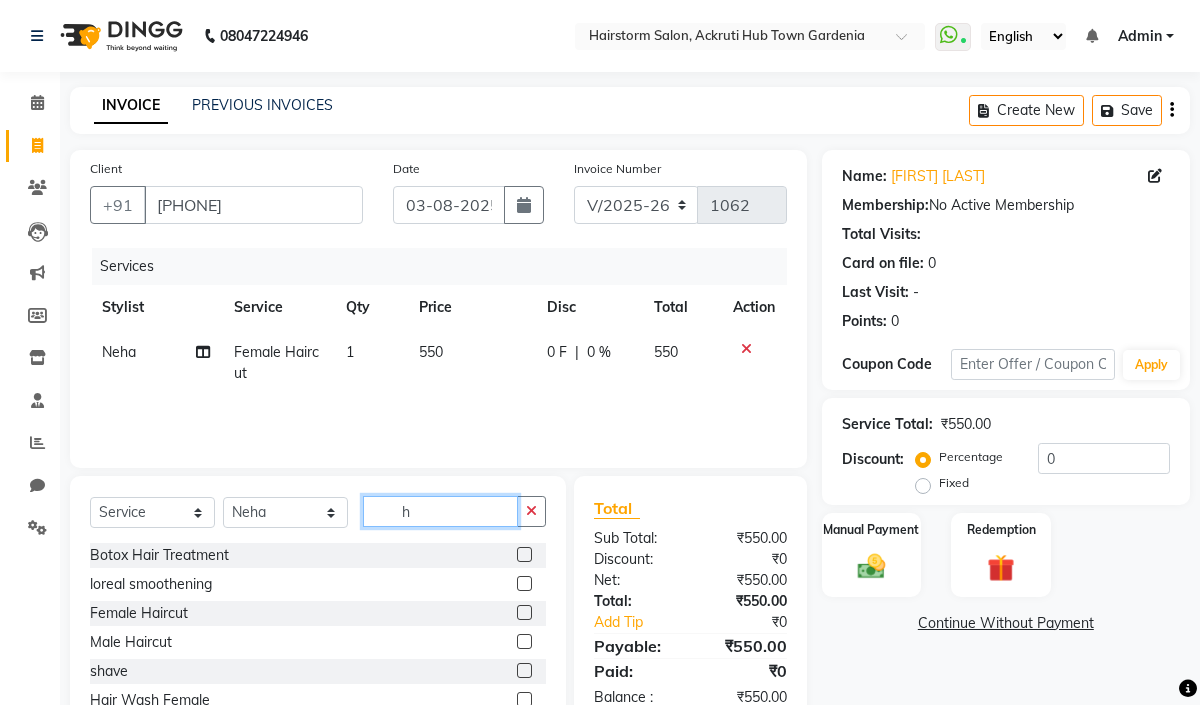 click on "h" 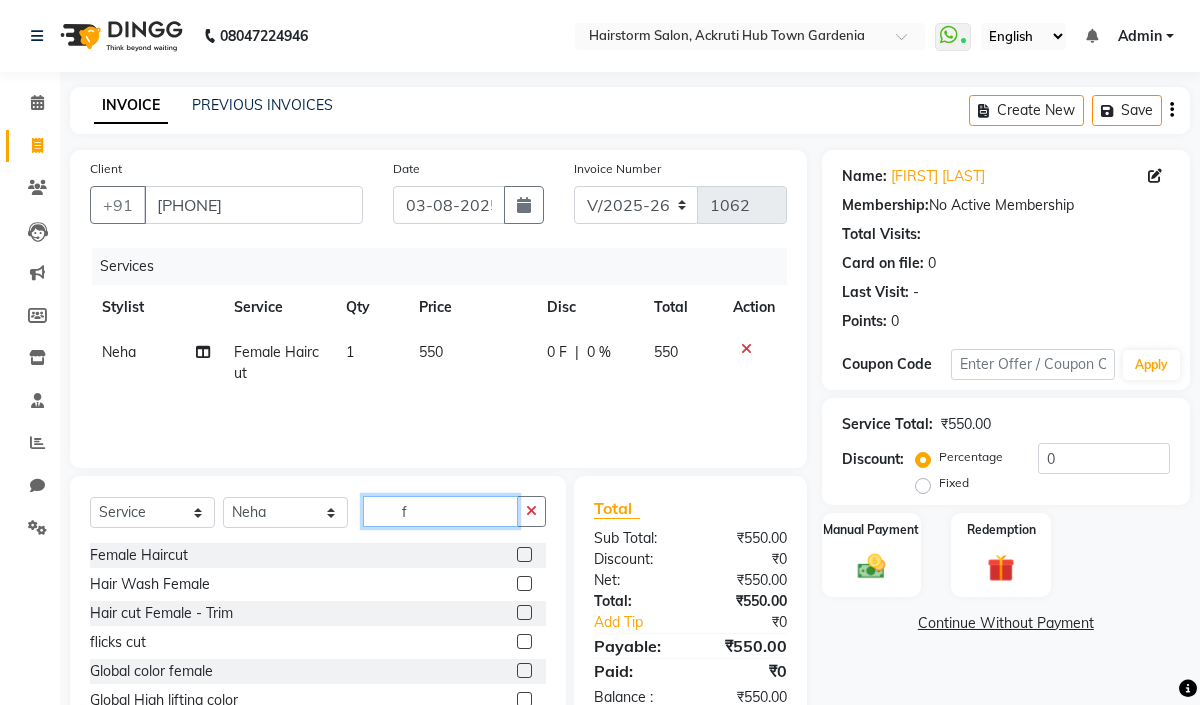 type on "f" 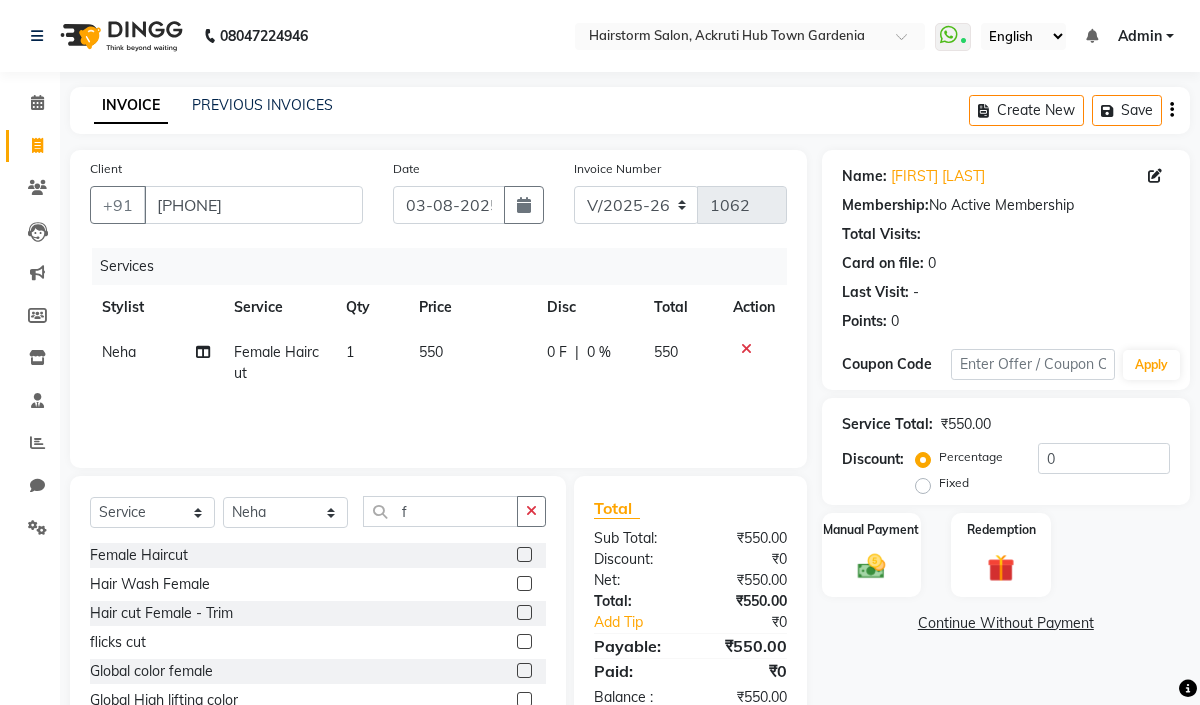 click 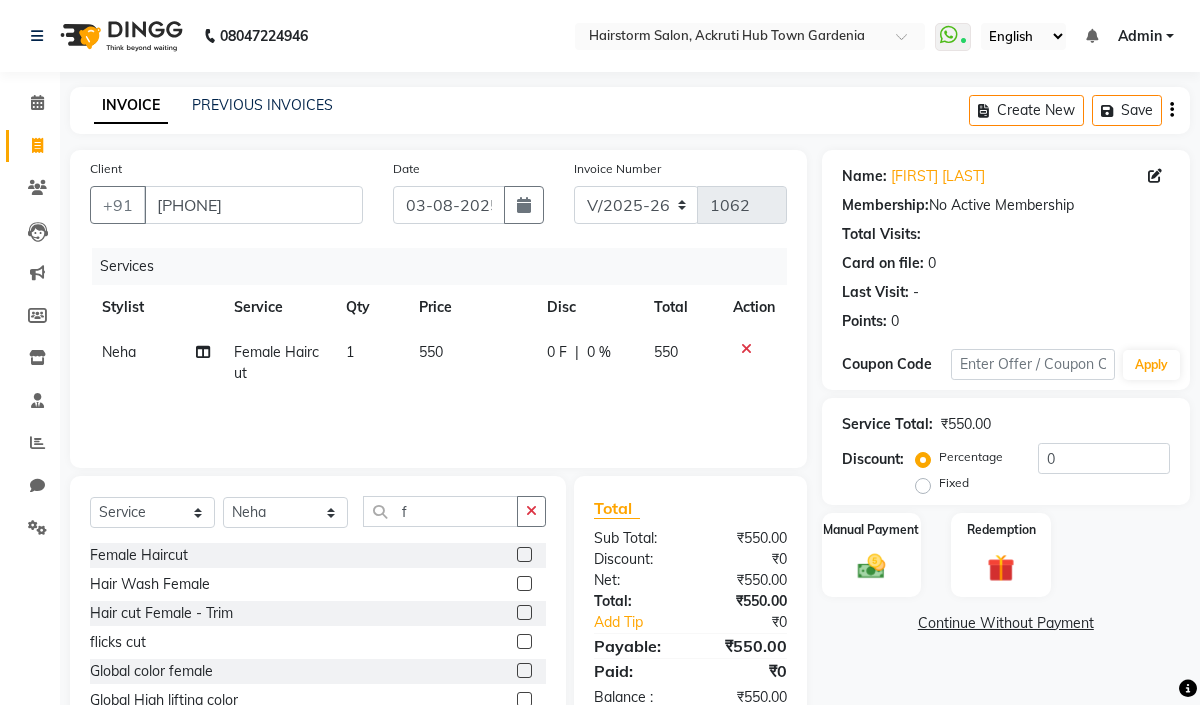 click at bounding box center [523, 584] 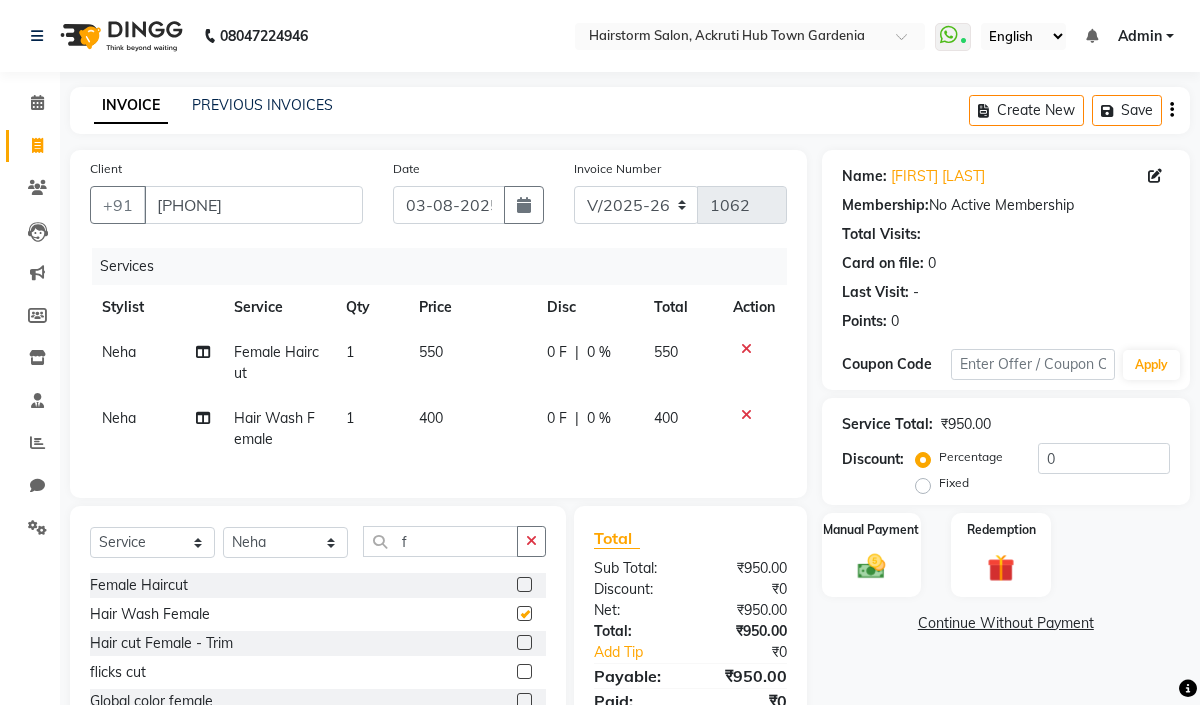 checkbox on "false" 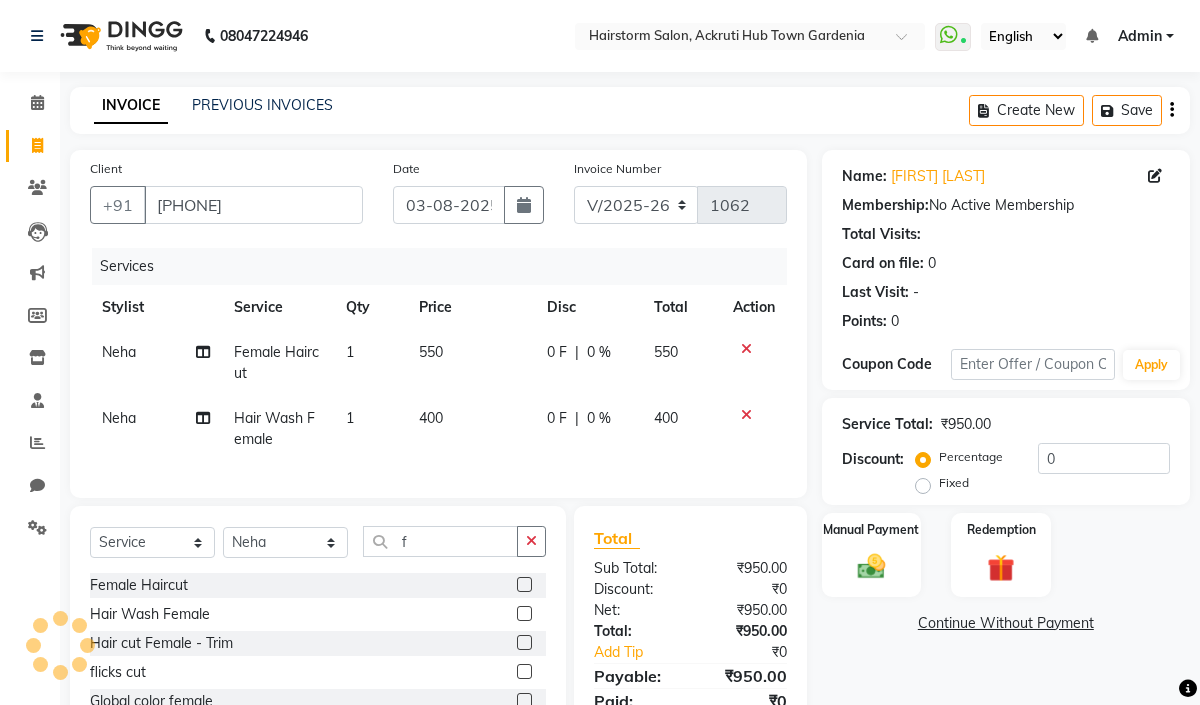 click on "400" 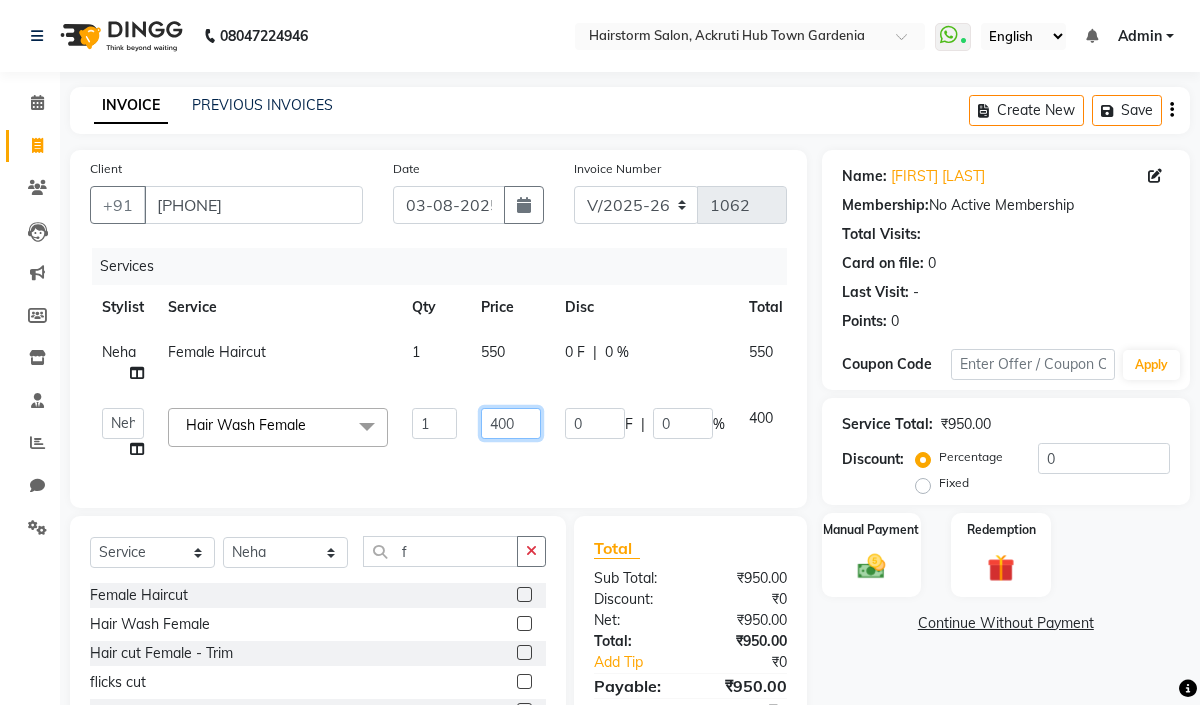 click on "400" 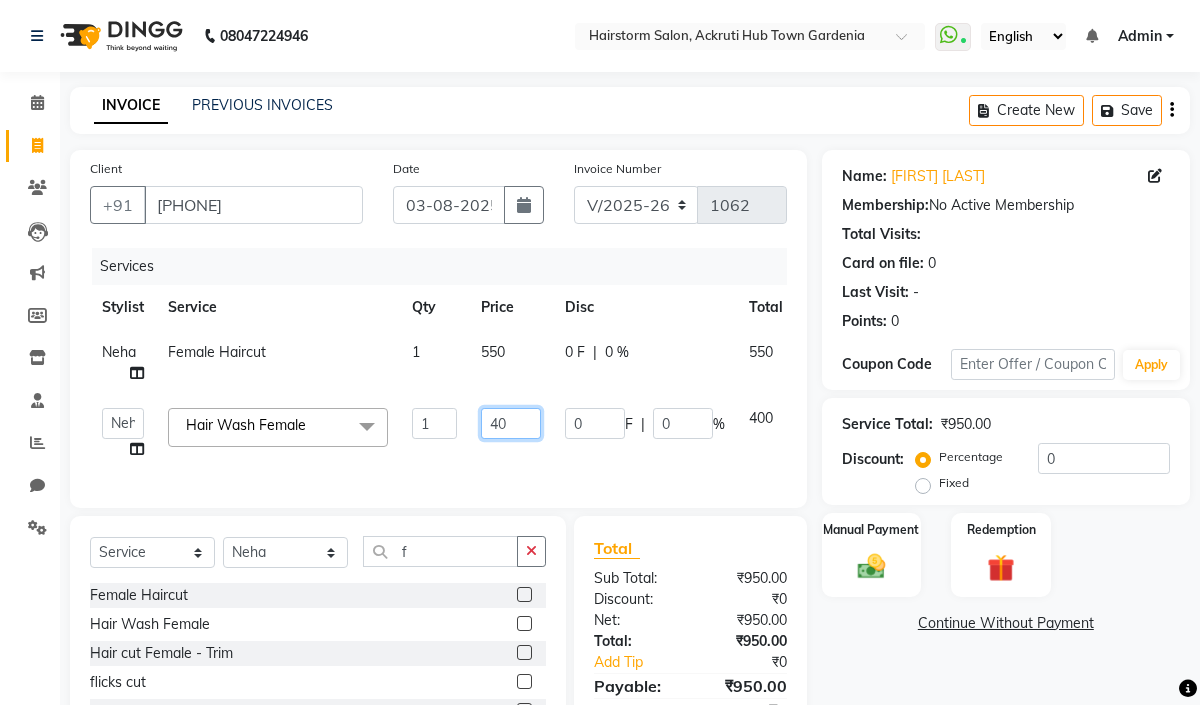 type on "4" 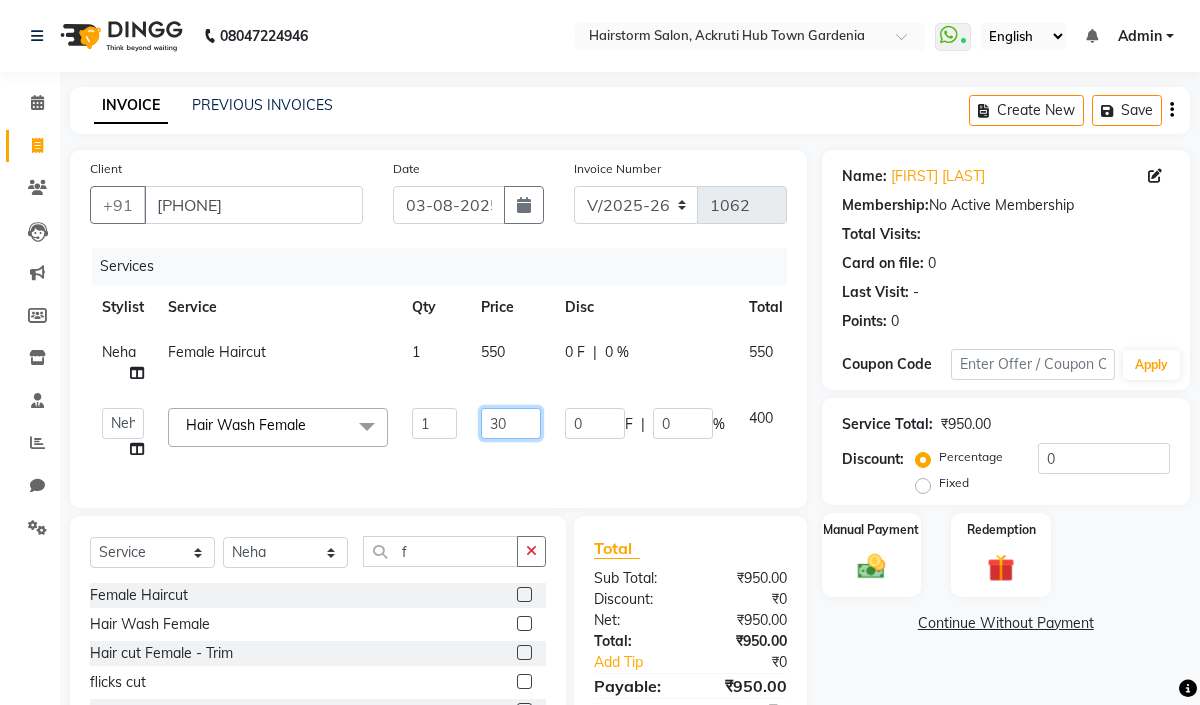 type on "300" 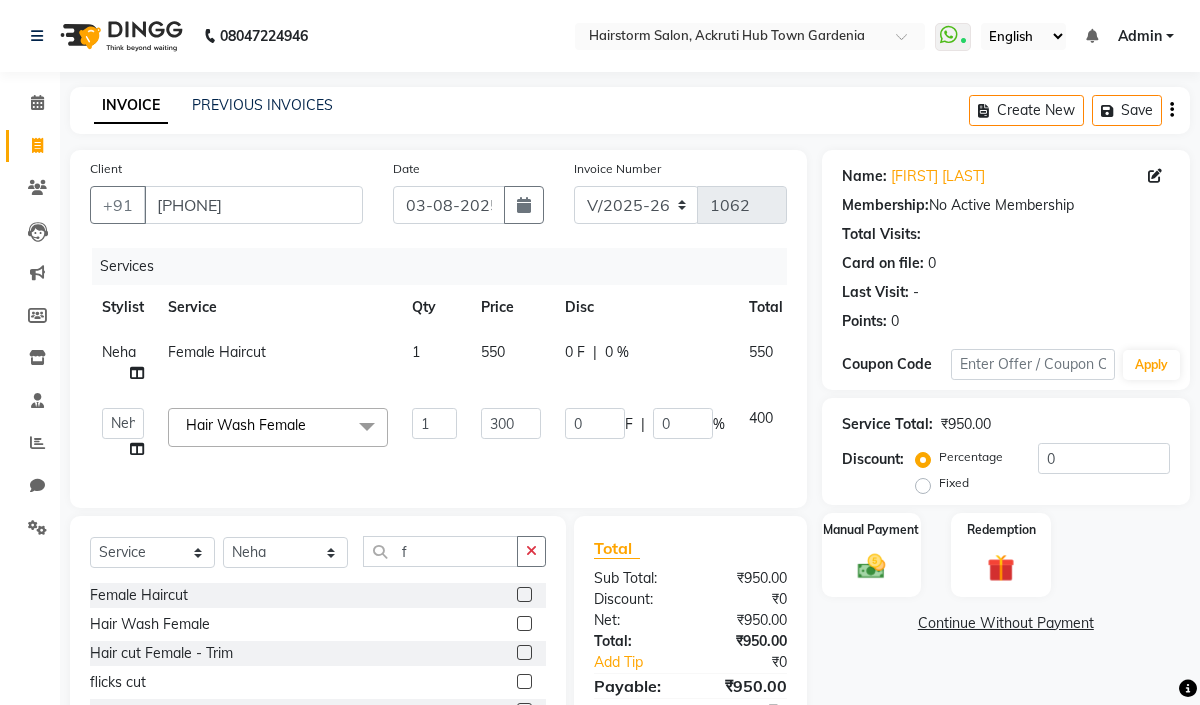 click on "[FIRST] [LAST]   [FIRST]   [FIRST]   [FIRST]   [FIRST]   [FIRST]   [FIRST]    [FIRST] [LAST]  Hair Wash Female  x Brazilian bond builder B3 Plex Treatment Olaplex treatment Premium Nanoplastia Organic Nanoplastia Botox Hair Treatment keratin Treatment loreal smoothening Female Haircut Male Haircut Beard shave Hair Wash Female Hair Wash Male Male Haircut - long hair Hair cut Female - Trim flicks cut blow dry Global color female Global High lifting color Classic Highlights (No Bleach) Classic Highlights (Prelight+toning) Baby Lights  Teasy Lights Balayage ( Any) Global color male  Global Color Male - ammonia free Patch test - color Root Touch Up beard color Loreal Basic Spa Marrocan Gold Spa Botox Hair Retention Spa Nashi Argan Ritual Spa Nashi Argan Ritual Spa Olaplex Spa Brazilian Bond Builder B3 Spa Oil Head massage Loreal Basic Hair Spa Keratin Hair Spa Olaplex Spa Advance dandruff treatment Basic Hydrafacial Platinum glow hydrafacial Beauty Lbs Signature Facial under arms wax full hand wax half legs wax back wax 1 0" 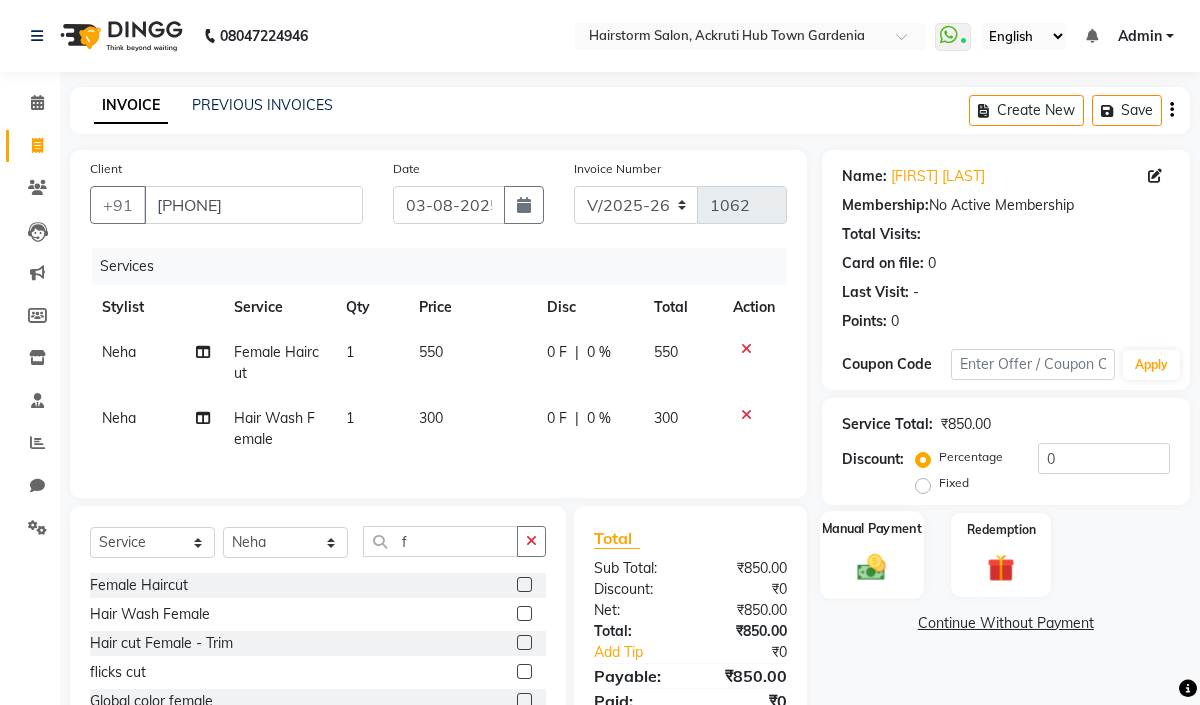 click on "Manual Payment" 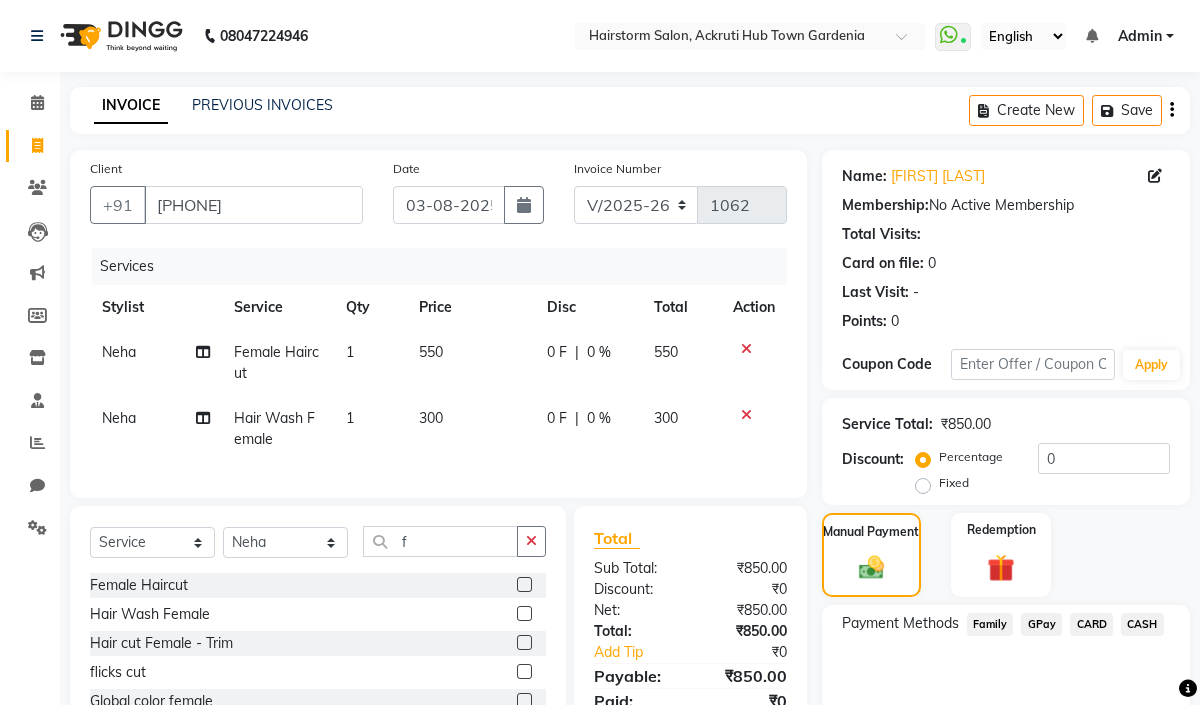 click on "GPay" 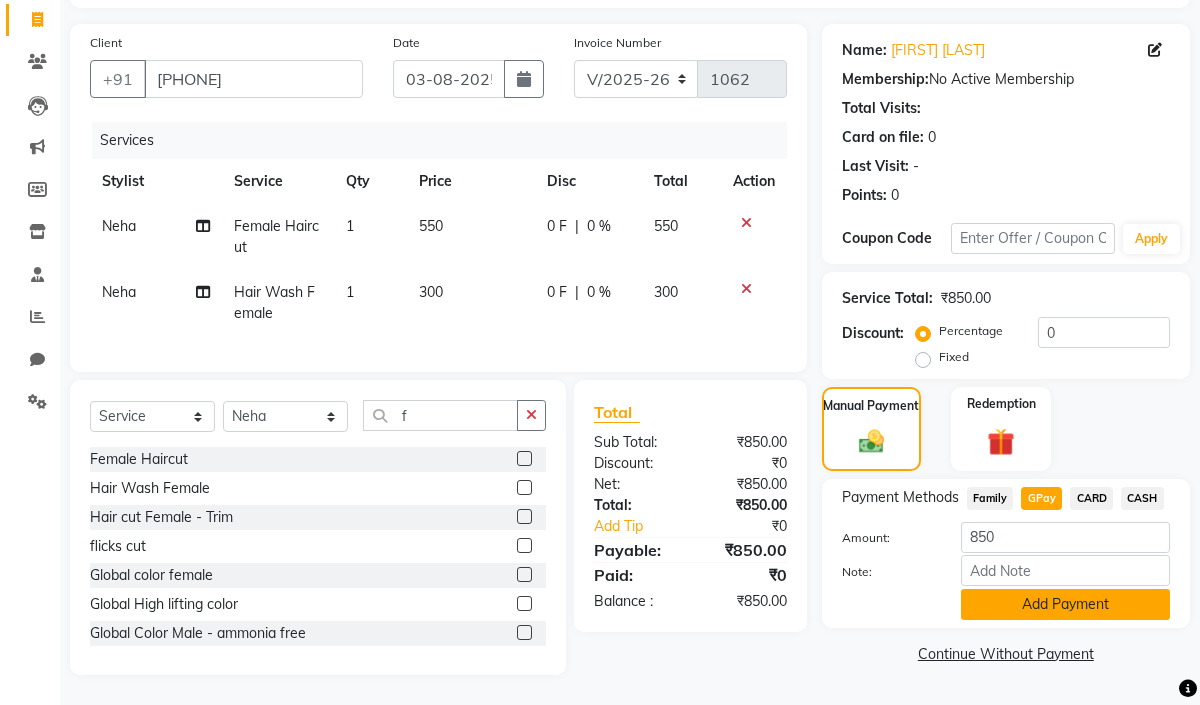 click on "Add Payment" 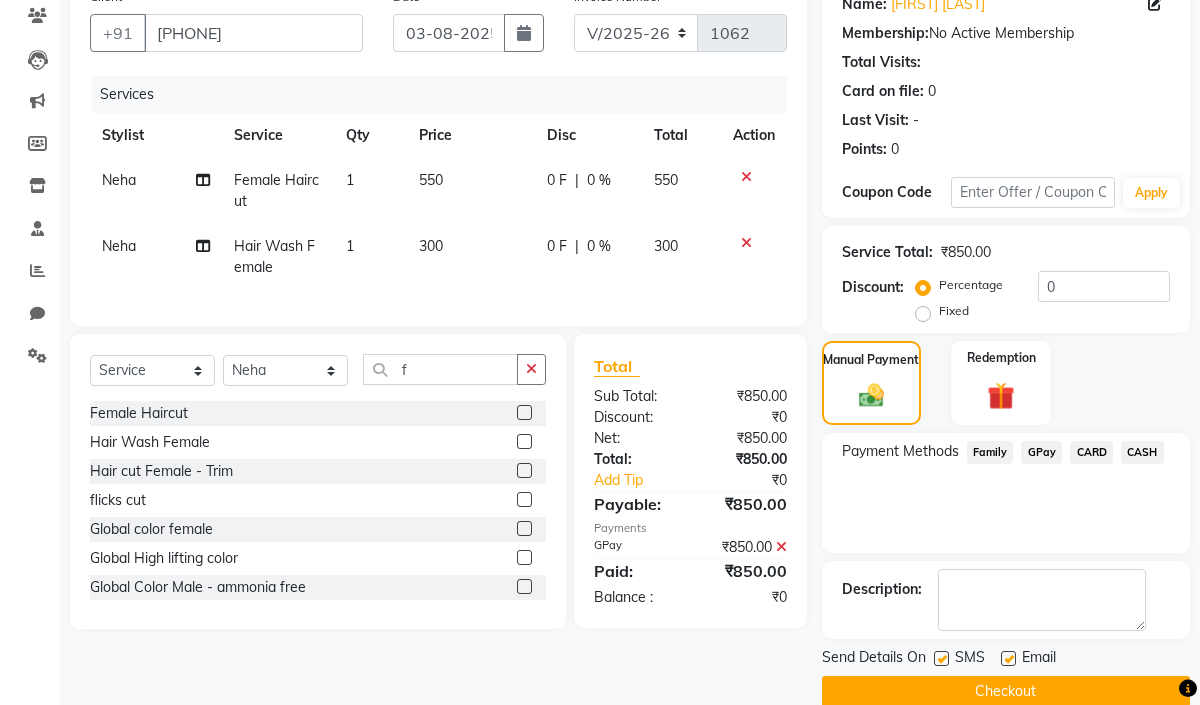 scroll, scrollTop: 203, scrollLeft: 0, axis: vertical 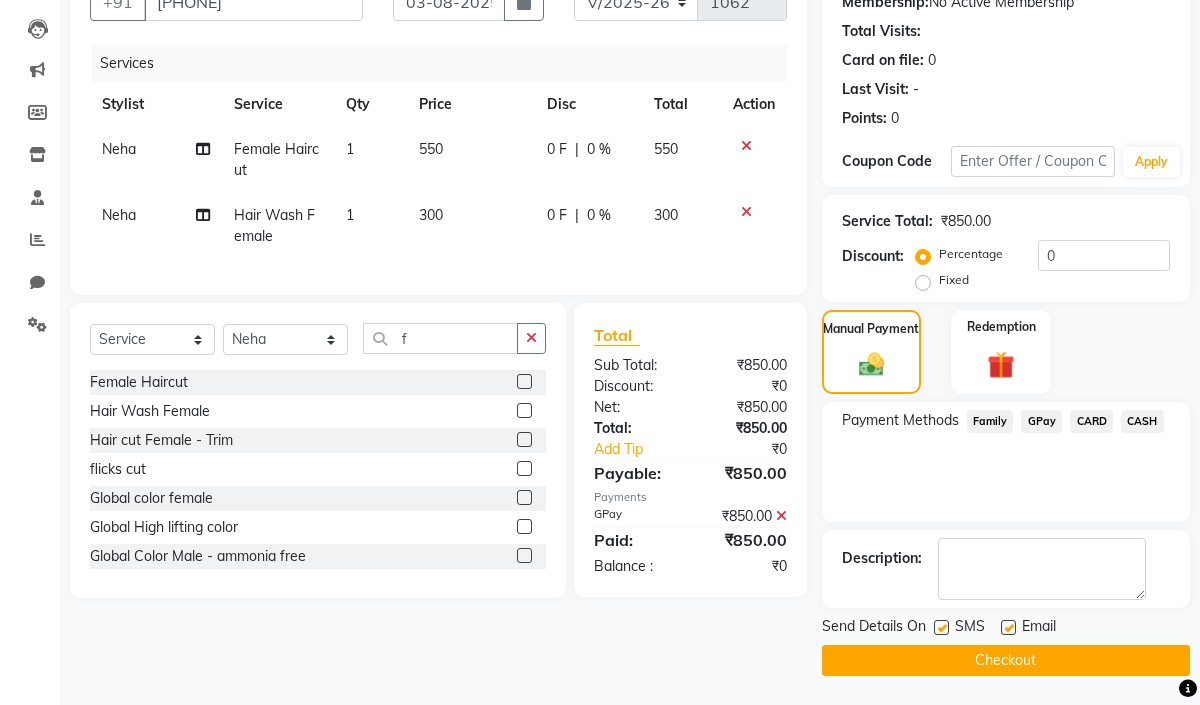 click on "Checkout" 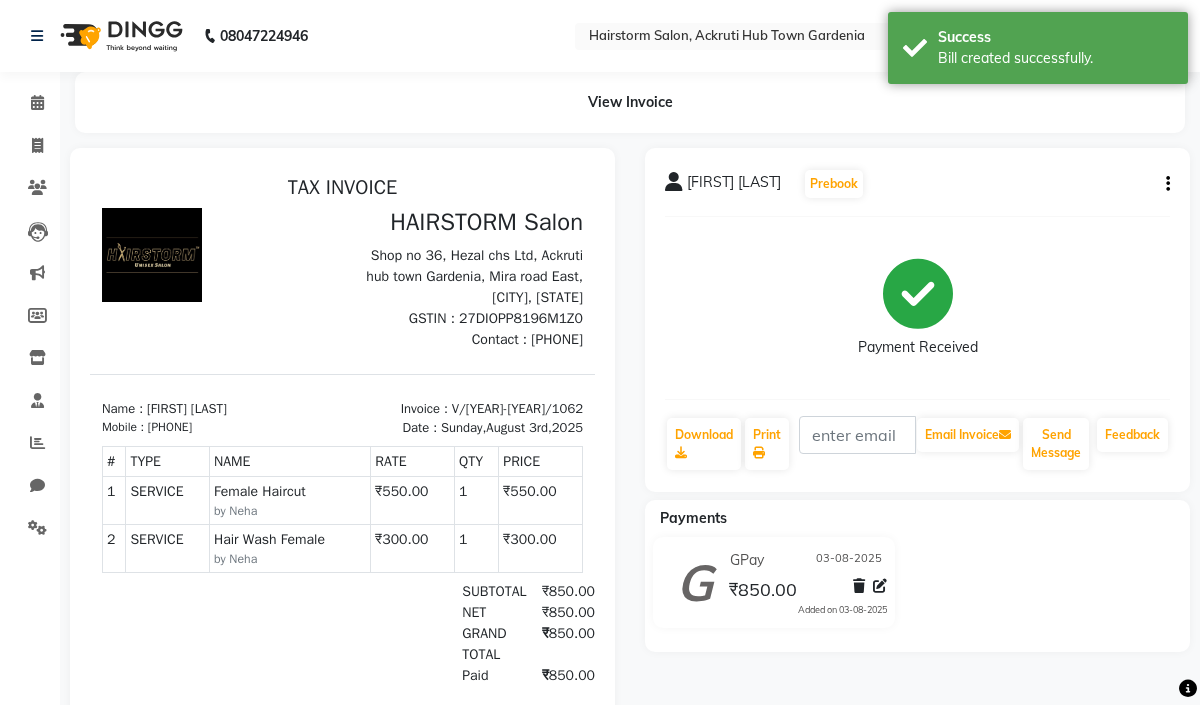 scroll, scrollTop: 0, scrollLeft: 0, axis: both 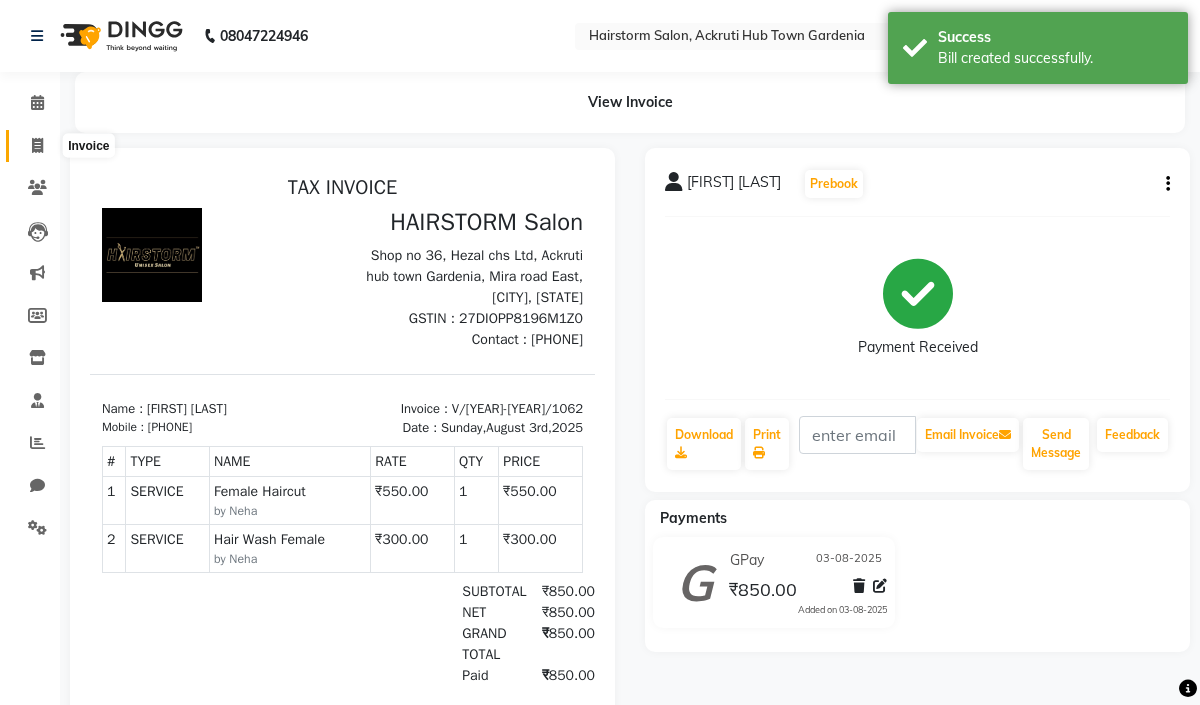 click 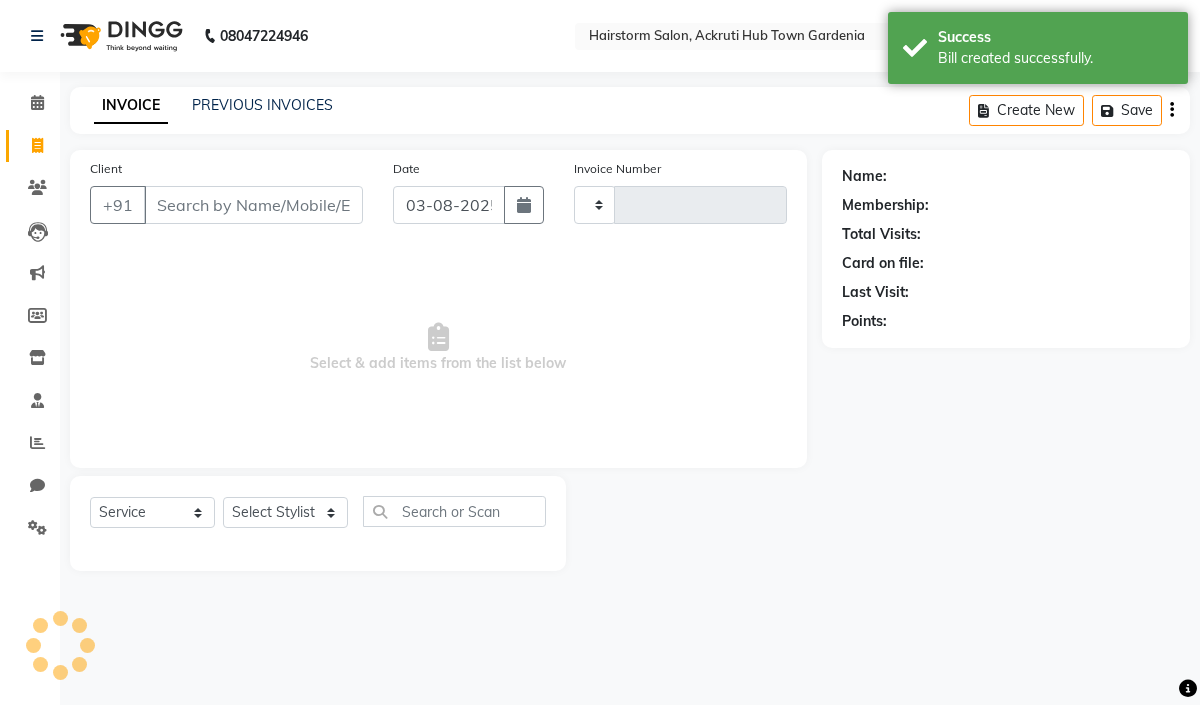 type on "1063" 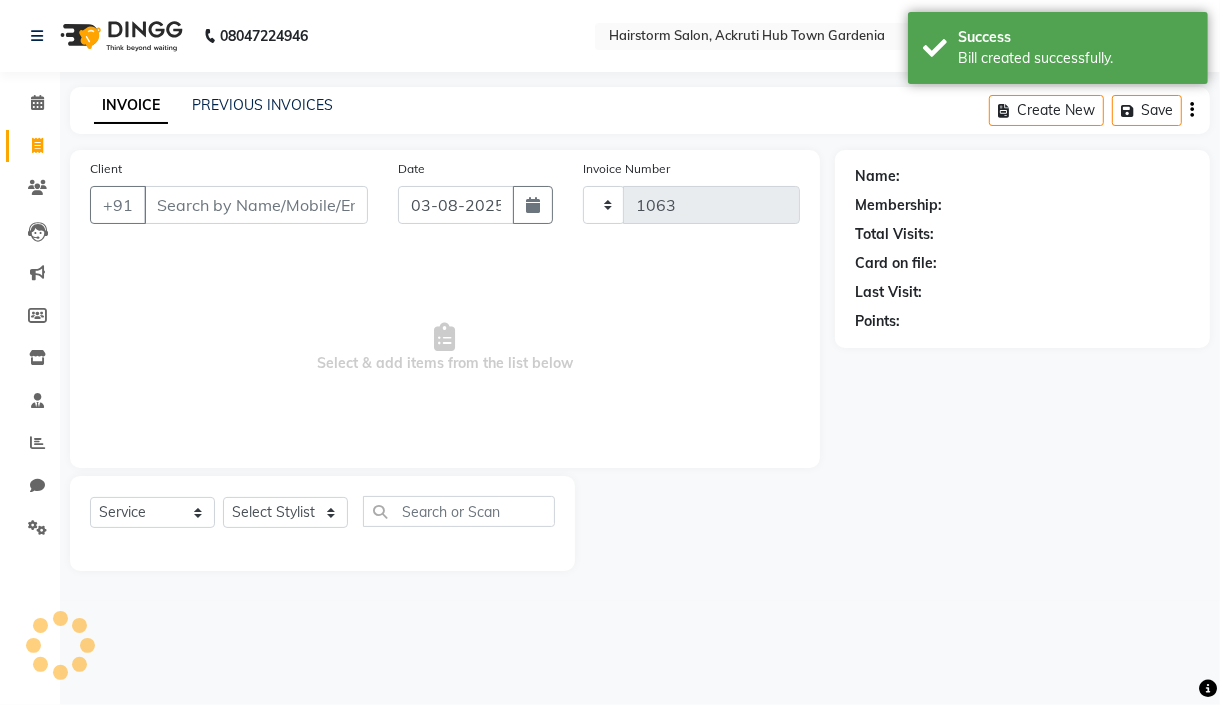 select on "279" 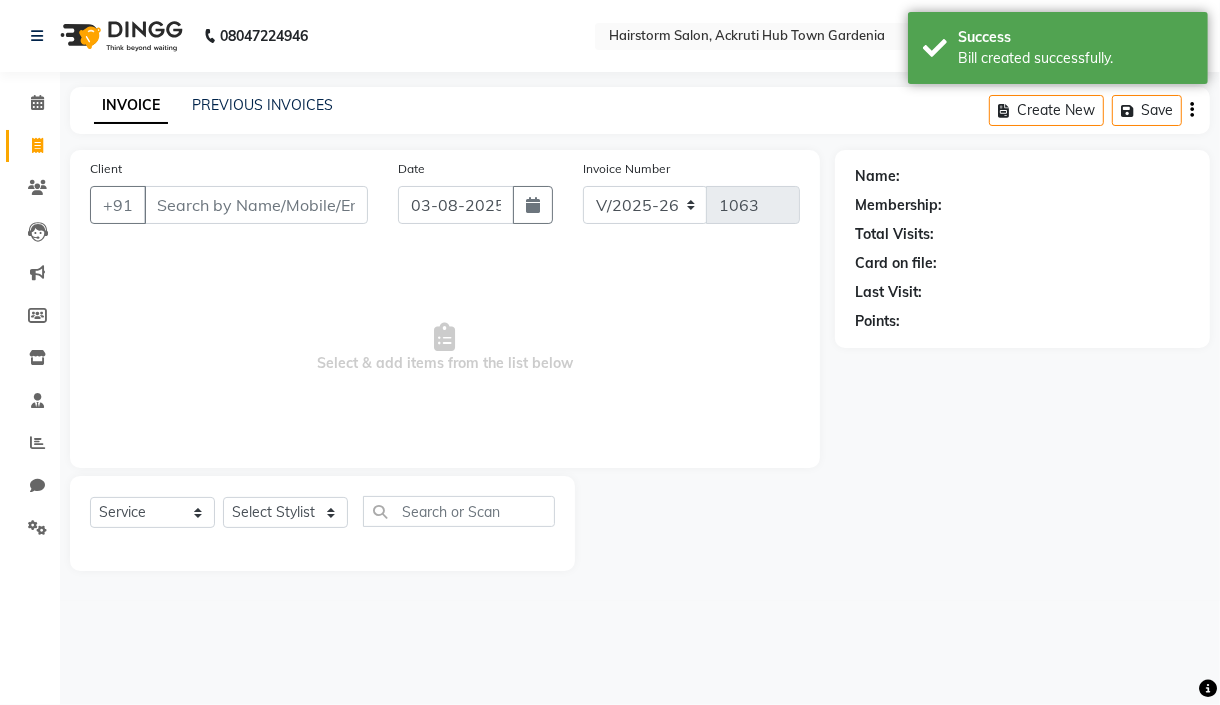 select on "product" 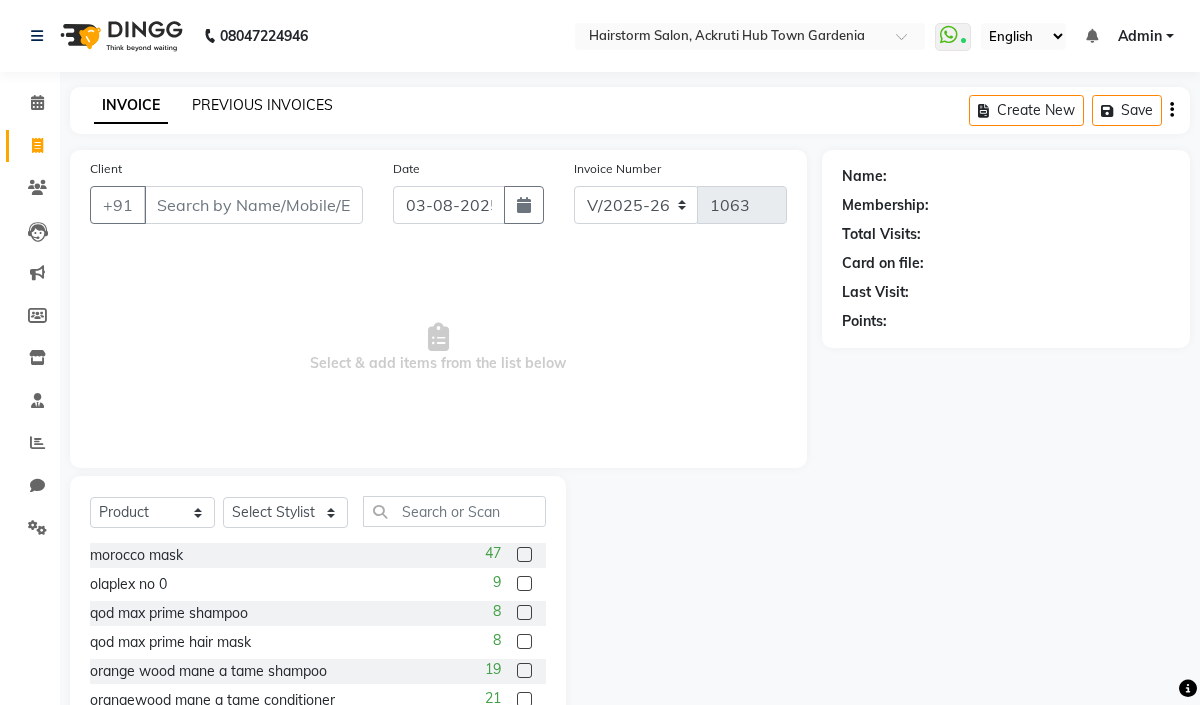 click on "PREVIOUS INVOICES" 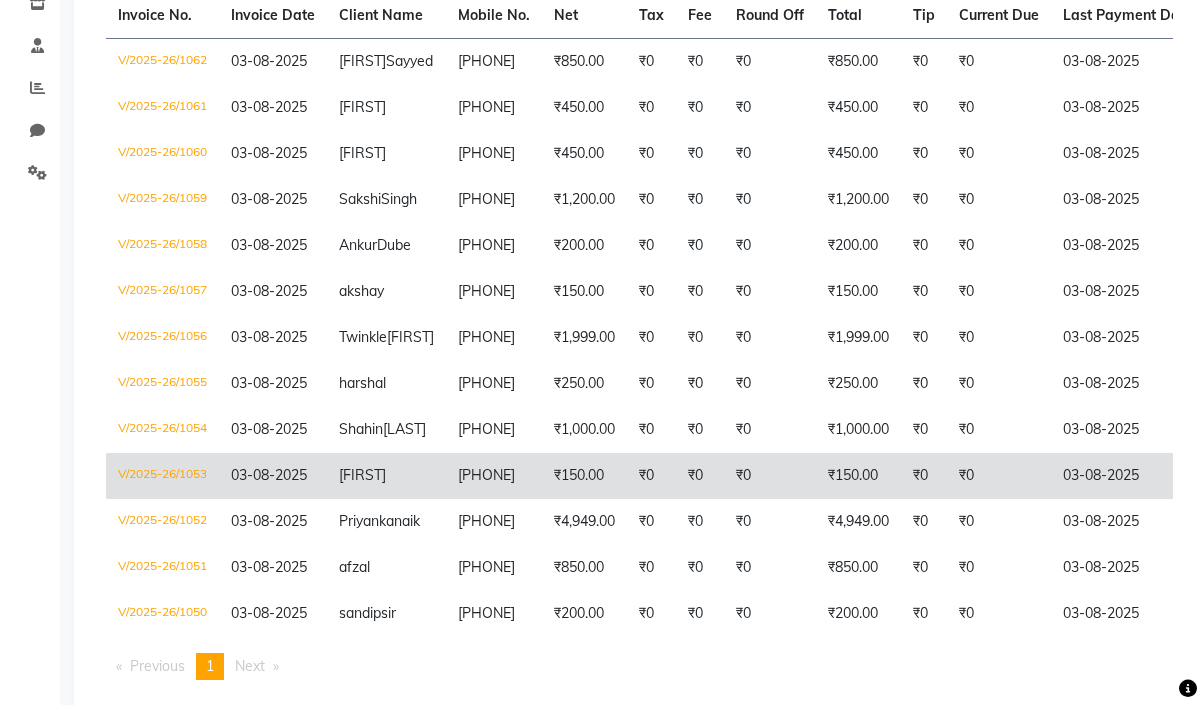 scroll, scrollTop: 0, scrollLeft: 0, axis: both 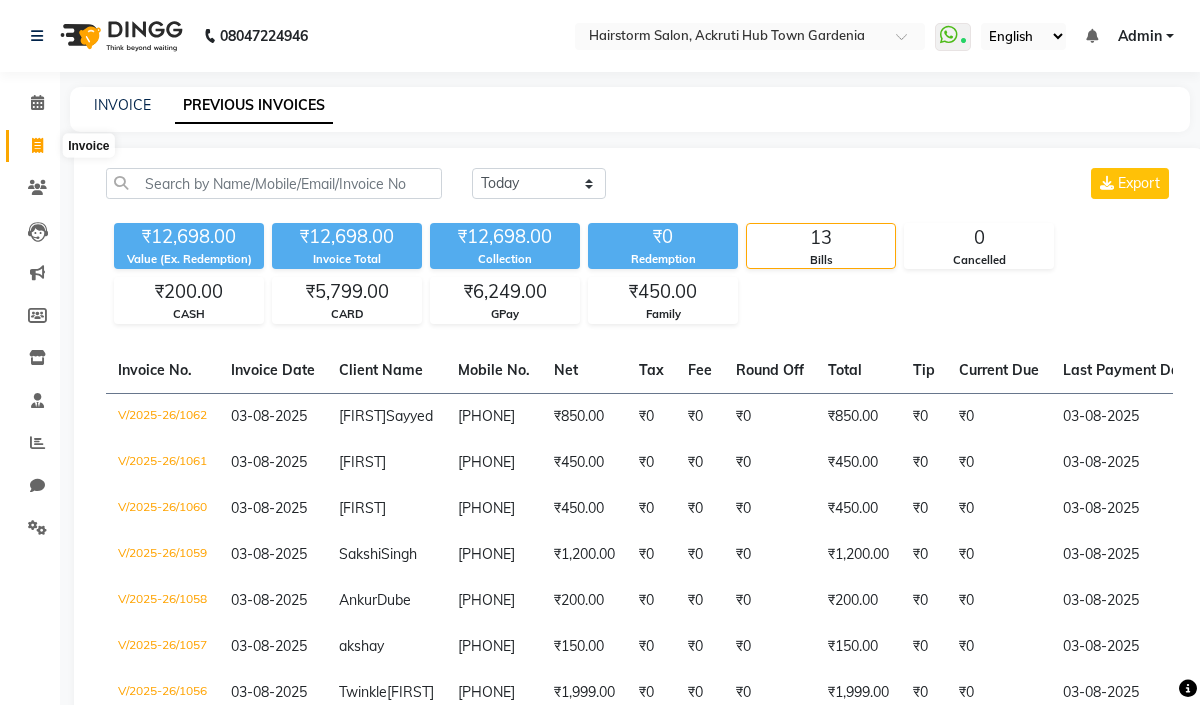 click 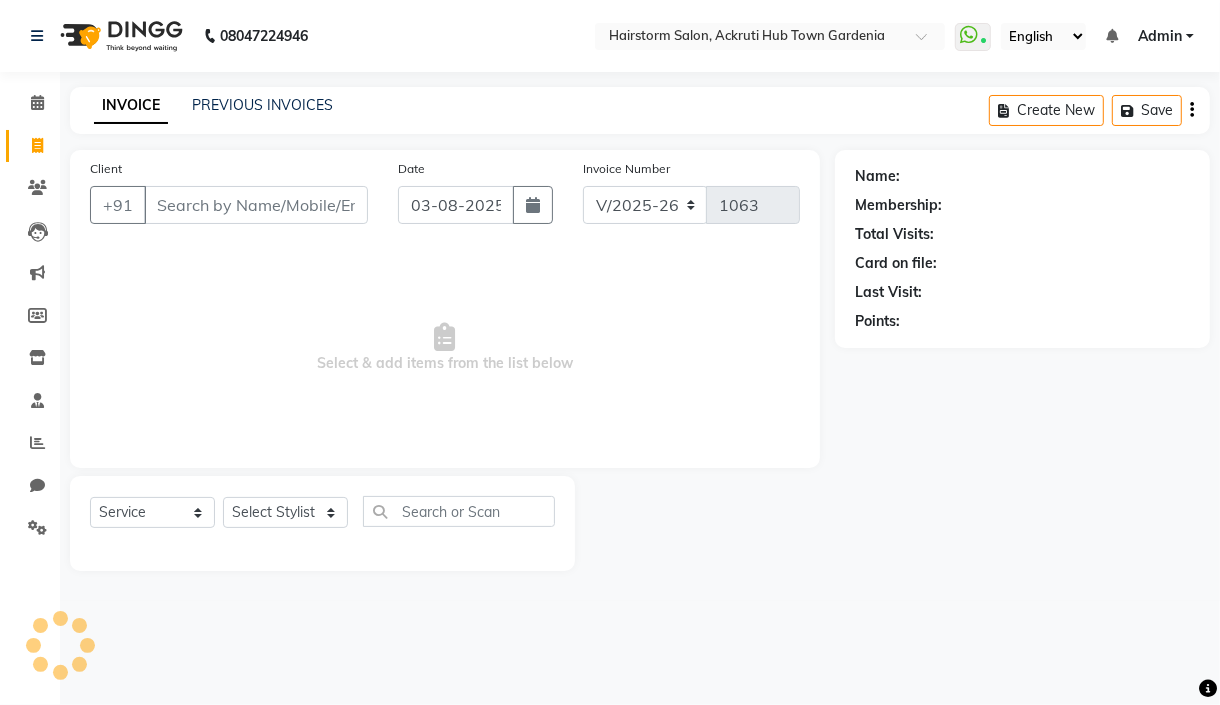 select on "product" 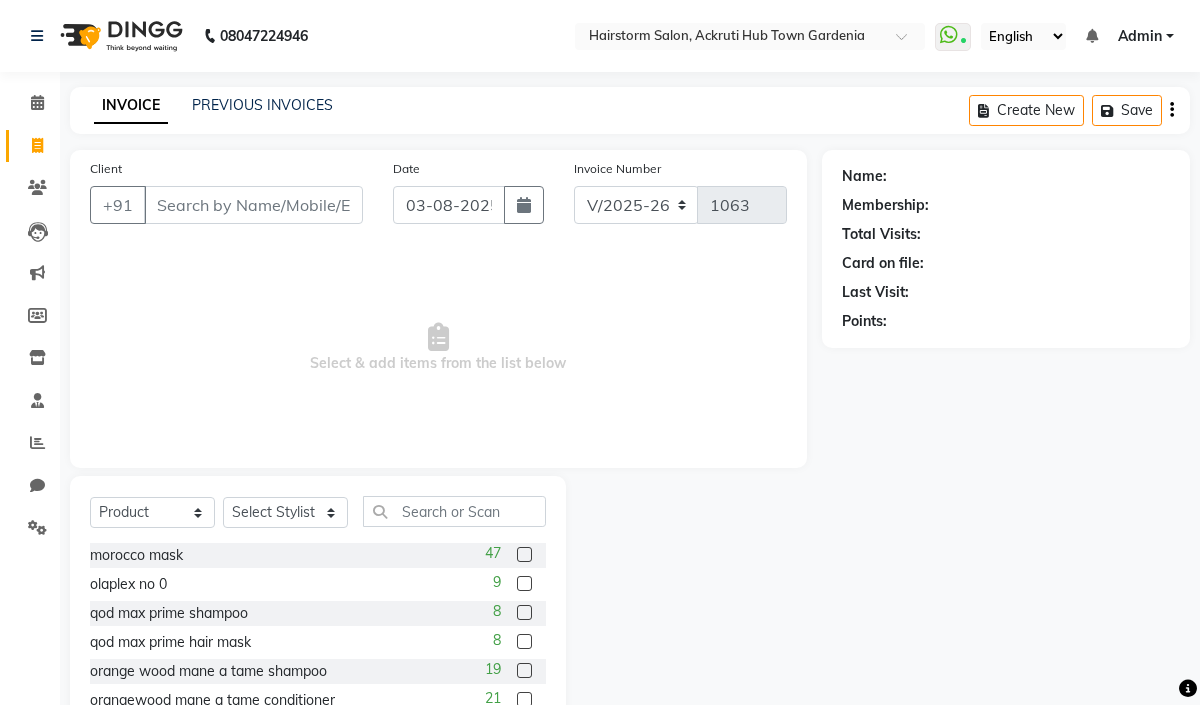 click on "INVOICE PREVIOUS INVOICES Create New   Save" 